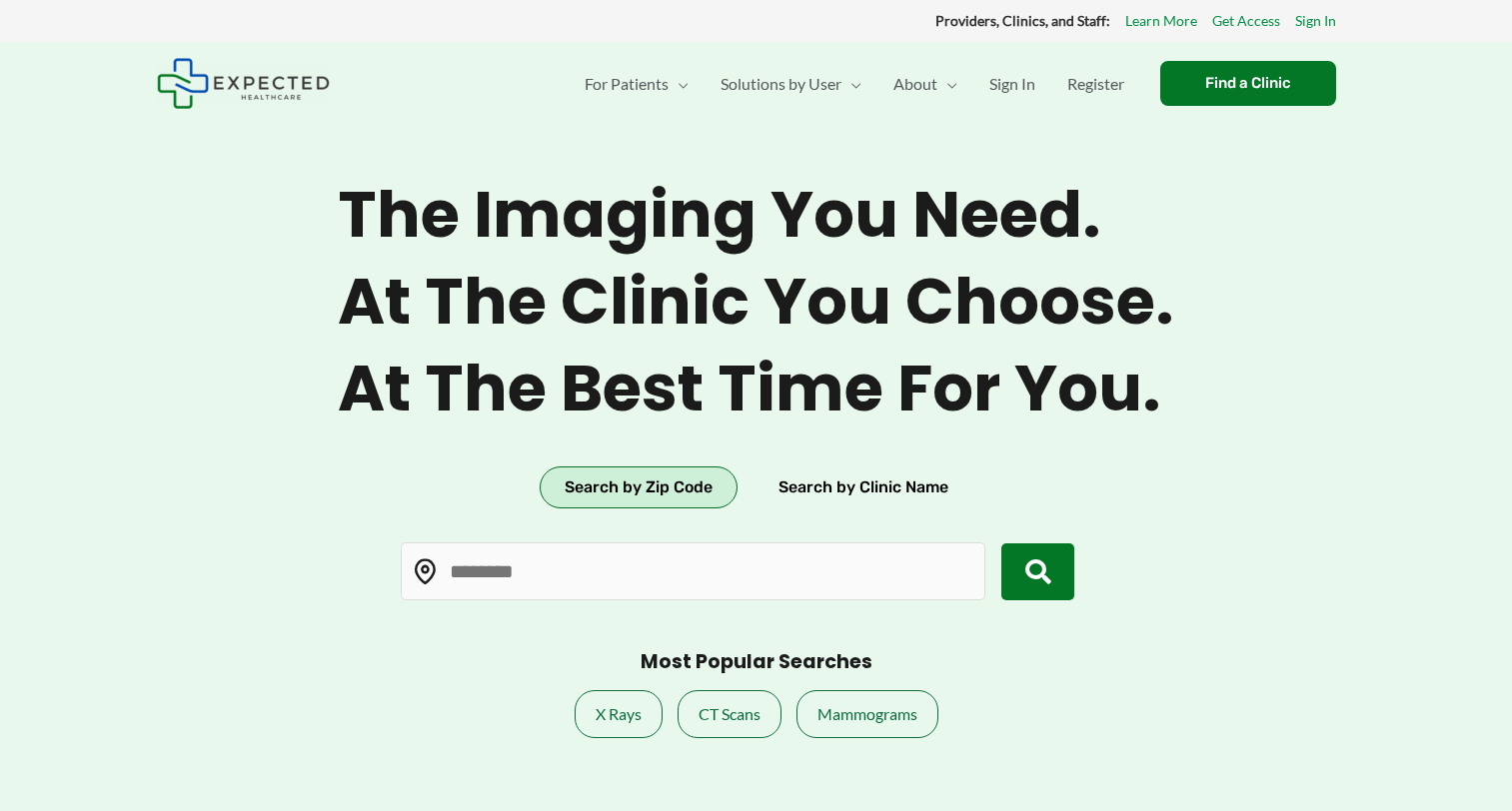 scroll, scrollTop: 0, scrollLeft: 0, axis: both 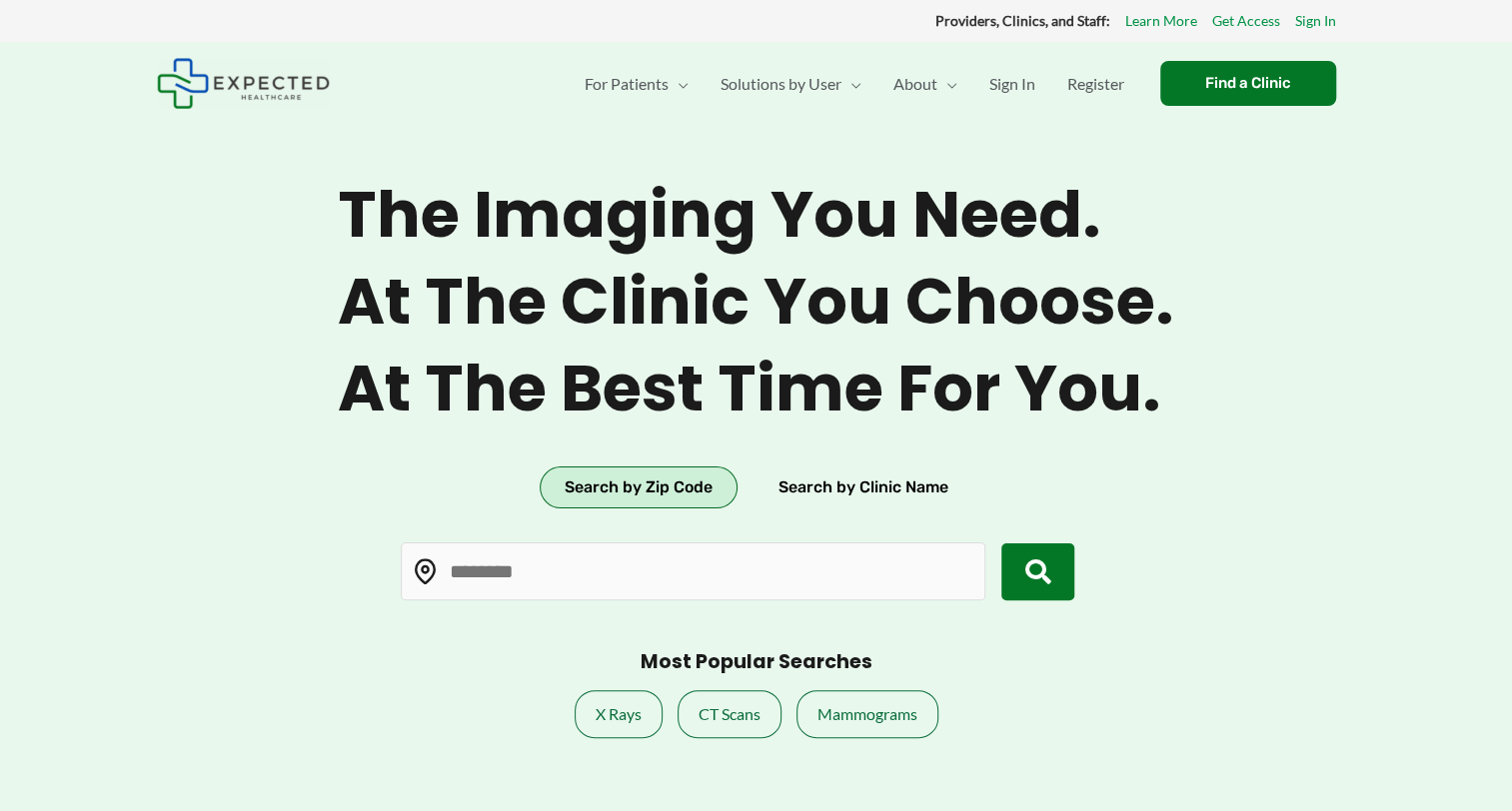 type on "*****" 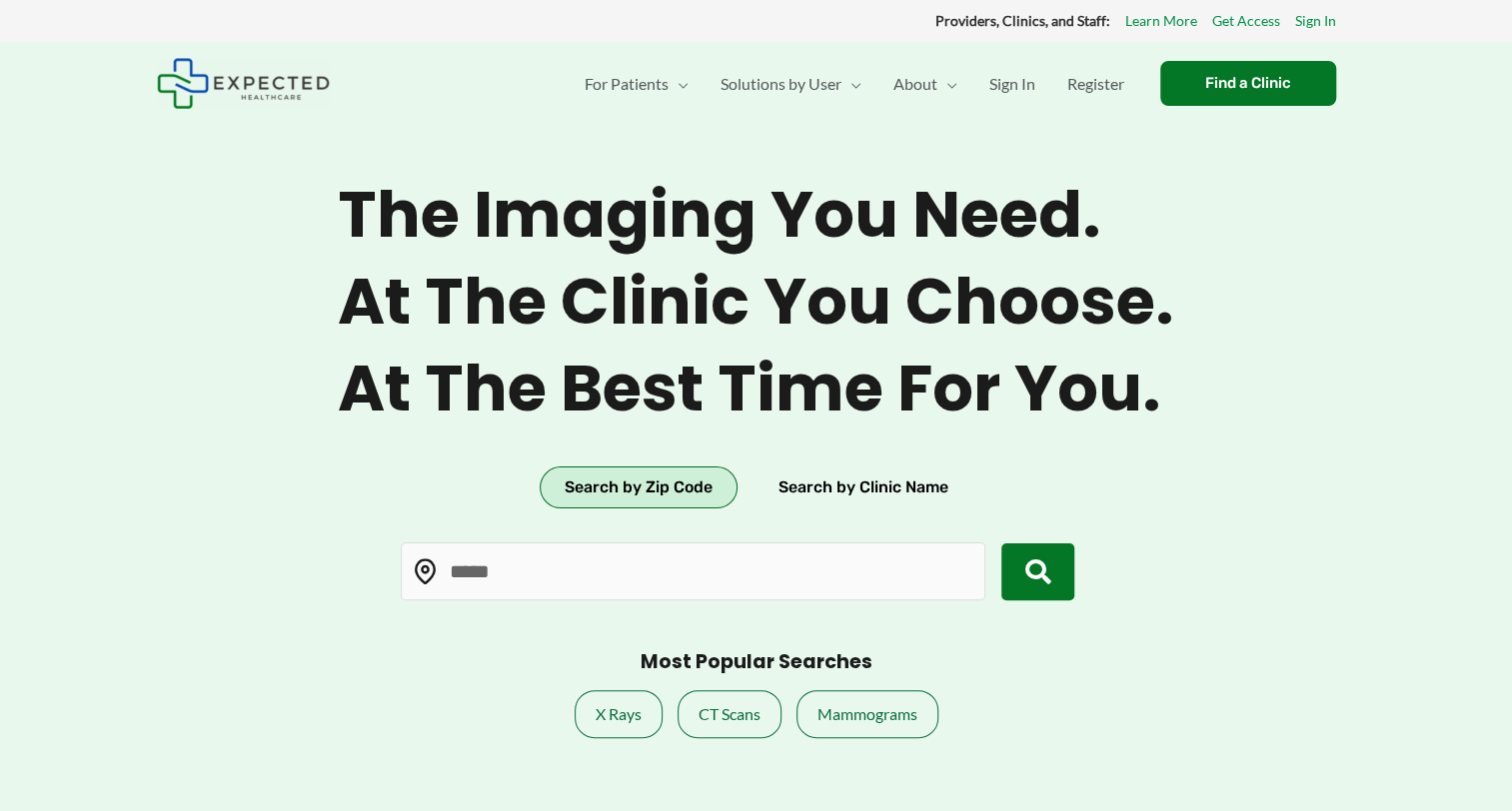 scroll, scrollTop: 0, scrollLeft: 0, axis: both 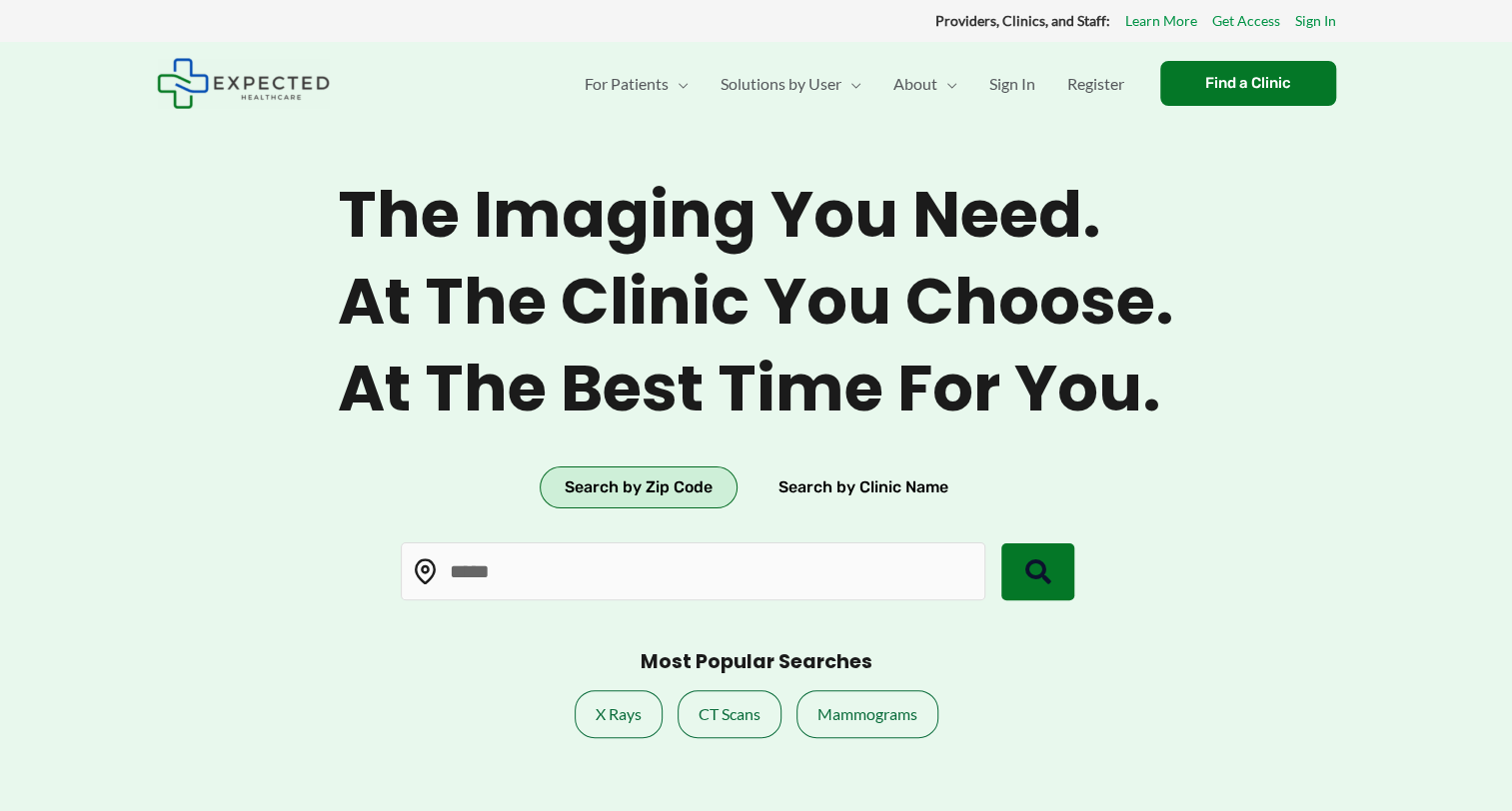 click at bounding box center (1038, 572) 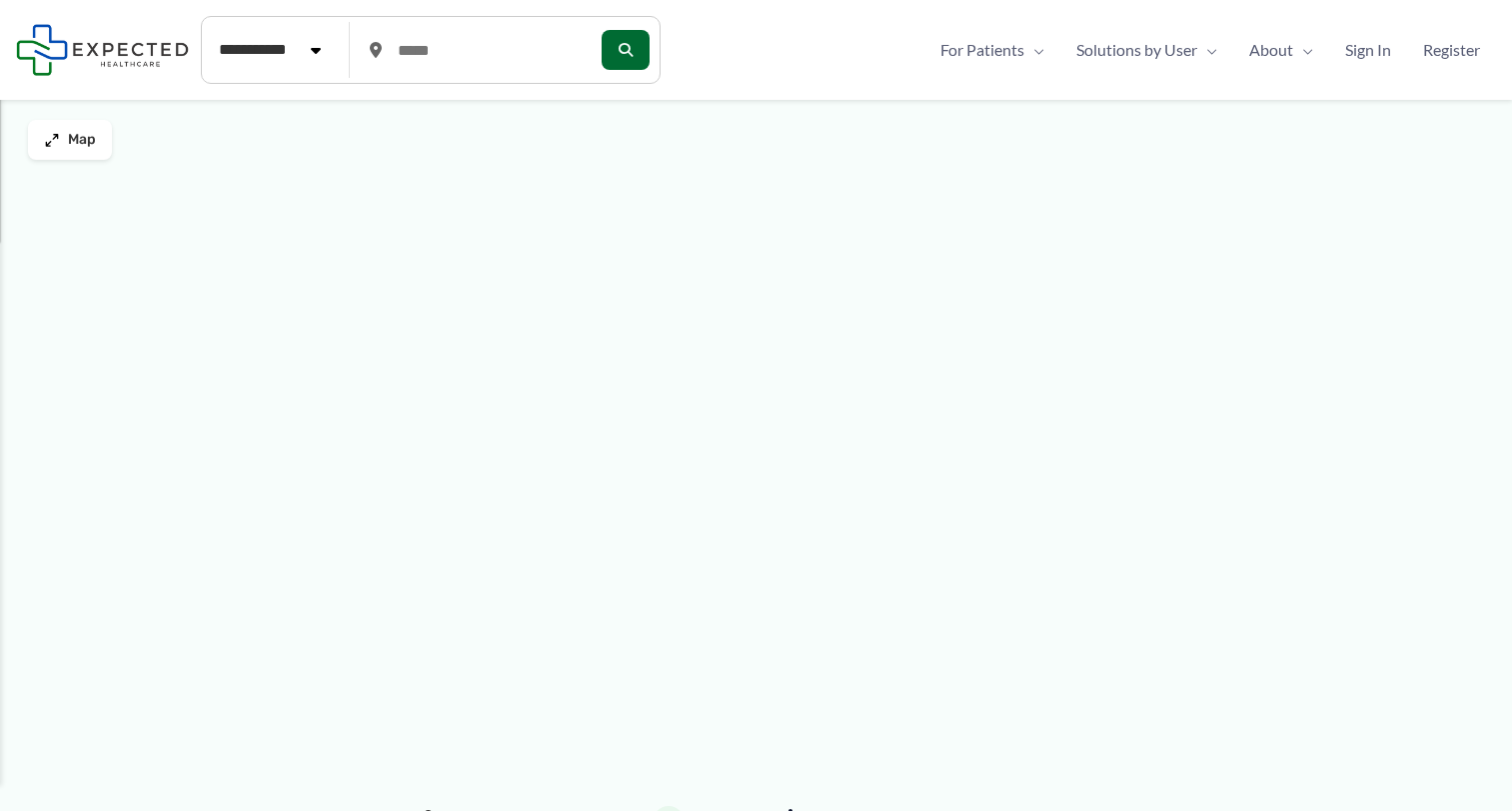 scroll, scrollTop: 0, scrollLeft: 0, axis: both 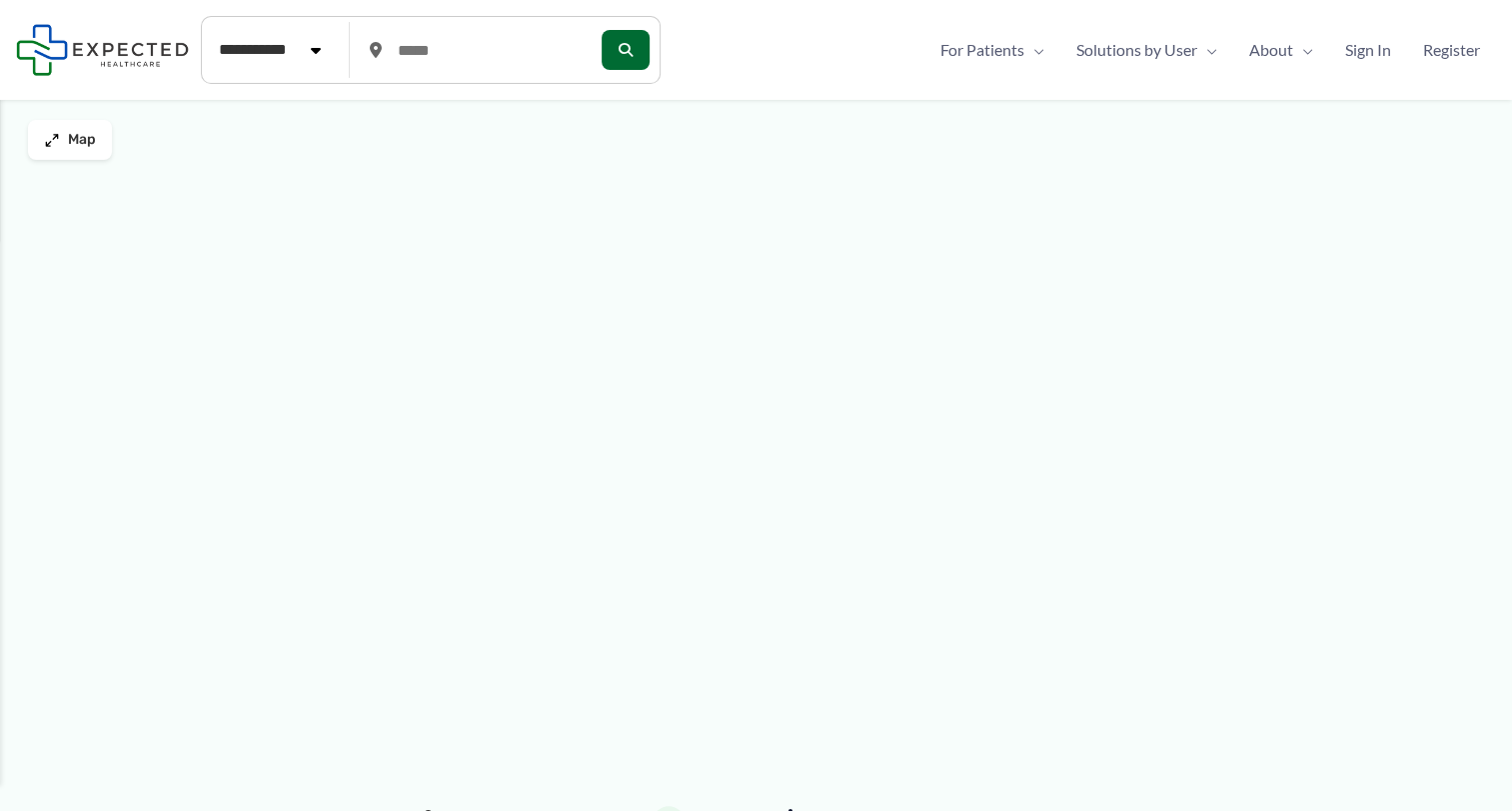 type on "*****" 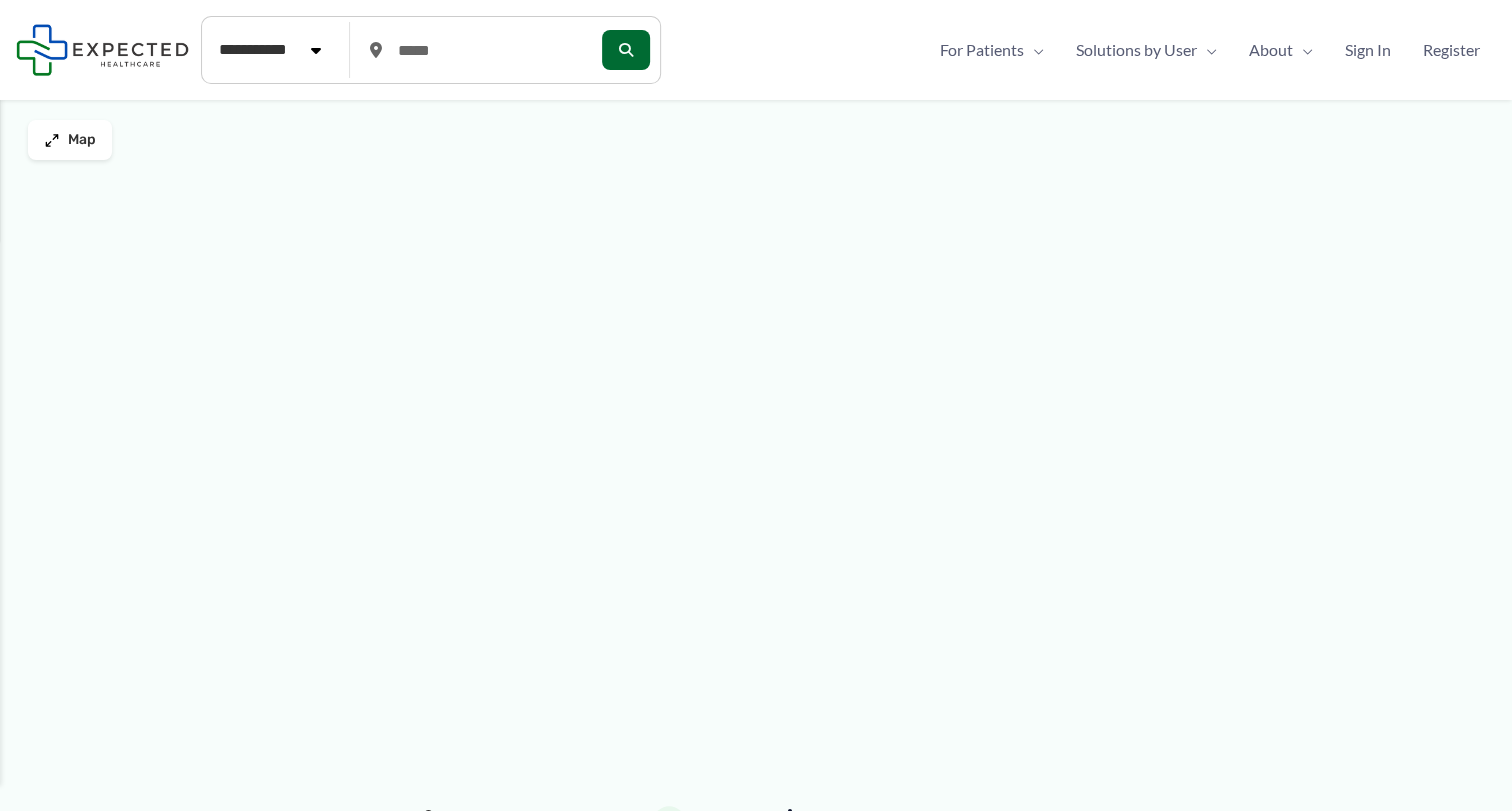scroll, scrollTop: 0, scrollLeft: 0, axis: both 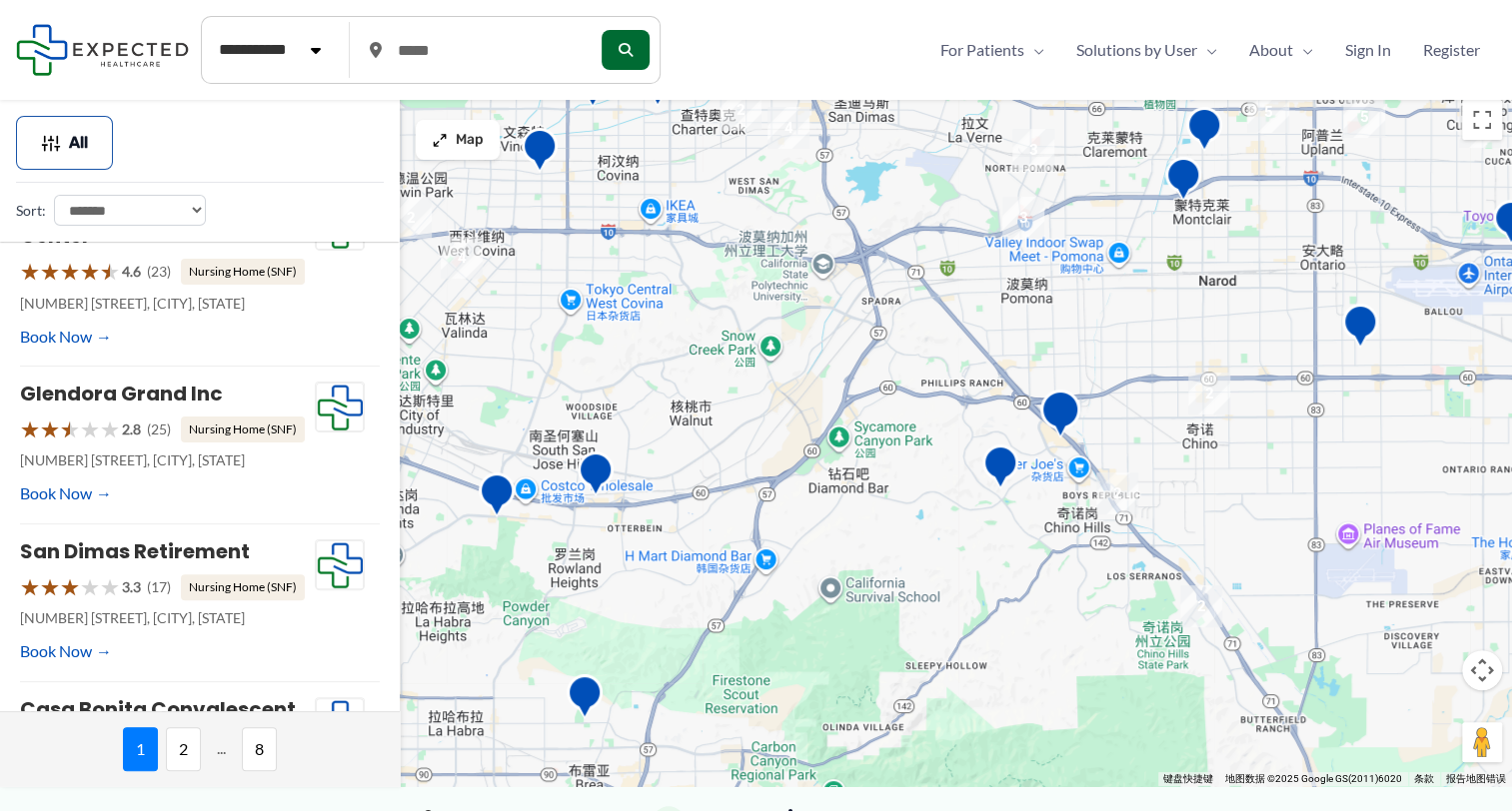click on "**********" at bounding box center (130, 210) 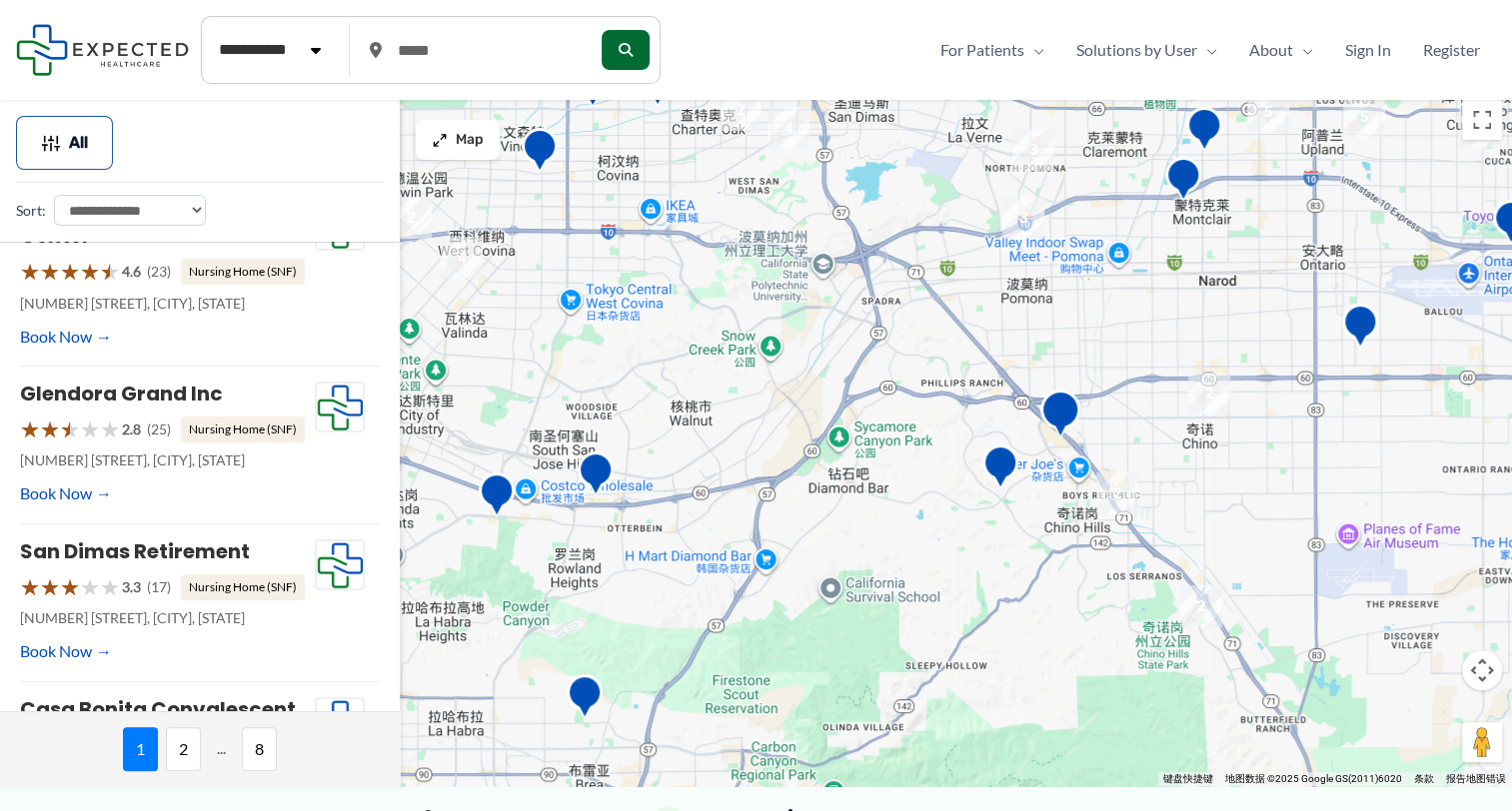 click on "**********" at bounding box center (130, 210) 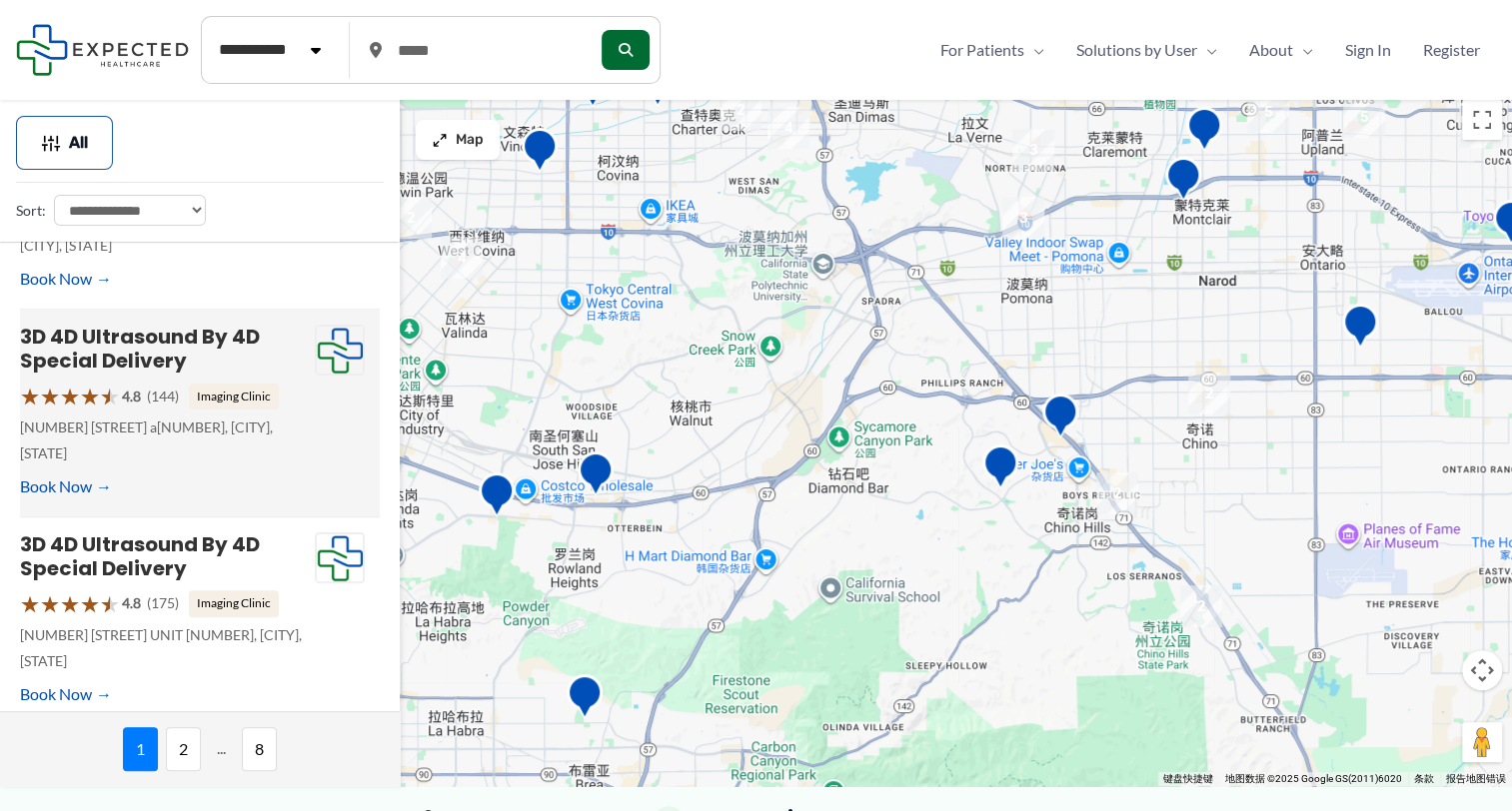 scroll, scrollTop: 1462, scrollLeft: 0, axis: vertical 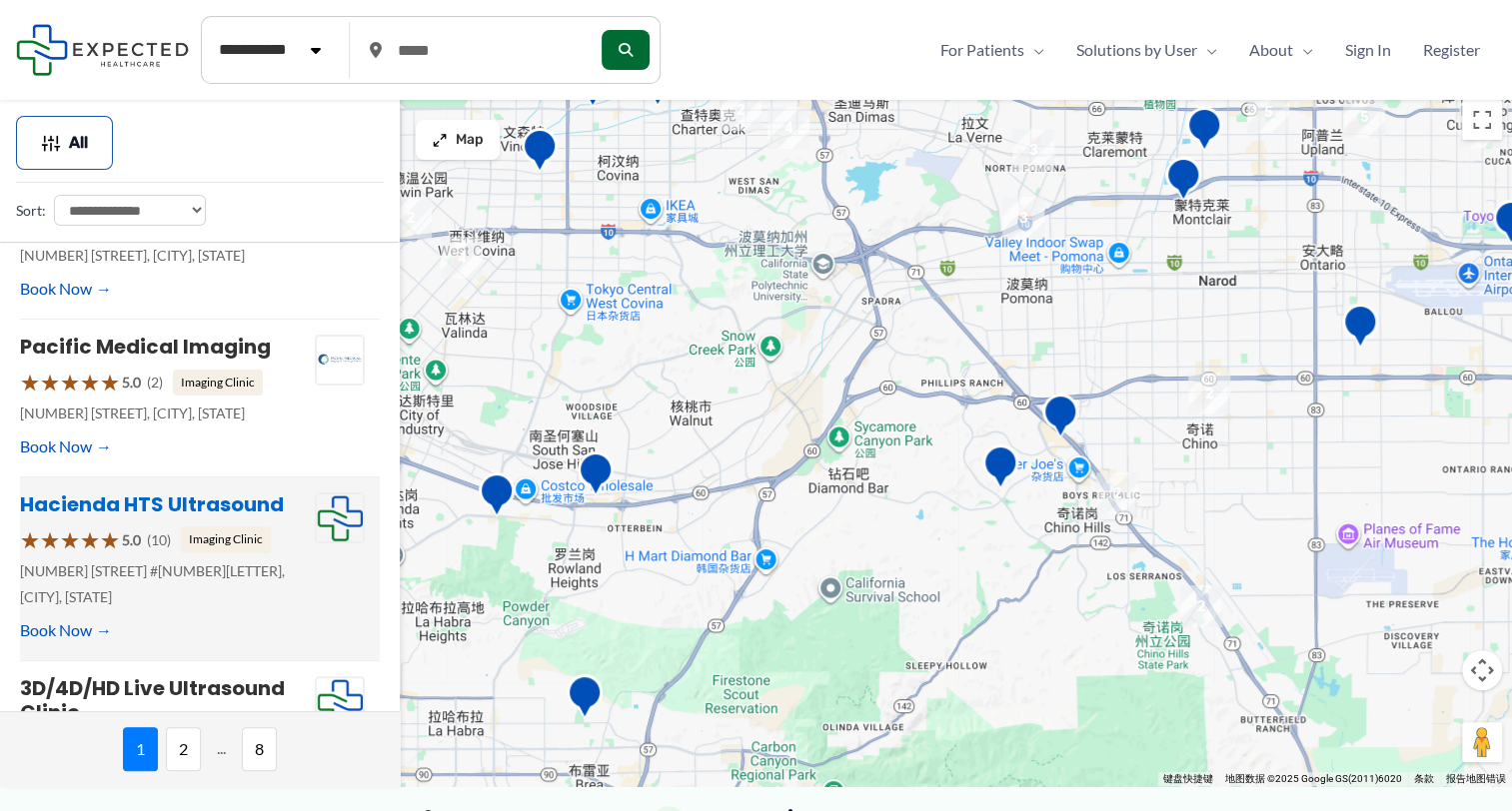 click on "Hacienda HTS Ultrasound" at bounding box center [152, 504] 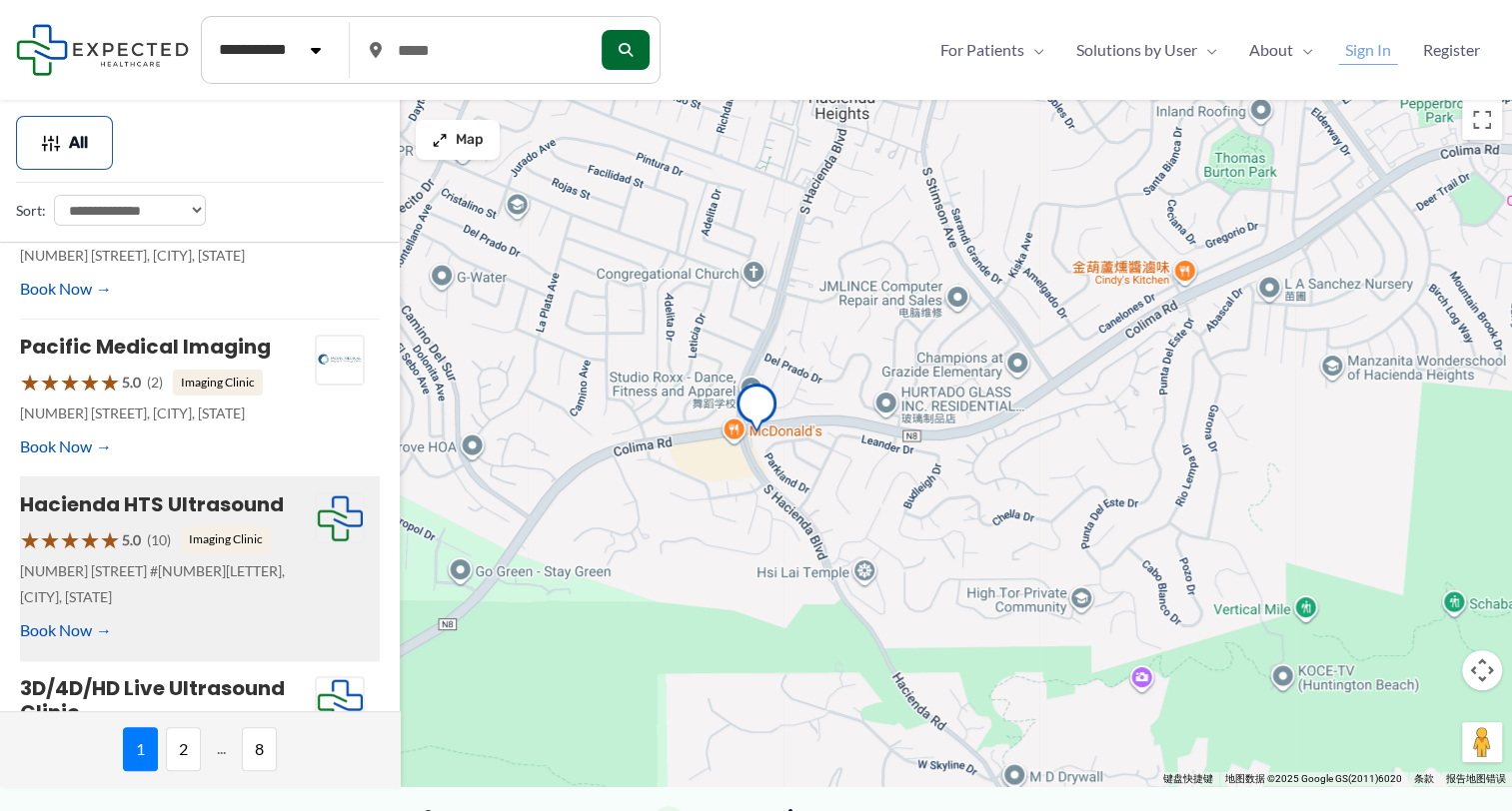 click on "Sign In" at bounding box center [1368, 50] 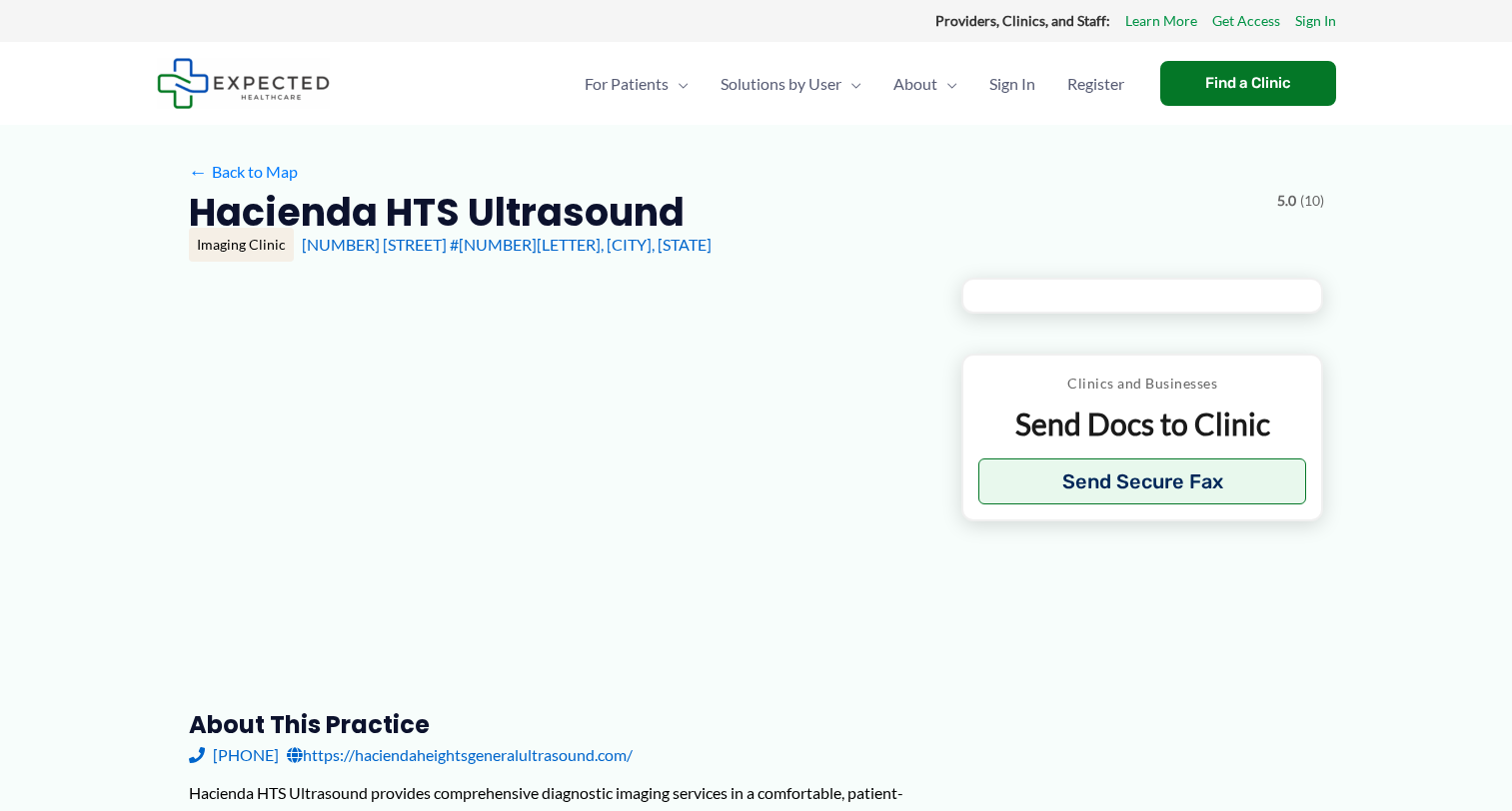 type on "**********" 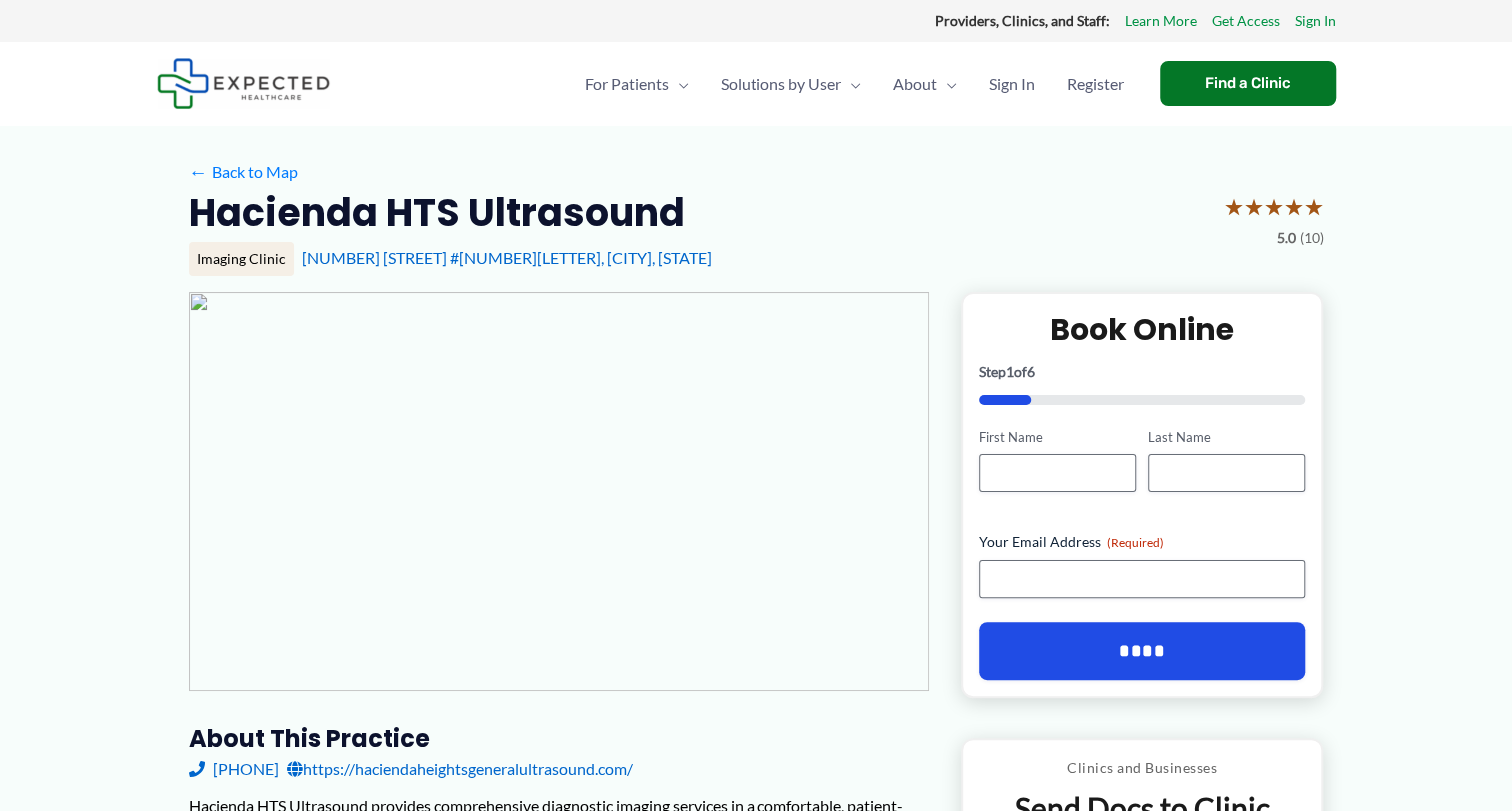 scroll, scrollTop: 0, scrollLeft: 0, axis: both 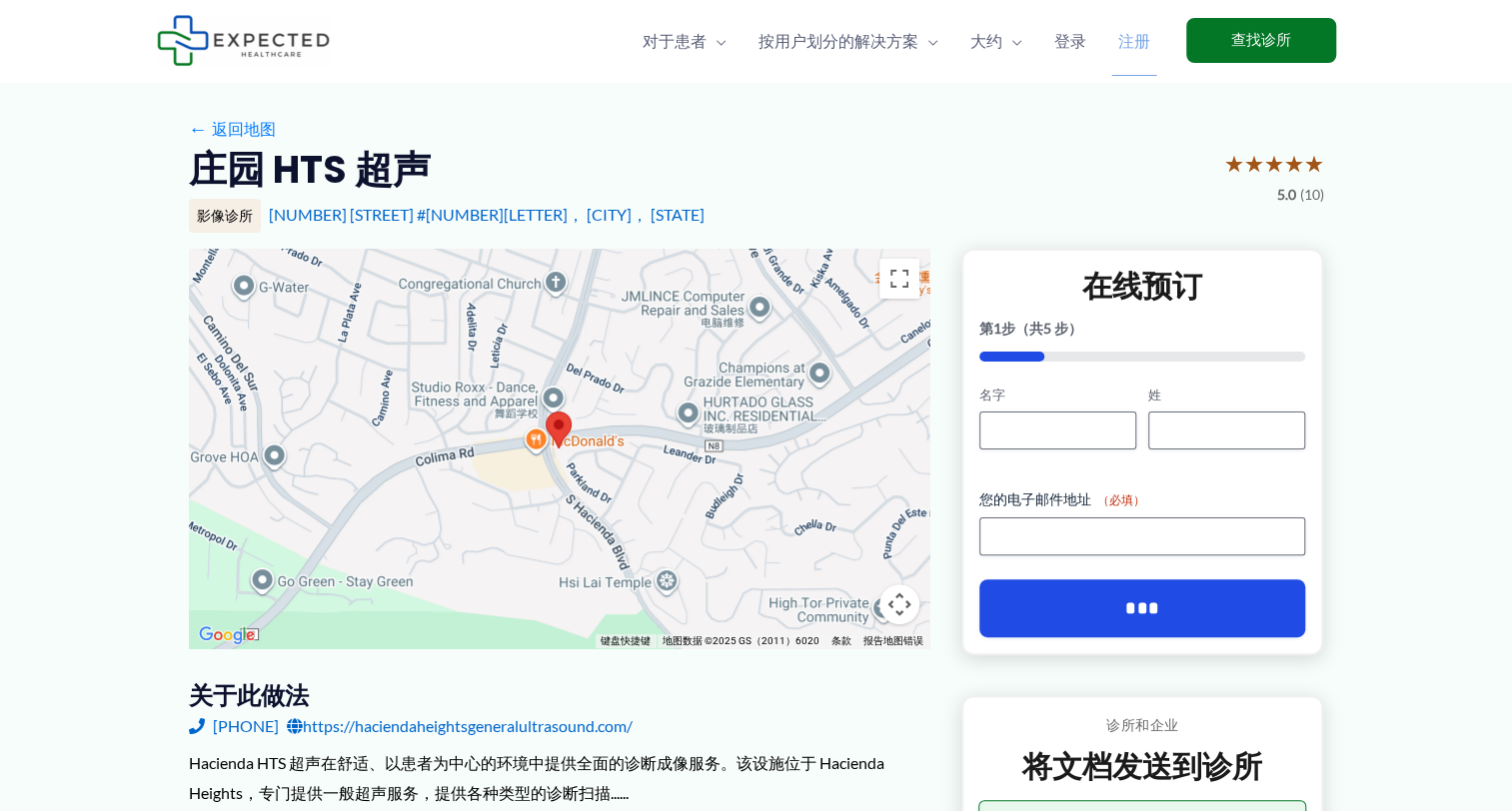 click on "注册" at bounding box center (1134, 41) 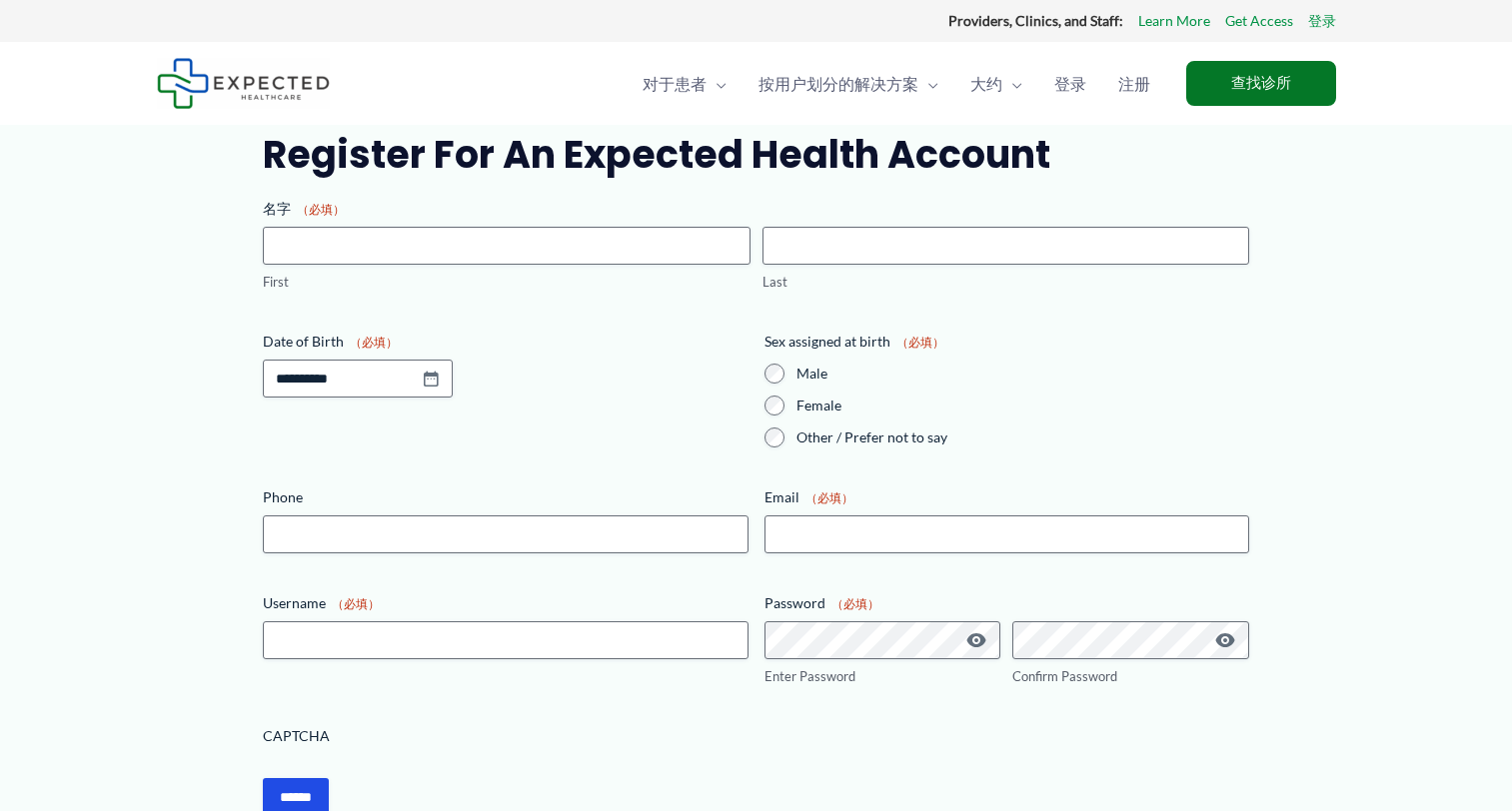 scroll, scrollTop: 0, scrollLeft: 0, axis: both 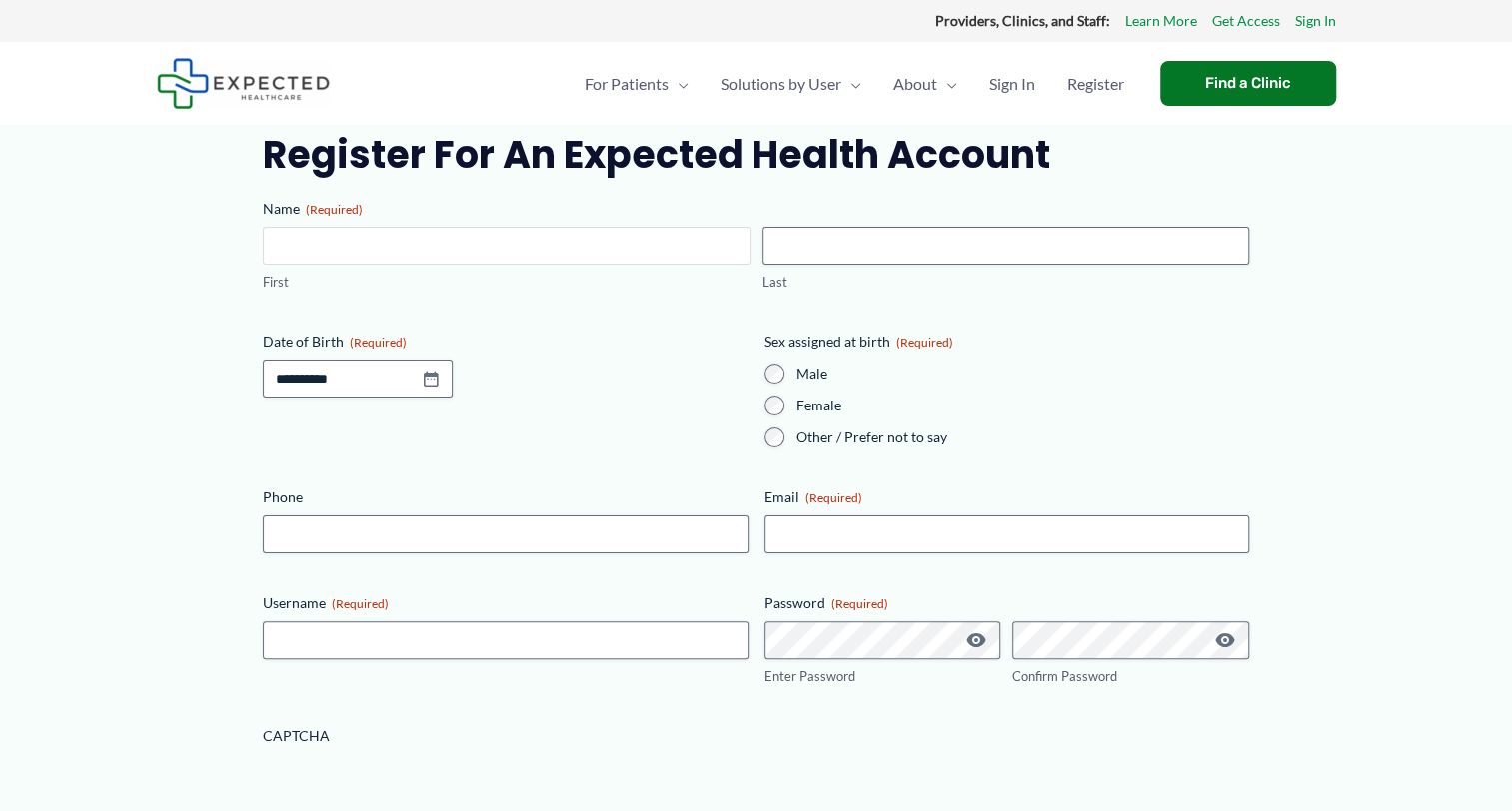 click on "First" at bounding box center [506, 246] 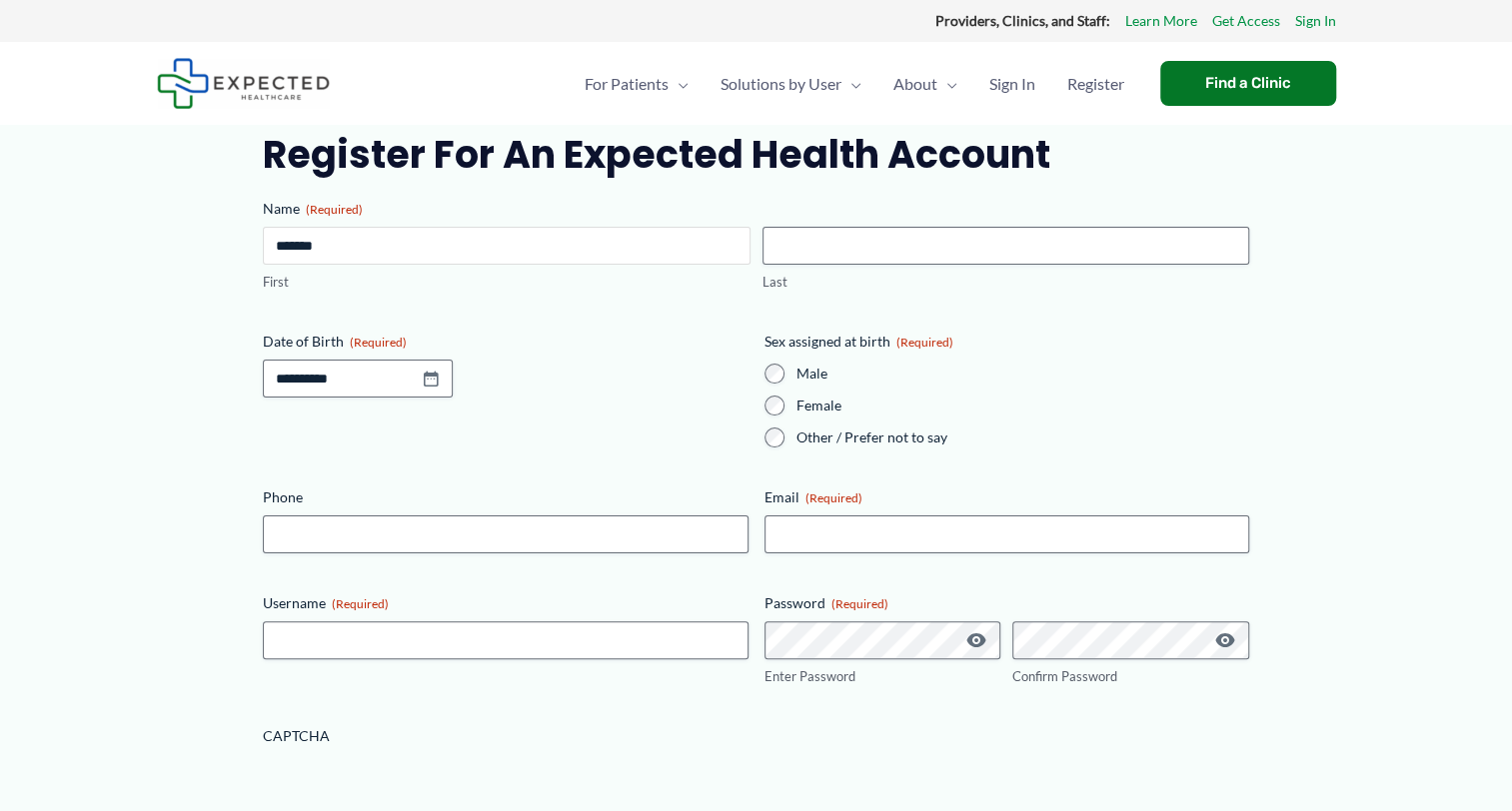 type on "*******" 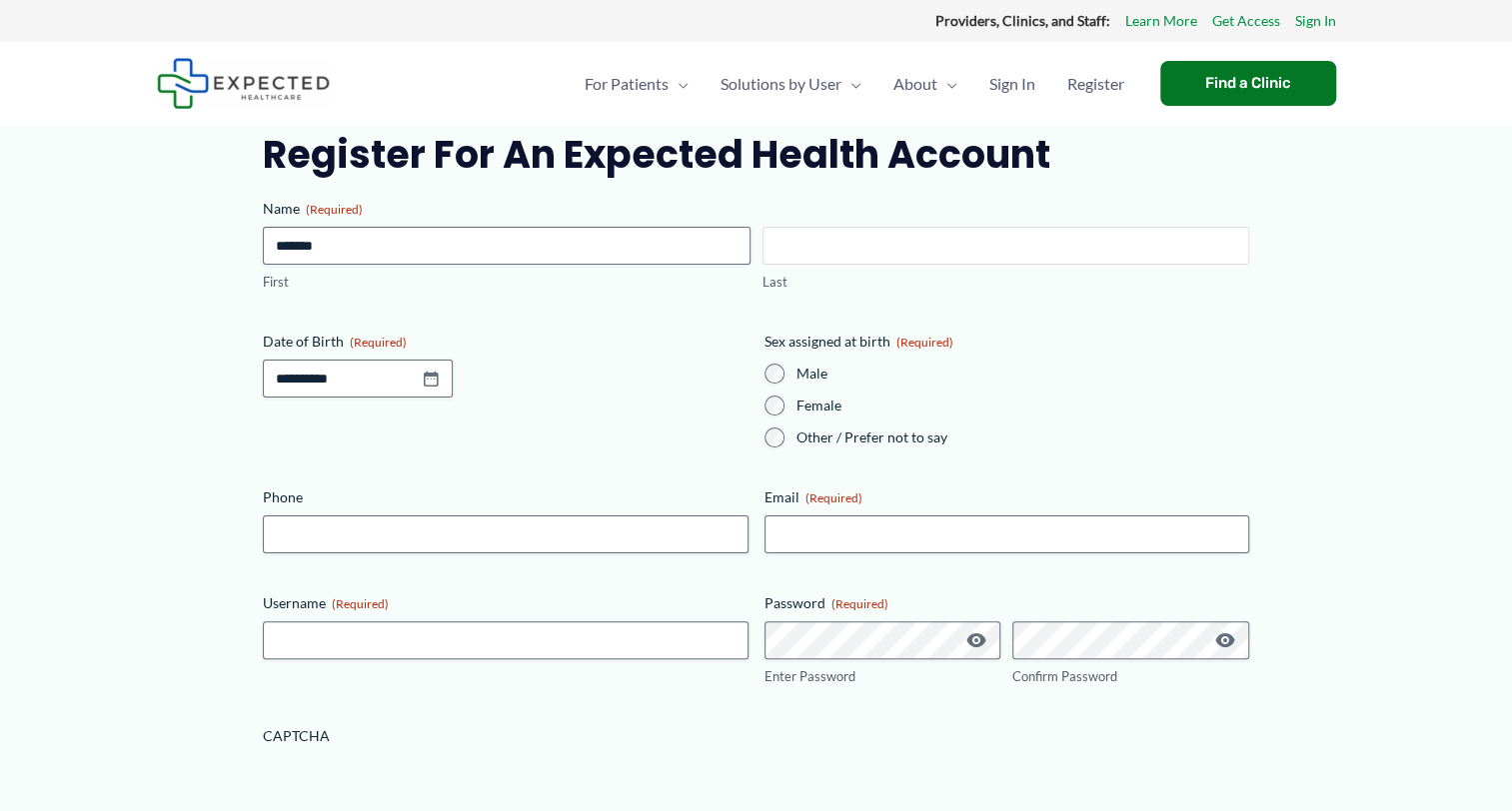 click on "Last" at bounding box center [1005, 246] 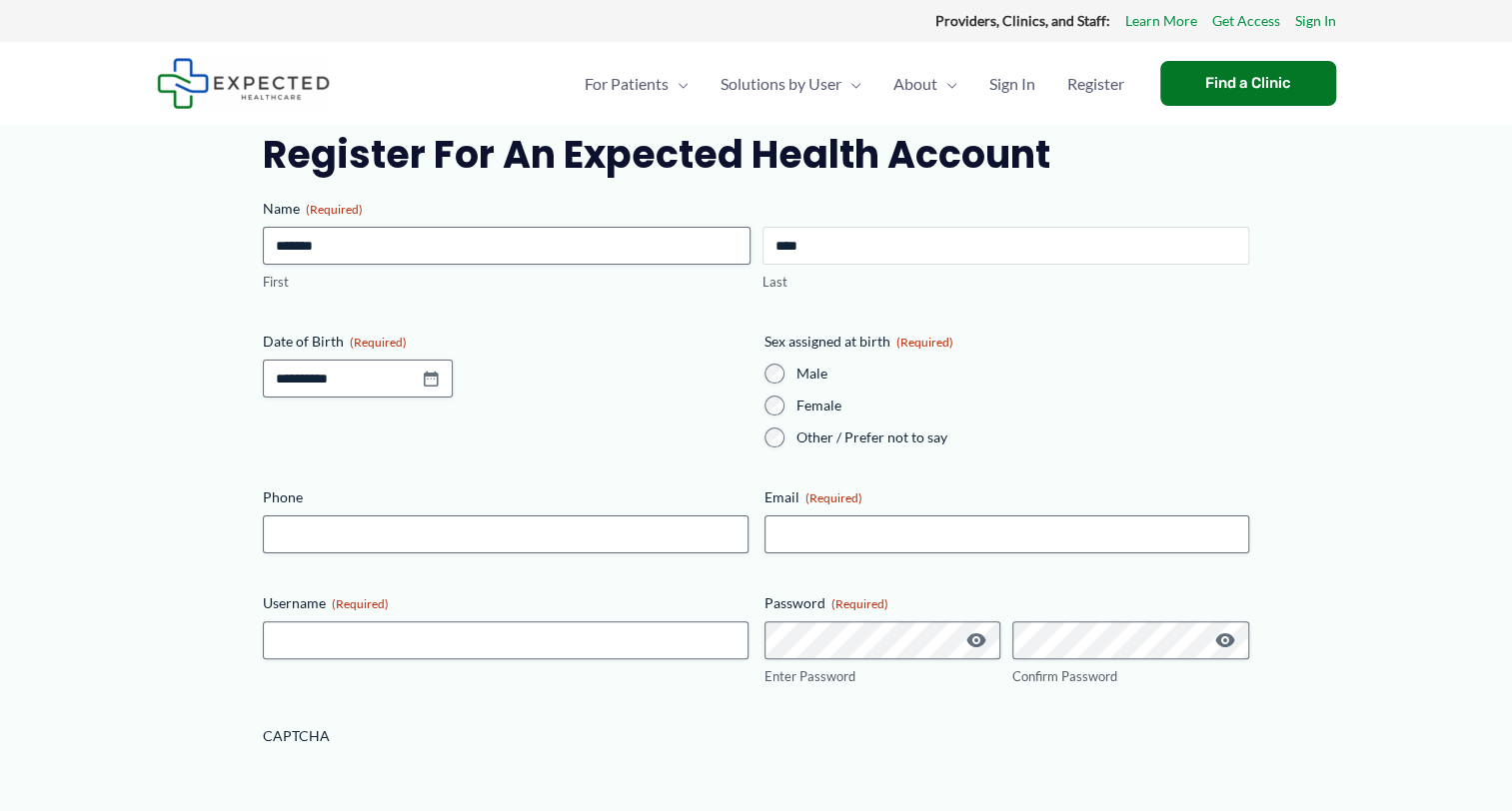 type on "****" 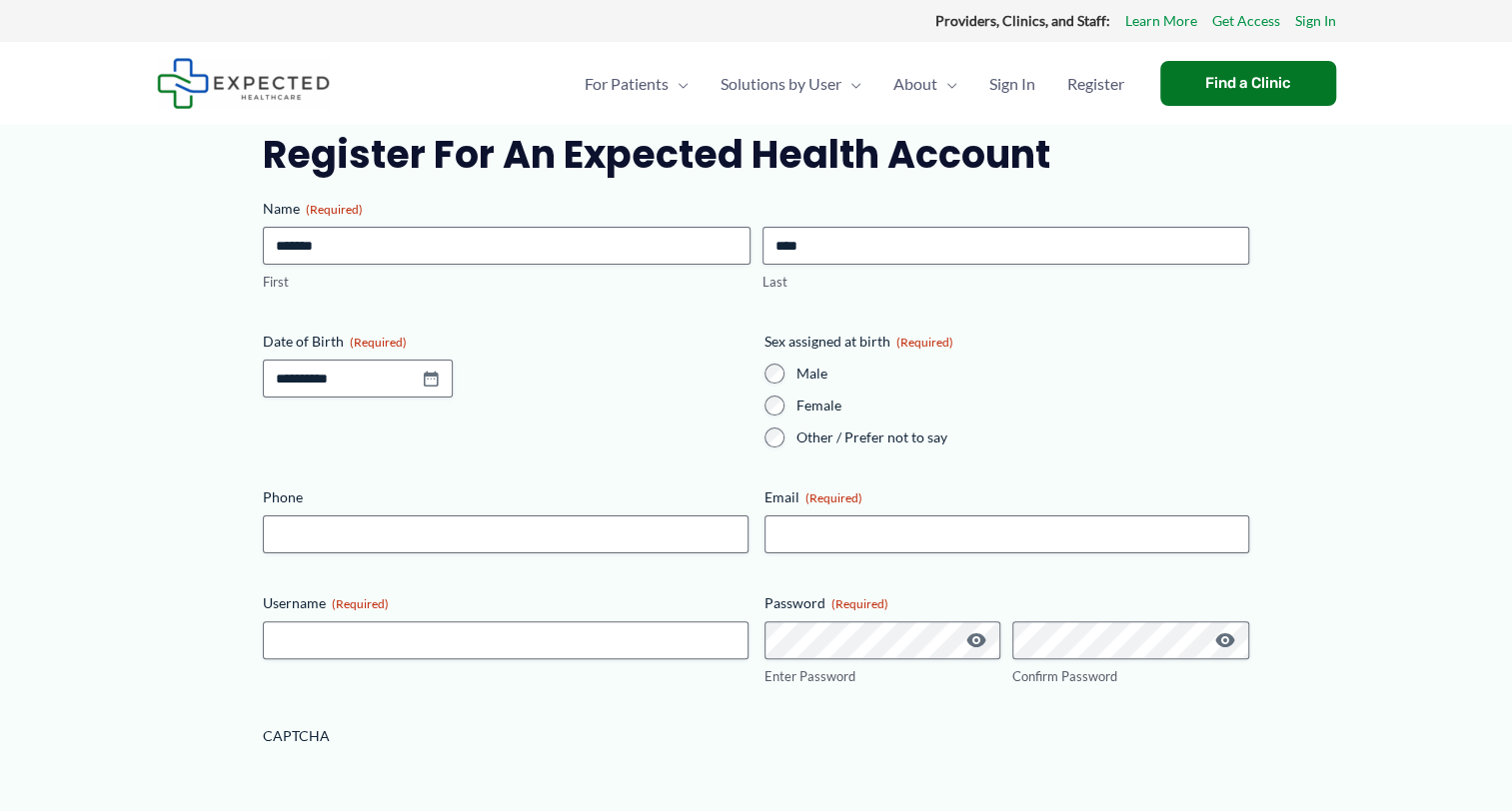 click on "Date of Birth (Required)
MM slash DD slash YYYY" at bounding box center [505, 390] 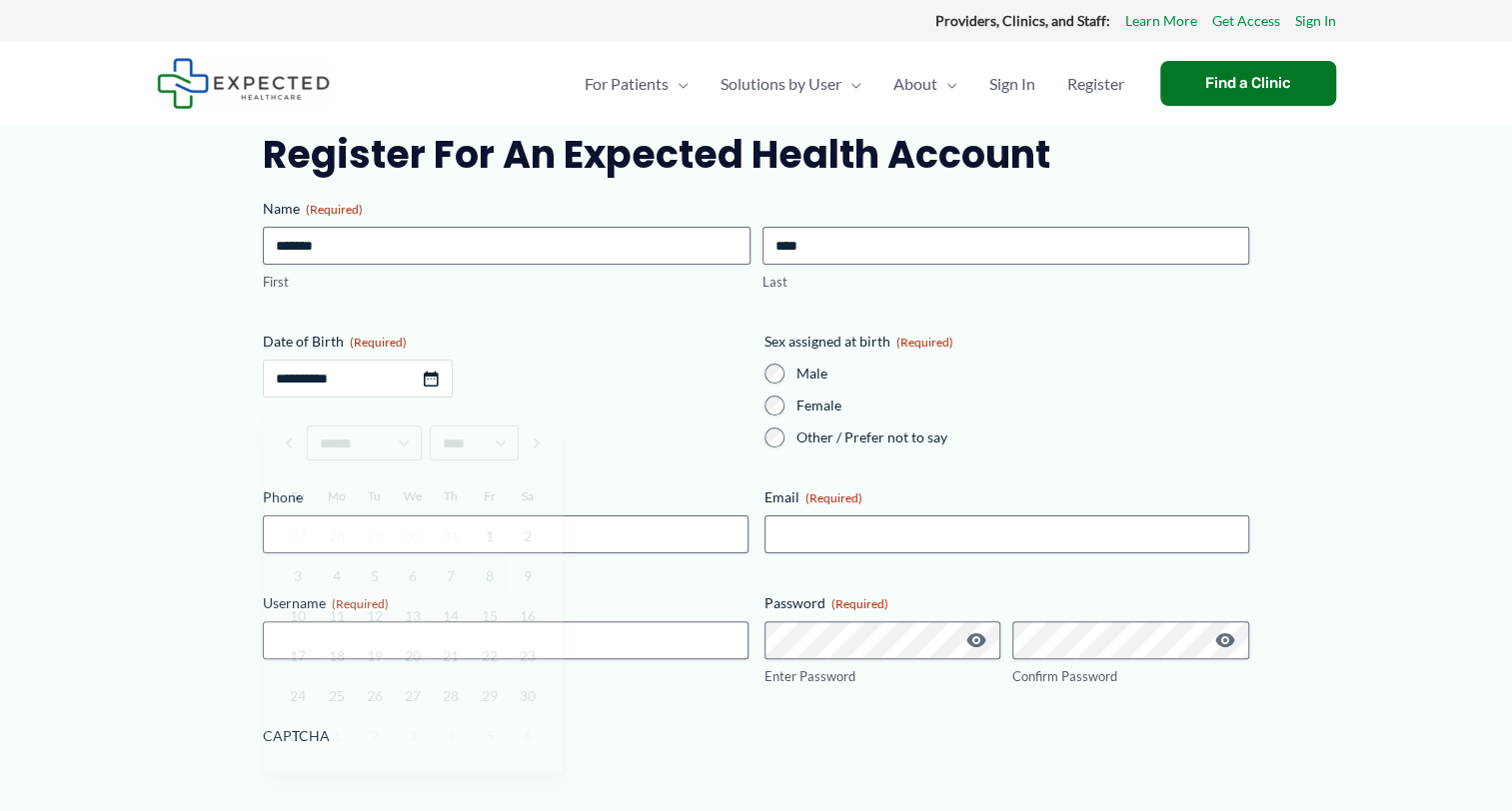 click on "Date of Birth (Required)" at bounding box center [358, 379] 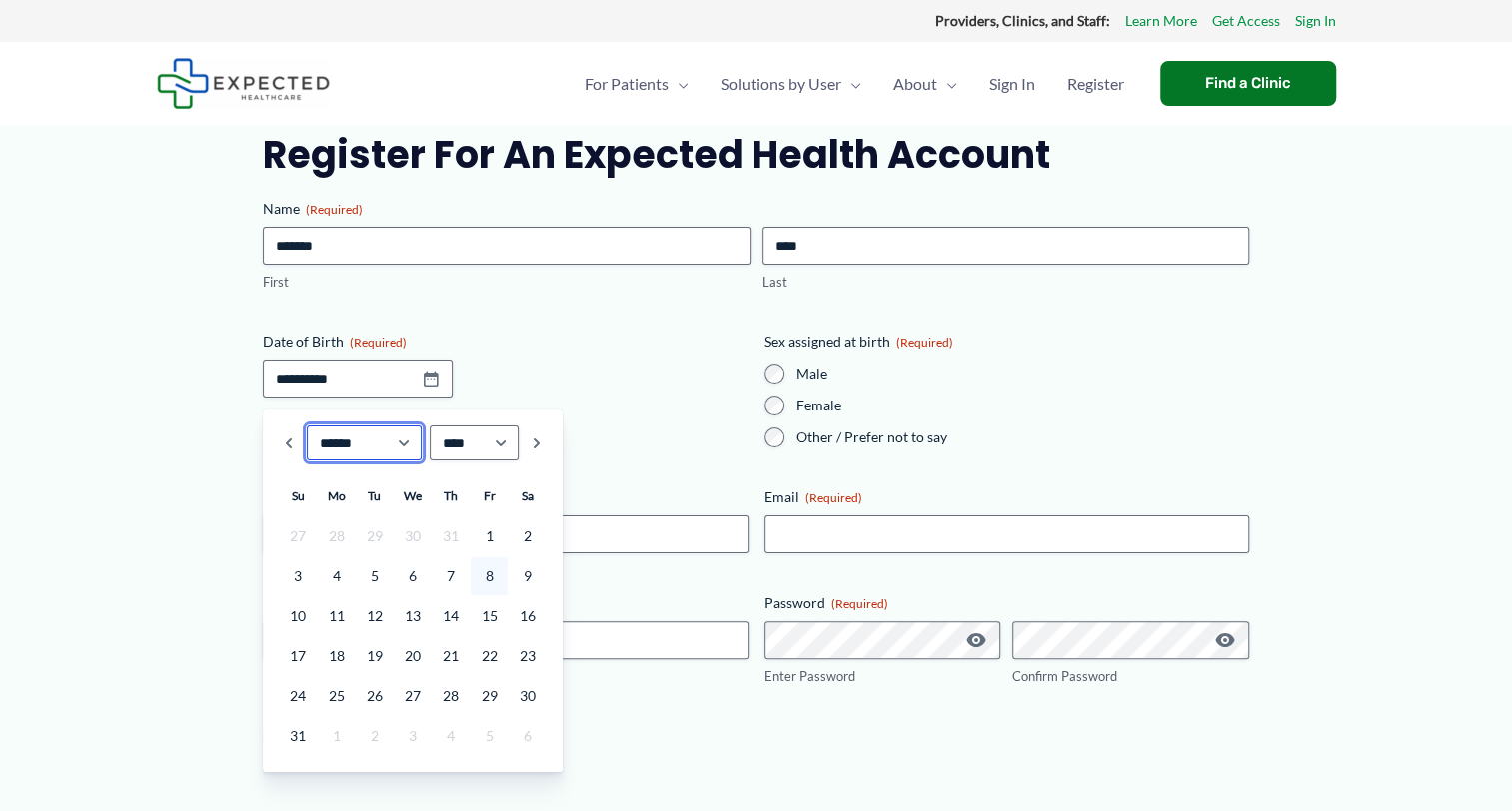 click on "******* ******** ***** ***** *** **** **** ****** ********* ******* ******** ********" at bounding box center [364, 442] 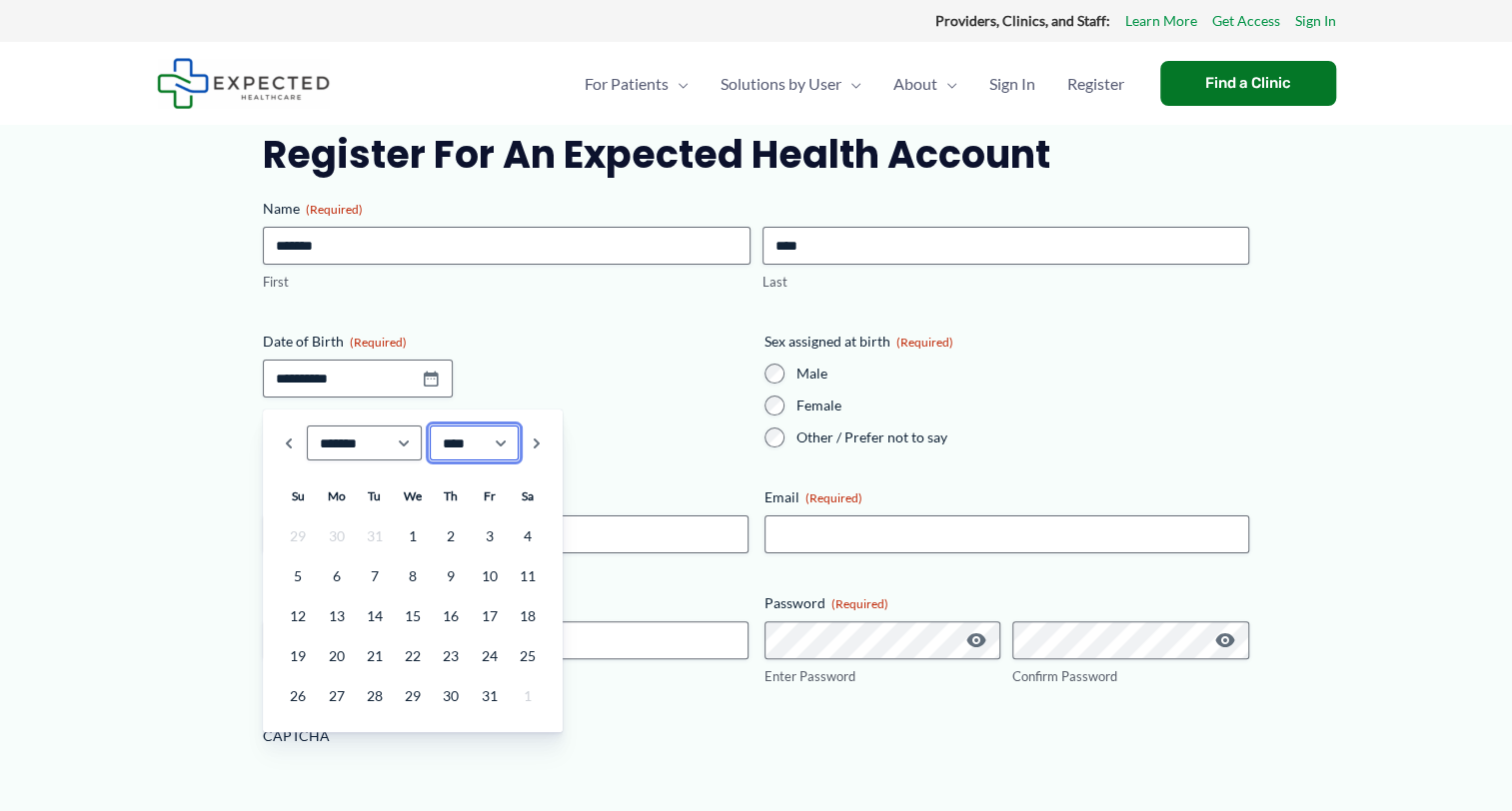 click on "**** **** **** **** **** **** **** **** **** **** **** **** **** **** **** **** **** **** **** **** **** **** **** **** **** **** **** **** **** **** **** **** **** **** **** **** **** **** **** **** **** **** **** **** **** **** **** **** **** **** **** **** **** **** **** **** **** **** **** **** **** **** **** **** **** **** **** **** **** **** **** **** **** **** **** **** **** **** **** **** **** **** **** **** **** **** **** **** **** **** **** **** **** **** **** **** **** **** **** **** **** **** **** **** **** **** **** **** **** **** **** **** **** **** **** **** **** **** **** **** ****" at bounding box center [475, 442] 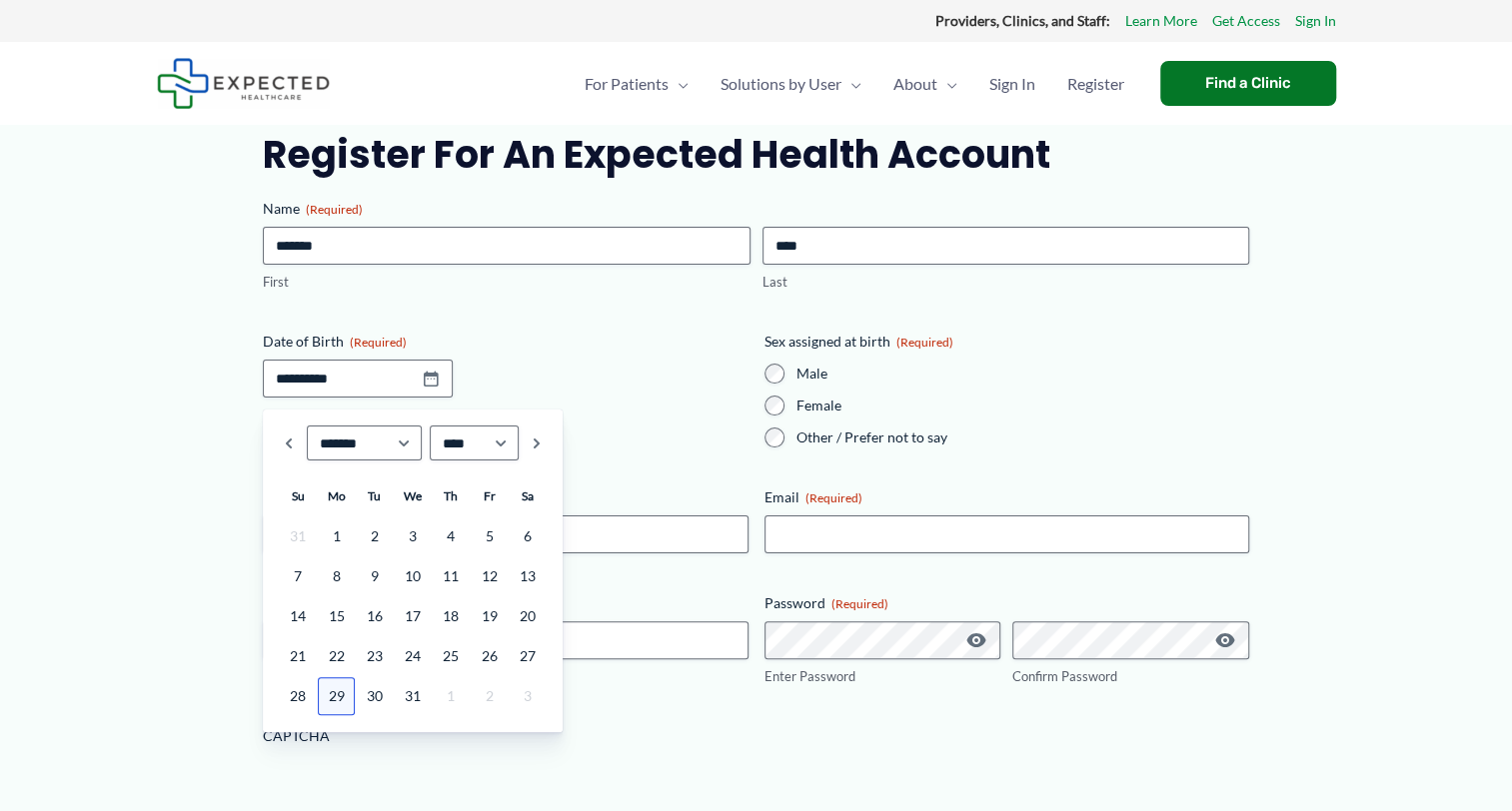 click on "29" at bounding box center (336, 696) 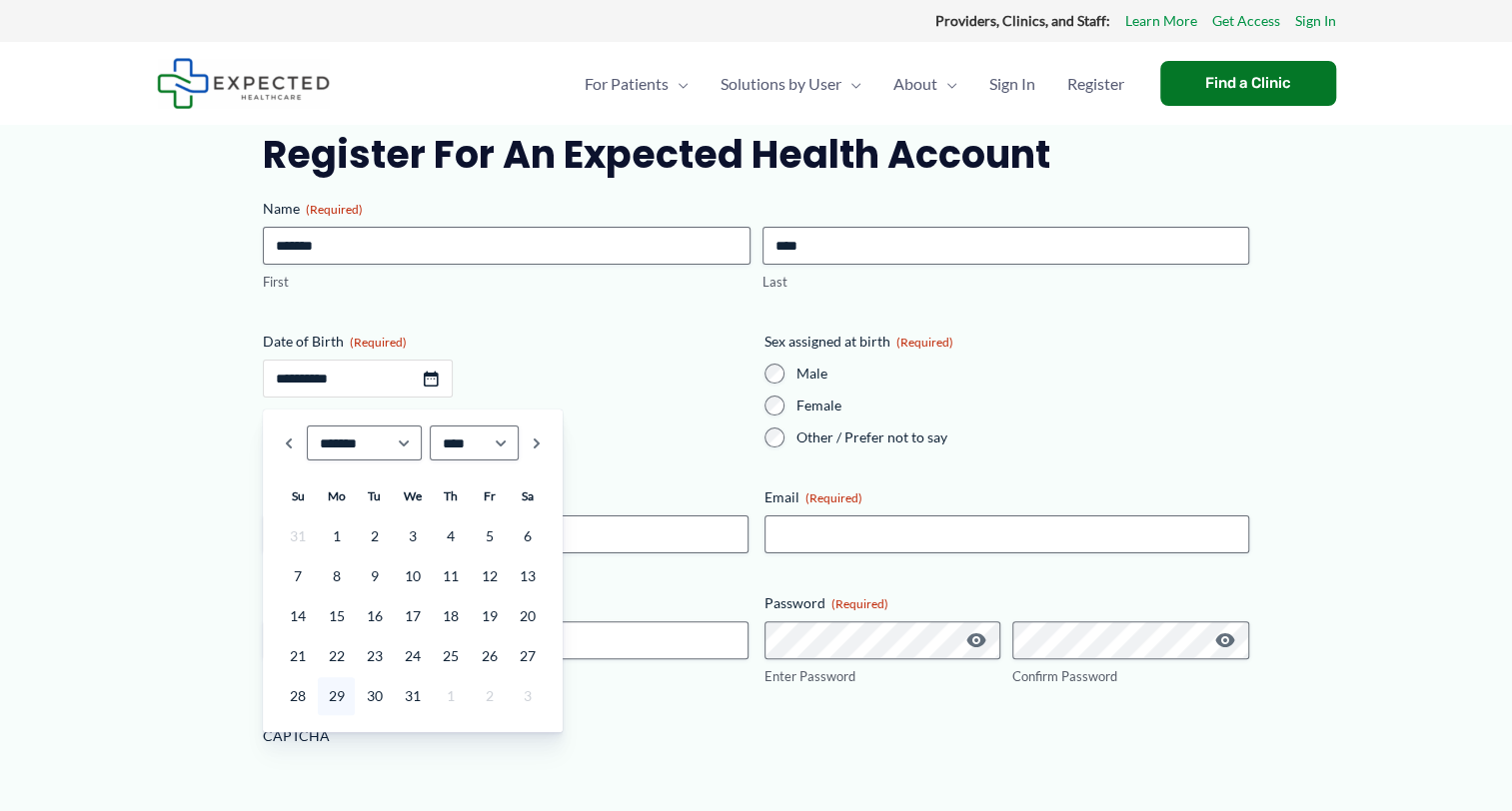 type on "**********" 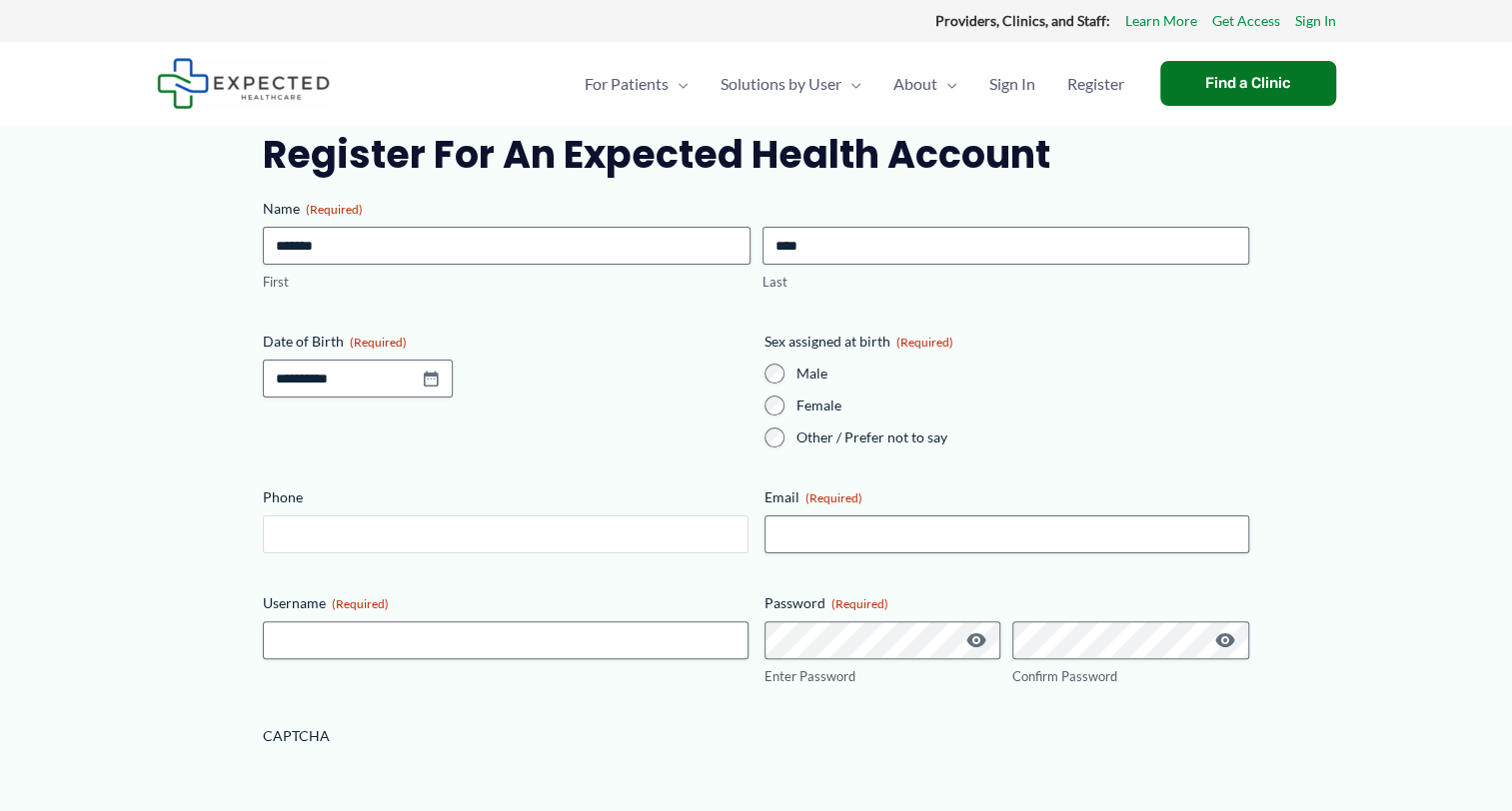 click on "Phone" at bounding box center [505, 534] 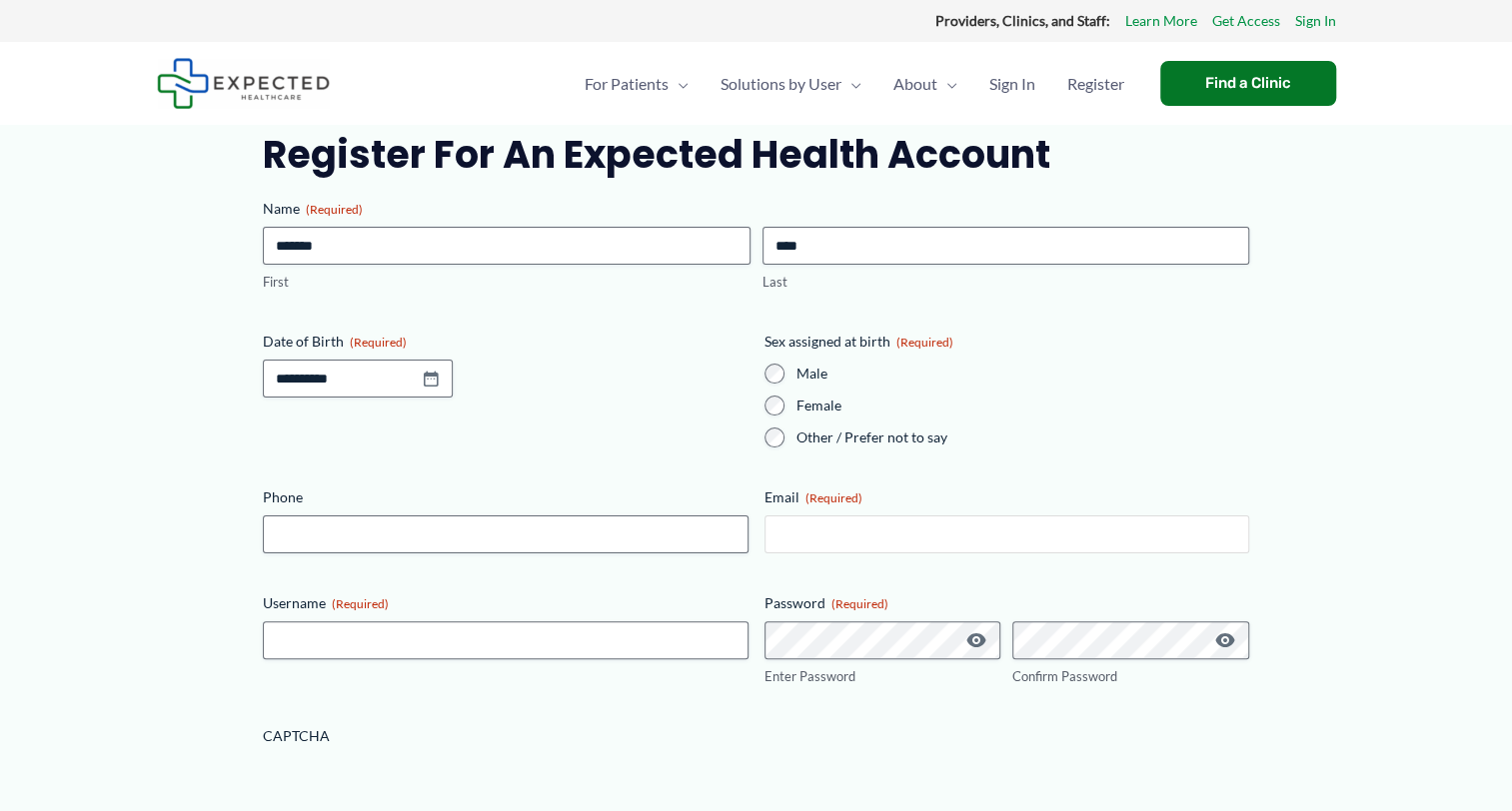 click on "Email (Required)" at bounding box center (1006, 534) 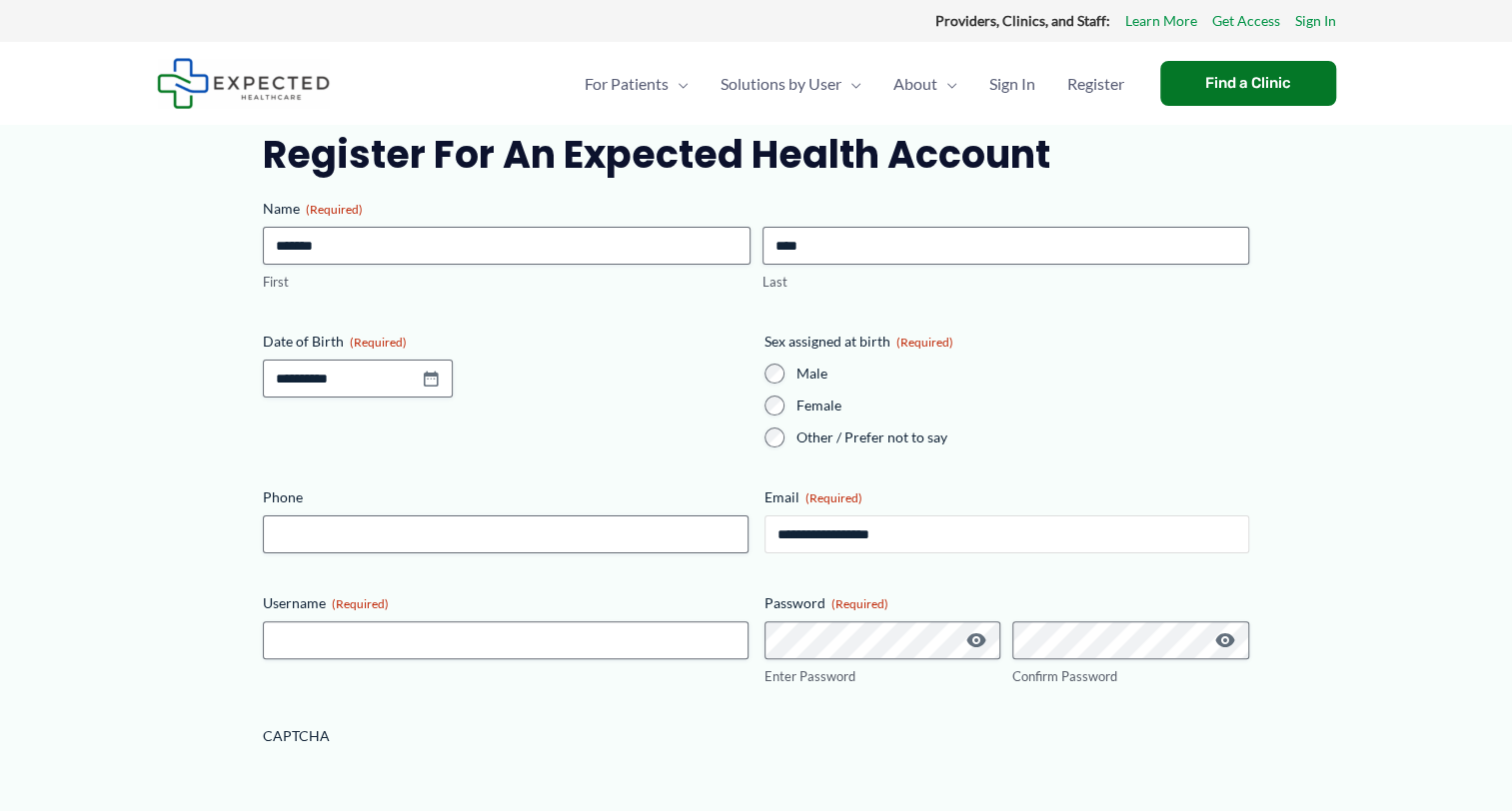 type on "**********" 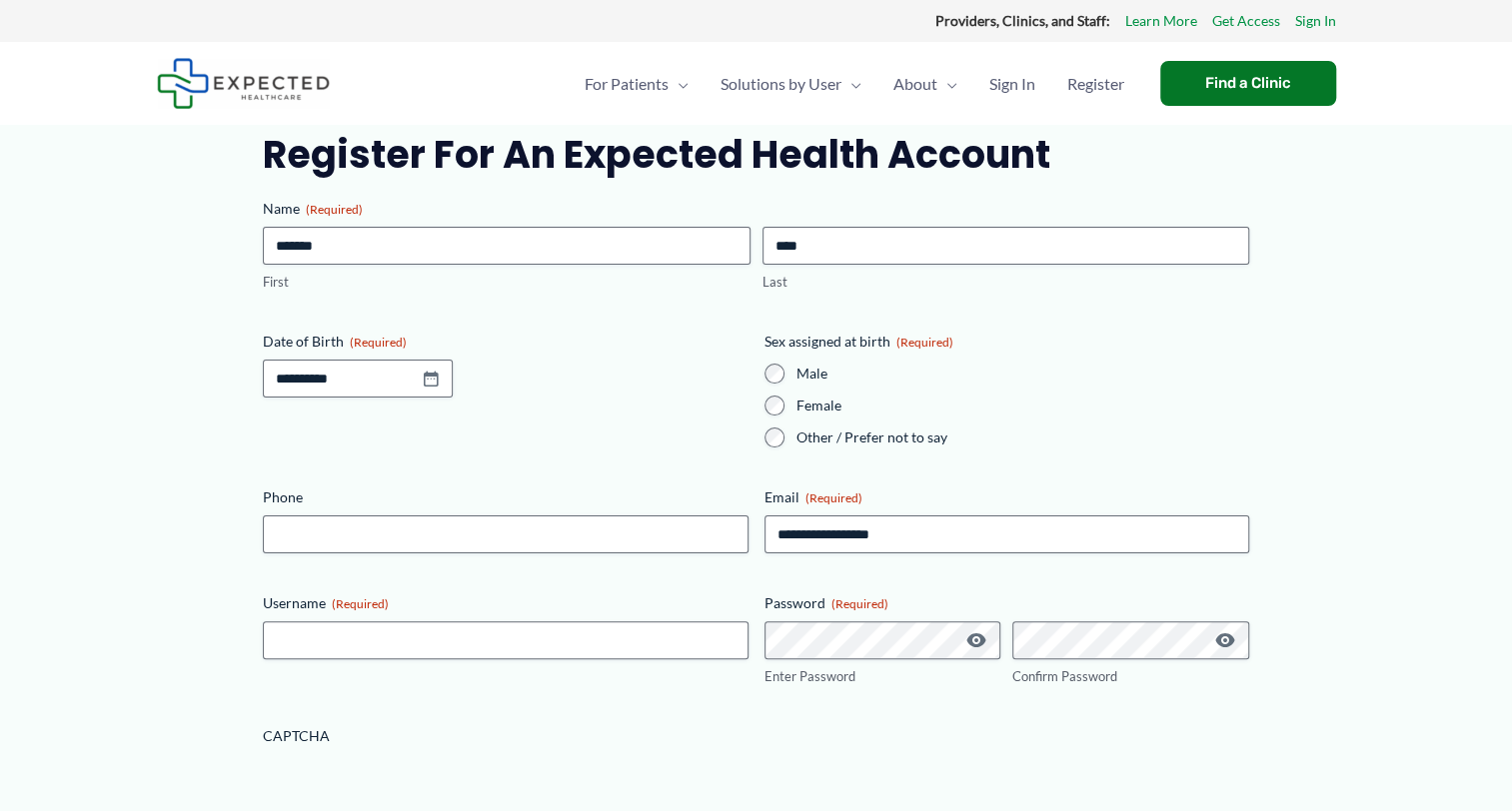 click on "Register
Register for an Expected Health Account
Name (Required)
[NAME]
First
[NAME]
Last
Date of Birth (Required)
[DATE]
MM slash DD slash YYYY
Sex assigned at birth (Required)
Male" at bounding box center (756, 551) 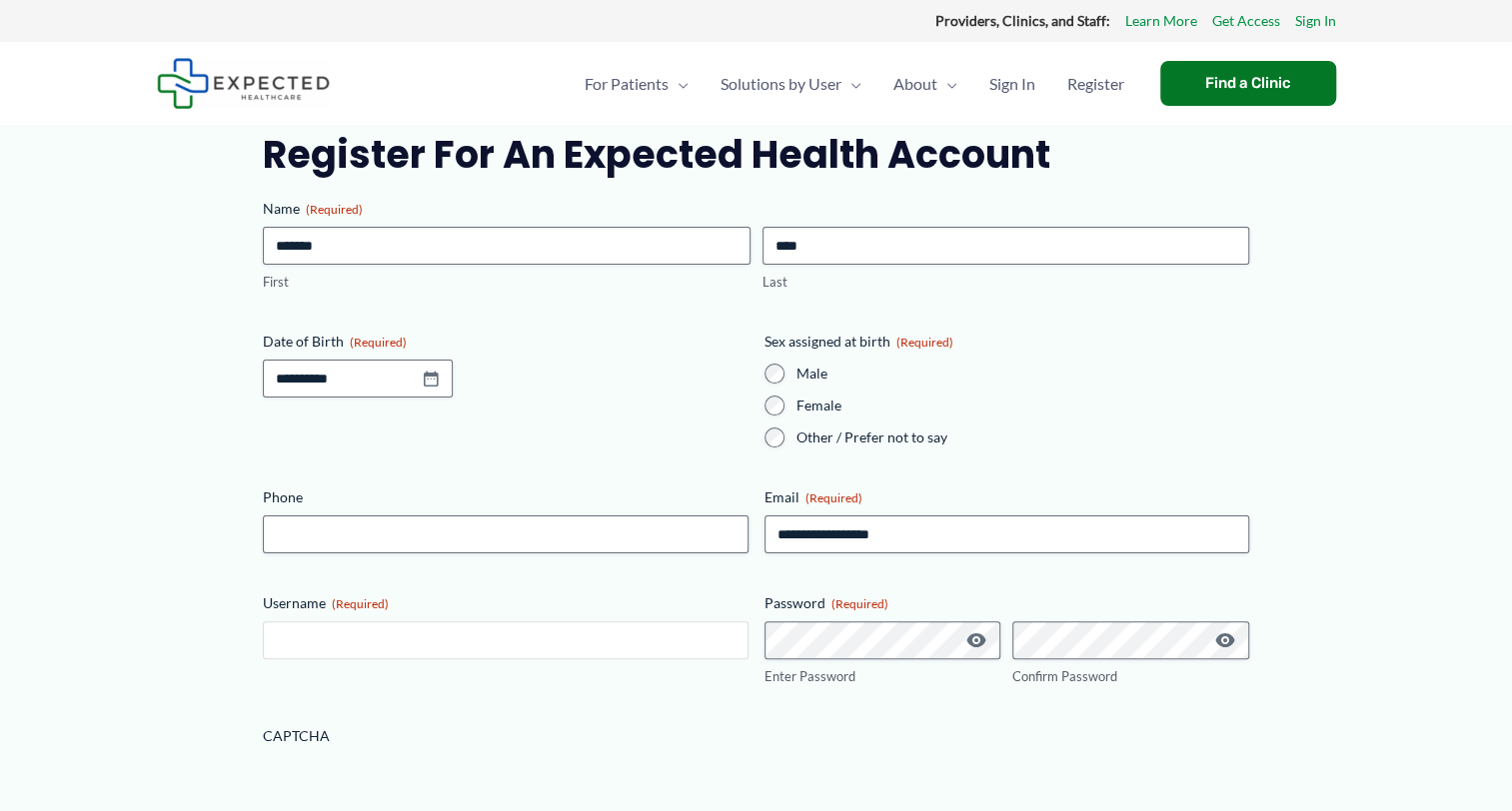 click on "Username (Required)" at bounding box center [505, 640] 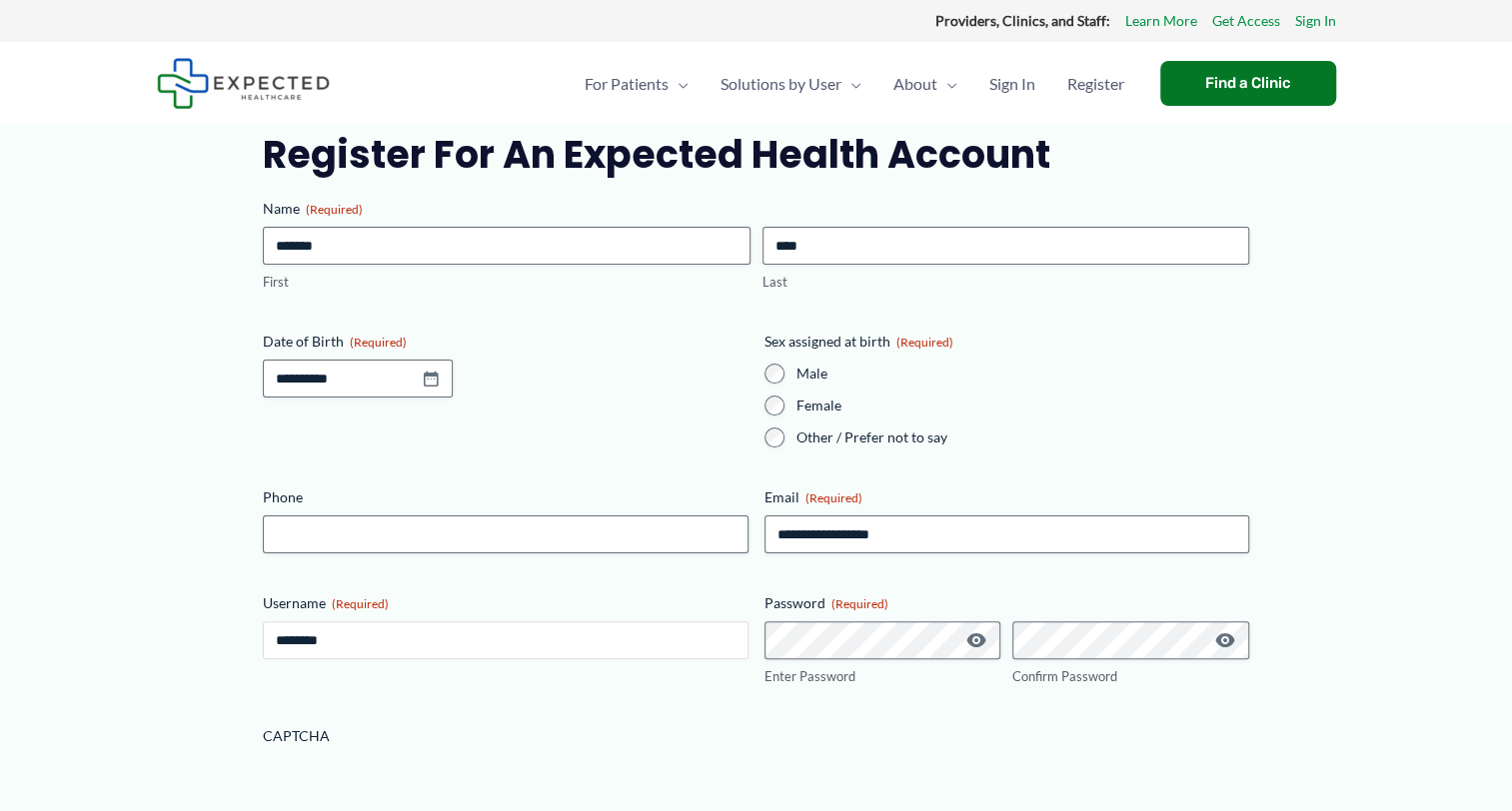 type on "********" 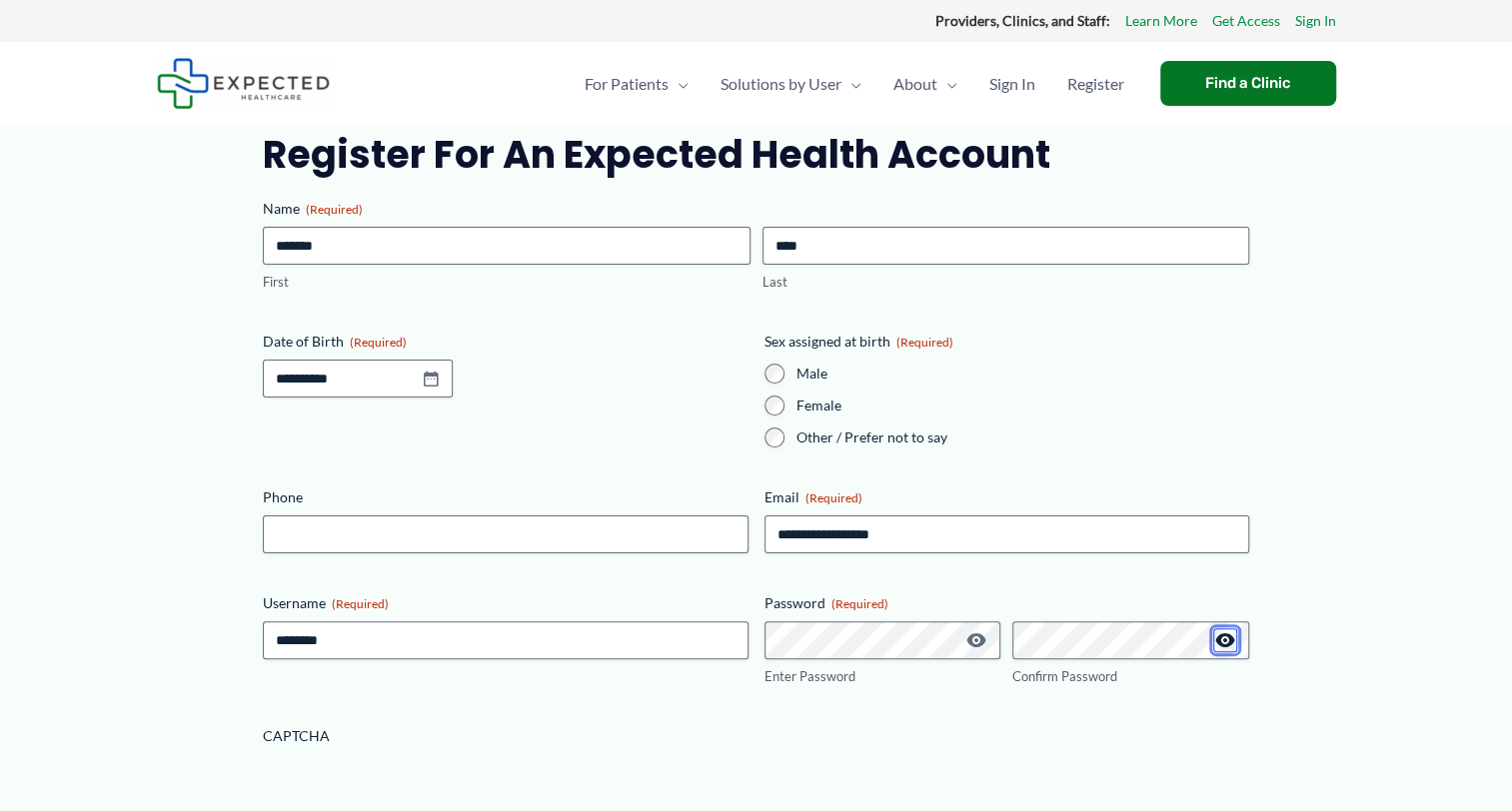click at bounding box center (1225, 640) 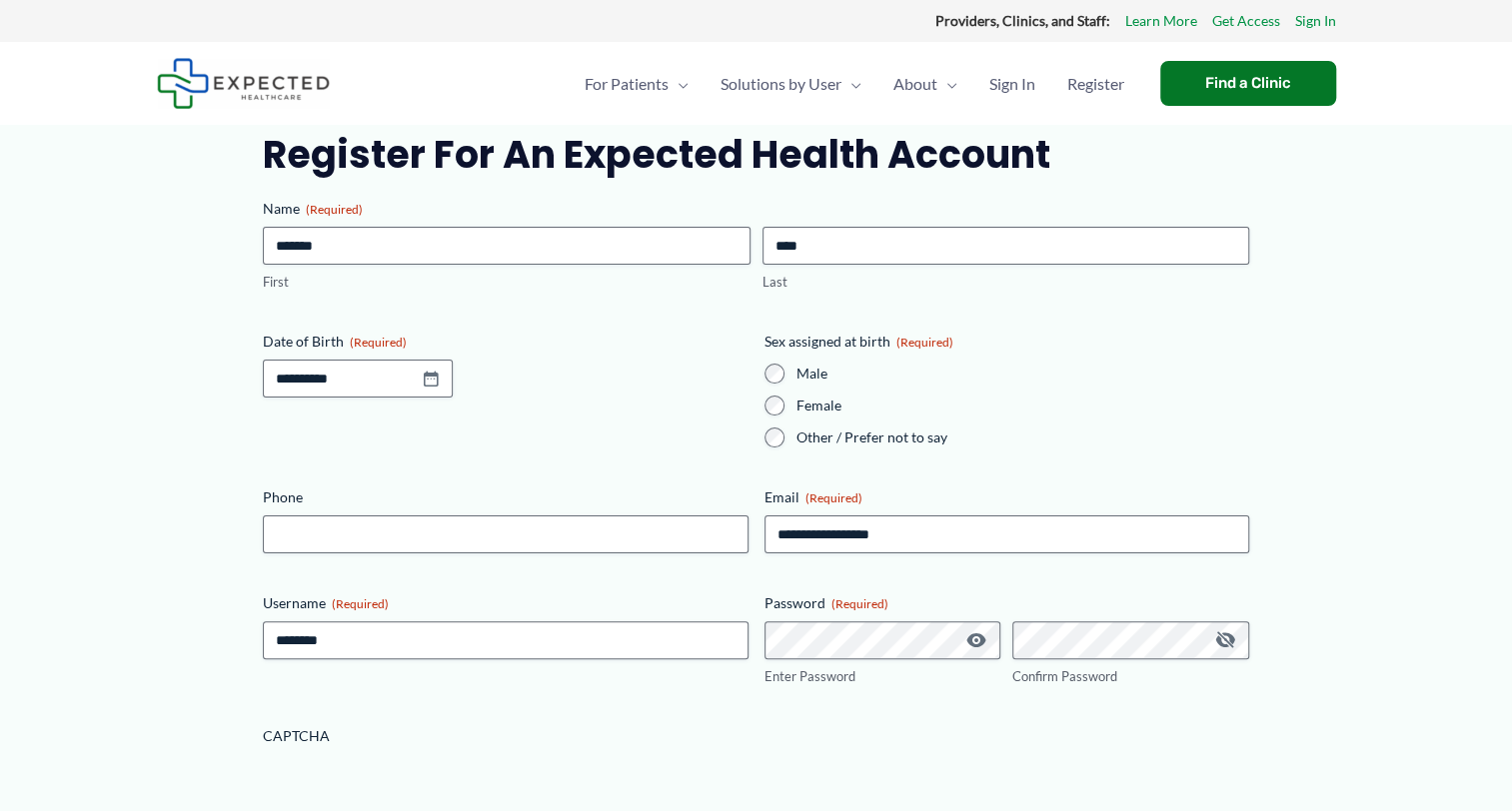 click on "Register
Register for an Expected Health Account
Name (Required)
[NAME]
First
[NAME]
Last
Date of Birth (Required)
[DATE]
MM slash DD slash YYYY
Sex assigned at birth (Required)
Male" at bounding box center [756, 551] 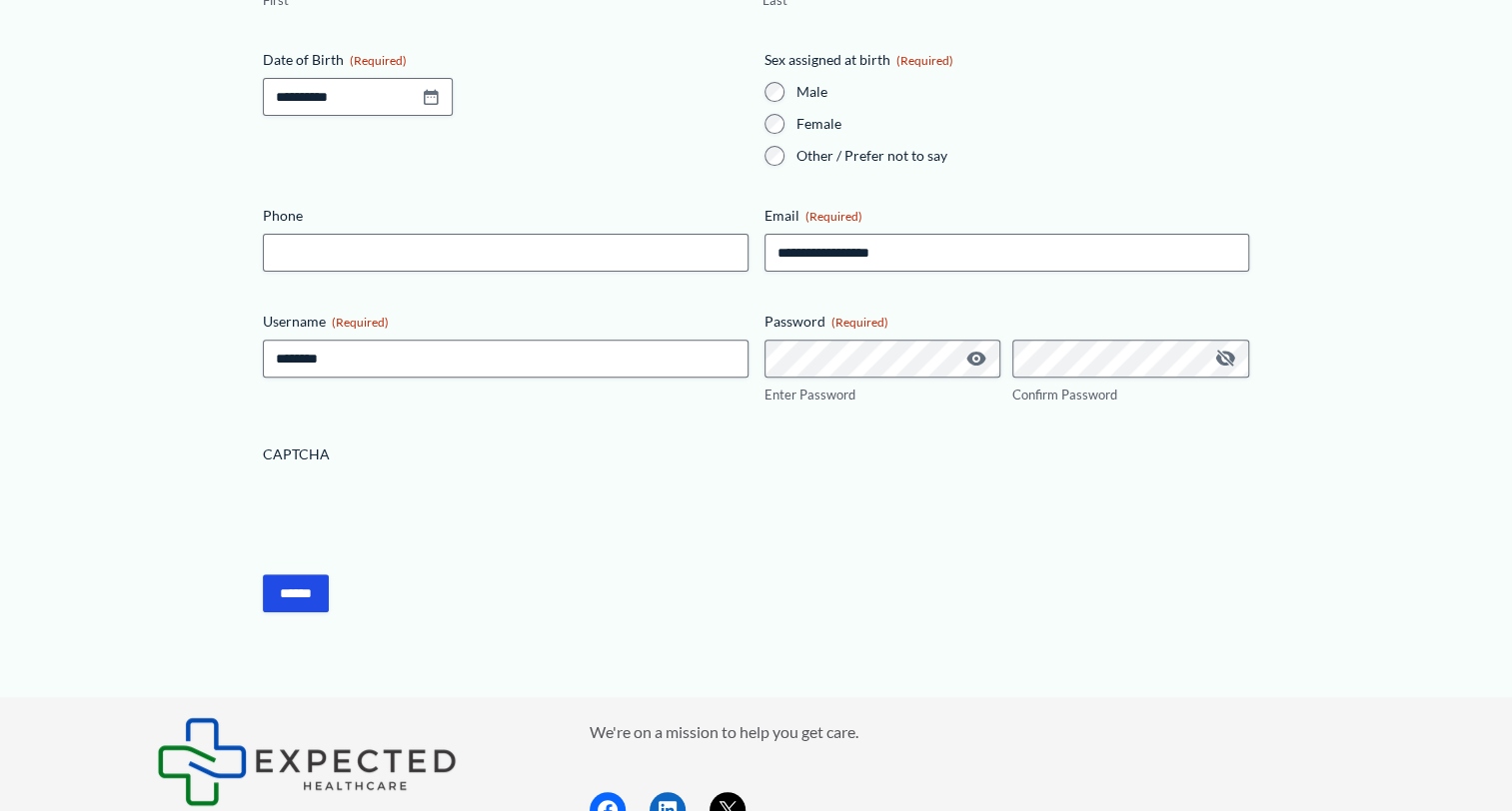scroll, scrollTop: 300, scrollLeft: 0, axis: vertical 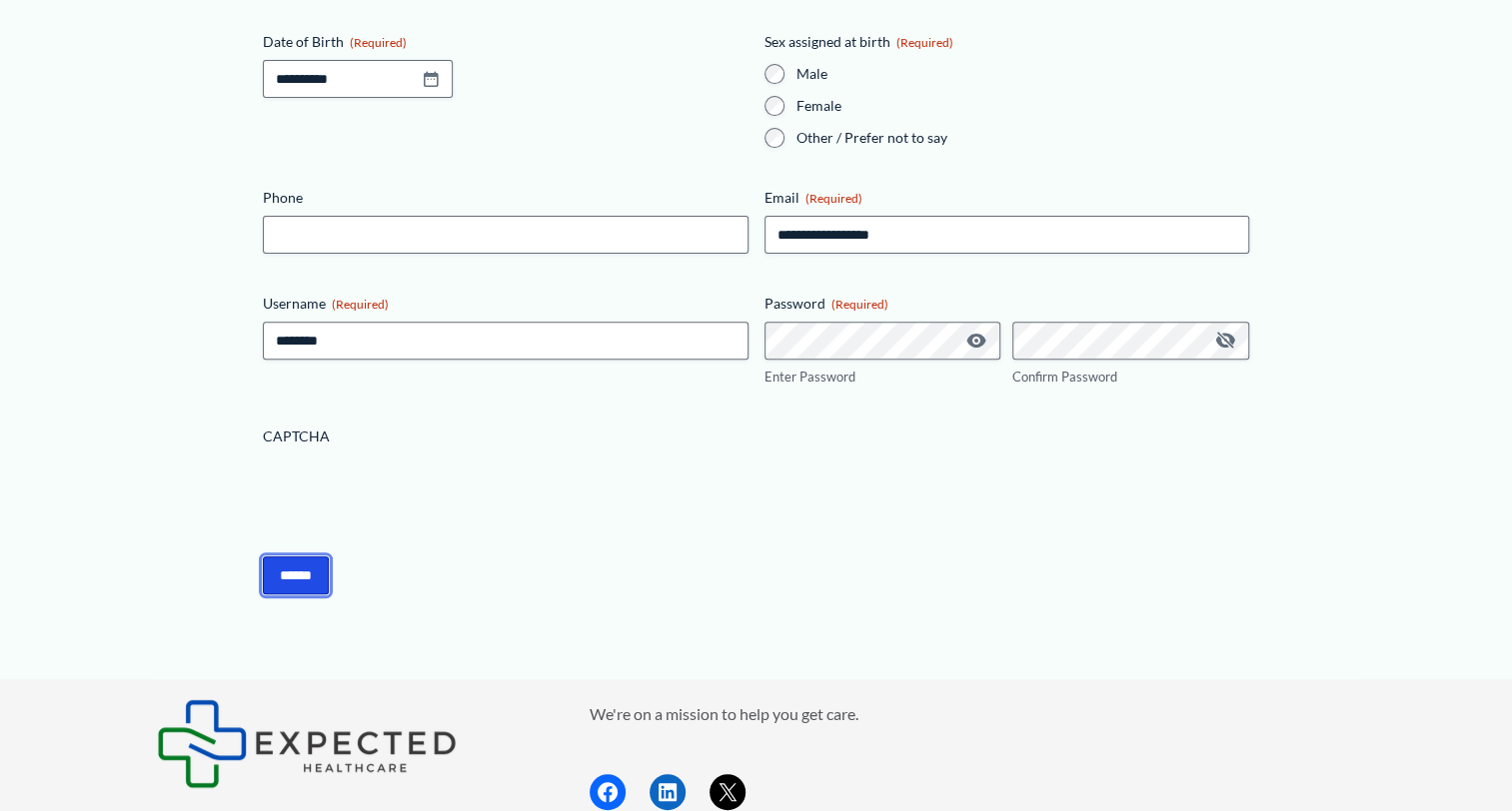 click on "******" at bounding box center [296, 575] 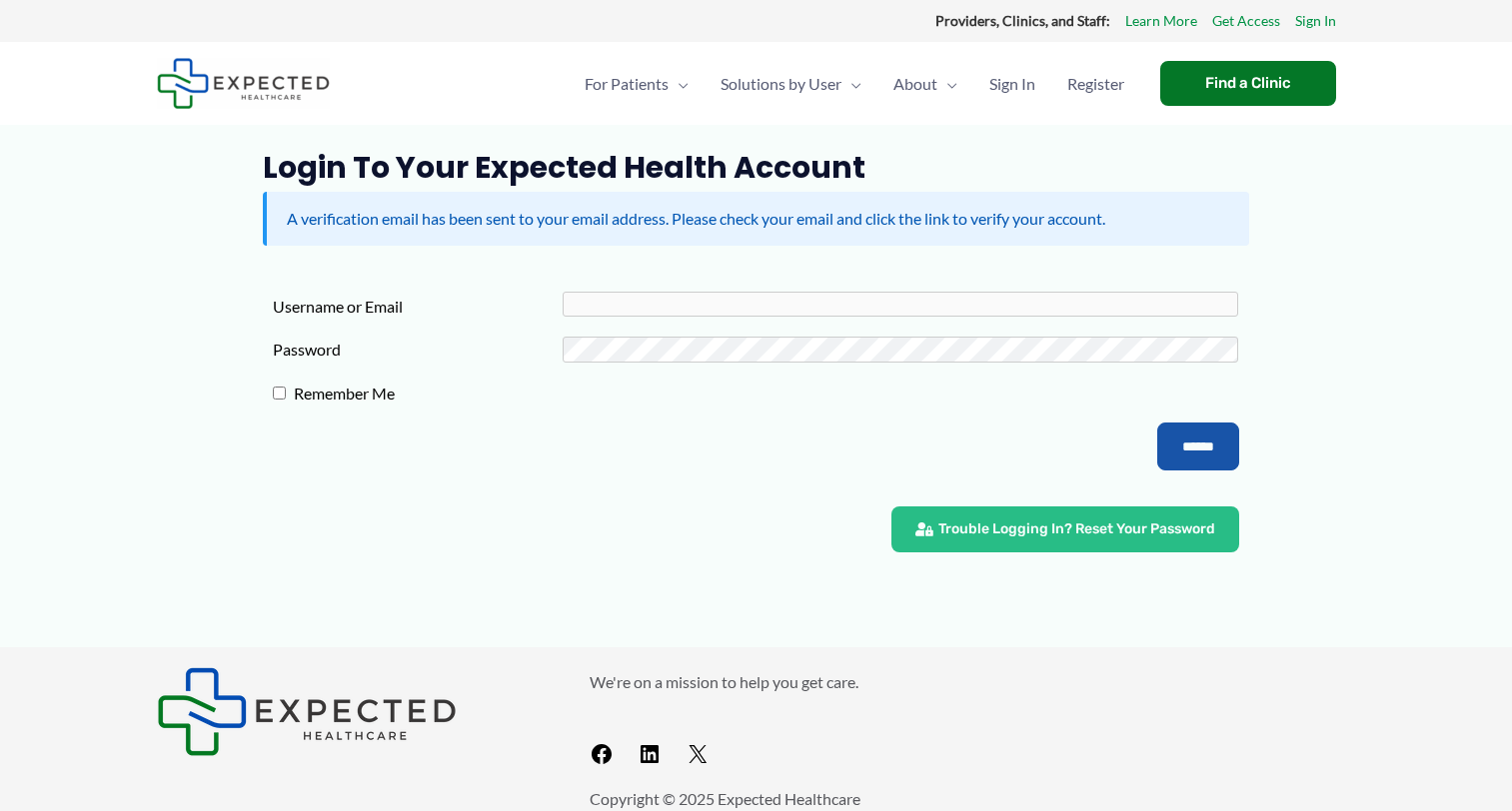 scroll, scrollTop: 0, scrollLeft: 0, axis: both 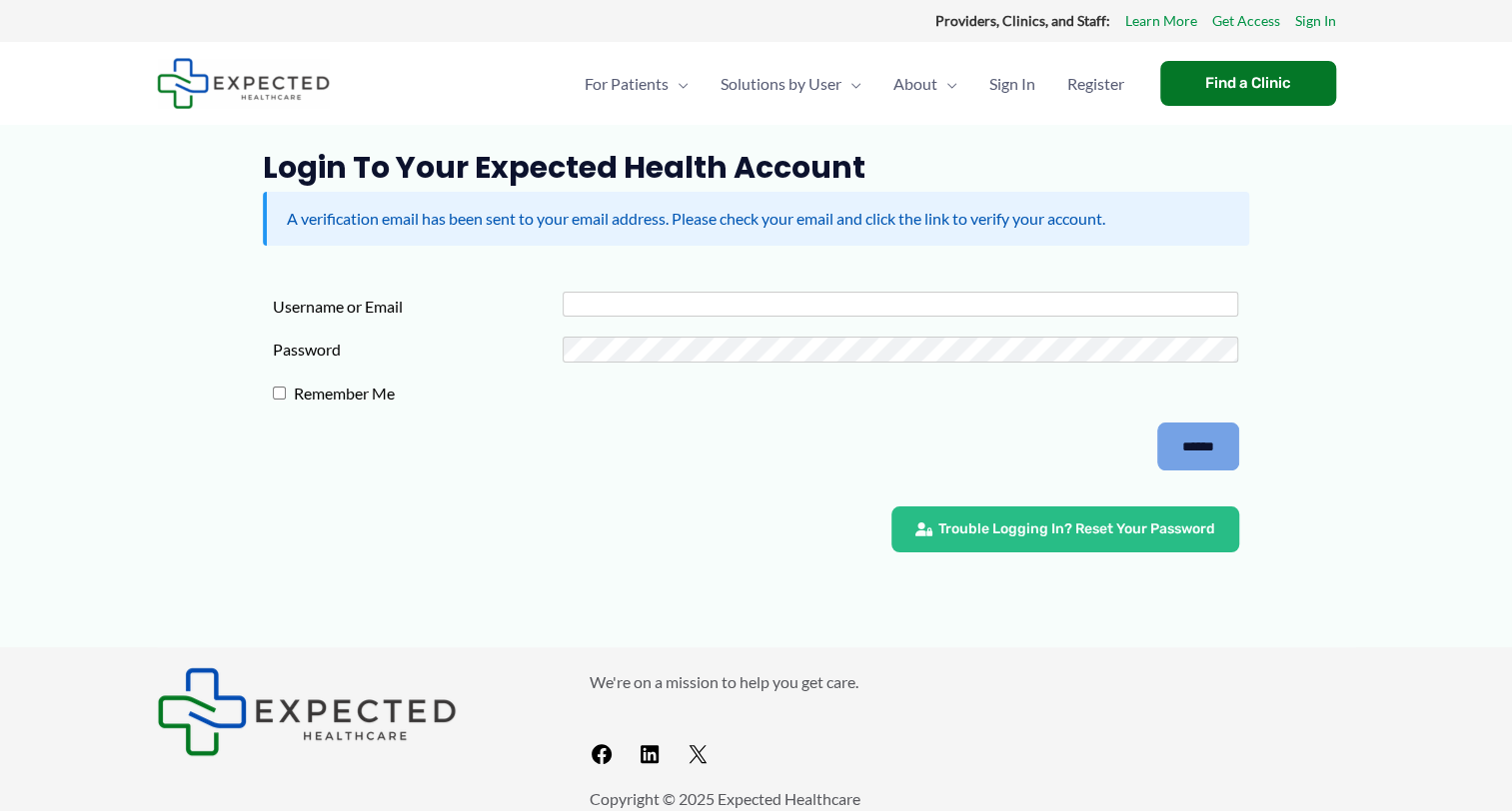 type on "**********" 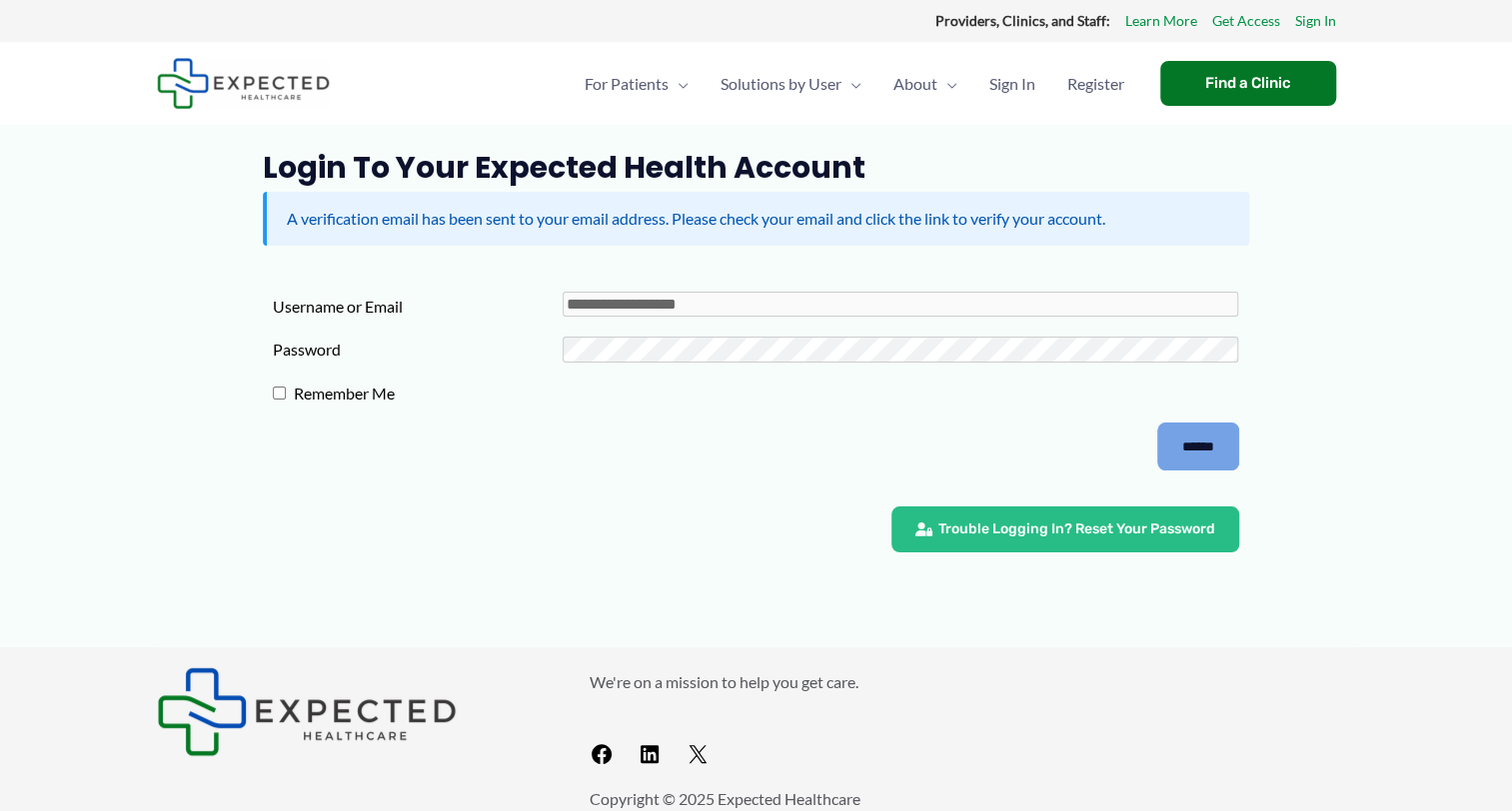 click on "******" at bounding box center (1198, 446) 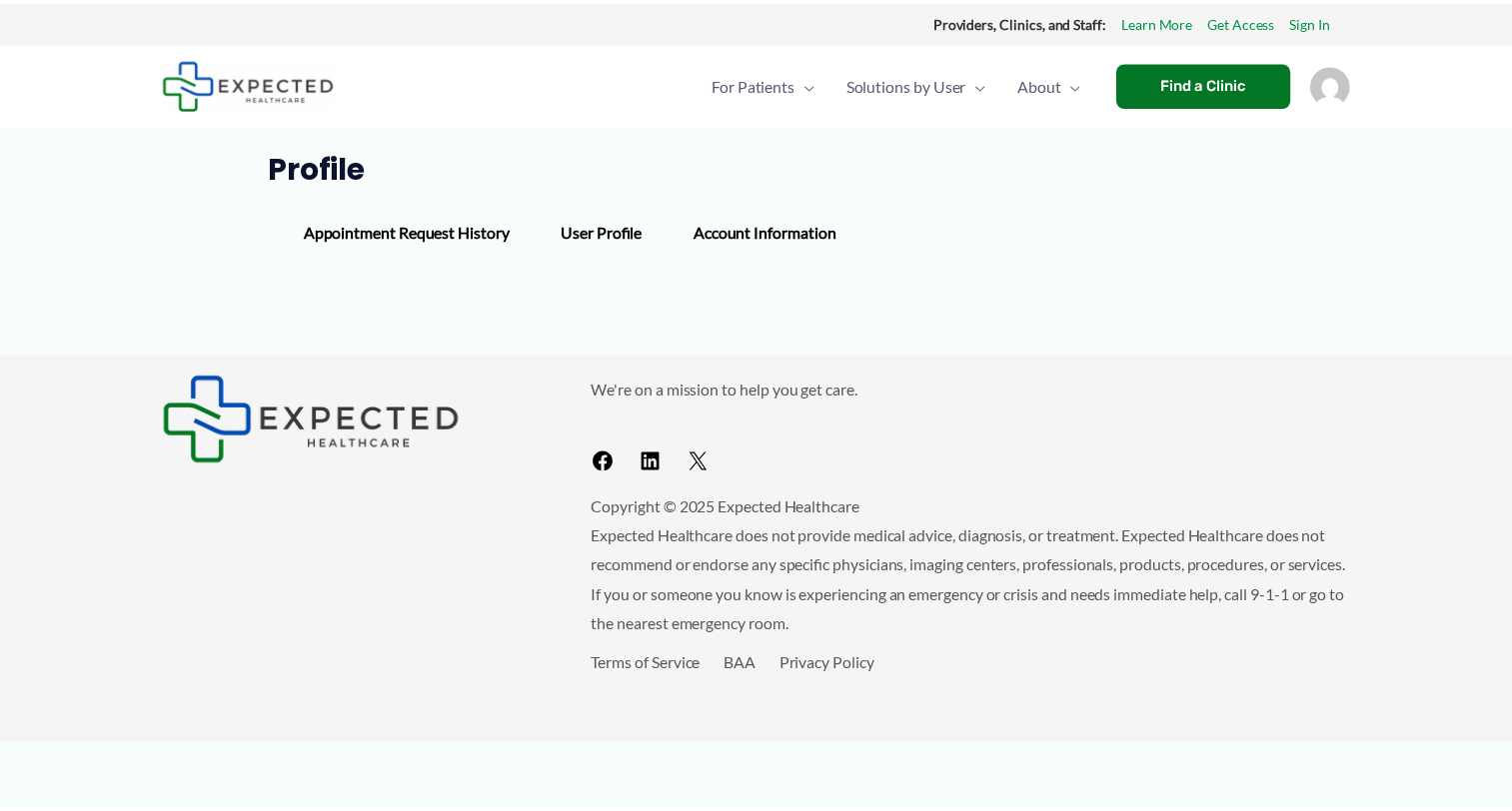 scroll, scrollTop: 0, scrollLeft: 0, axis: both 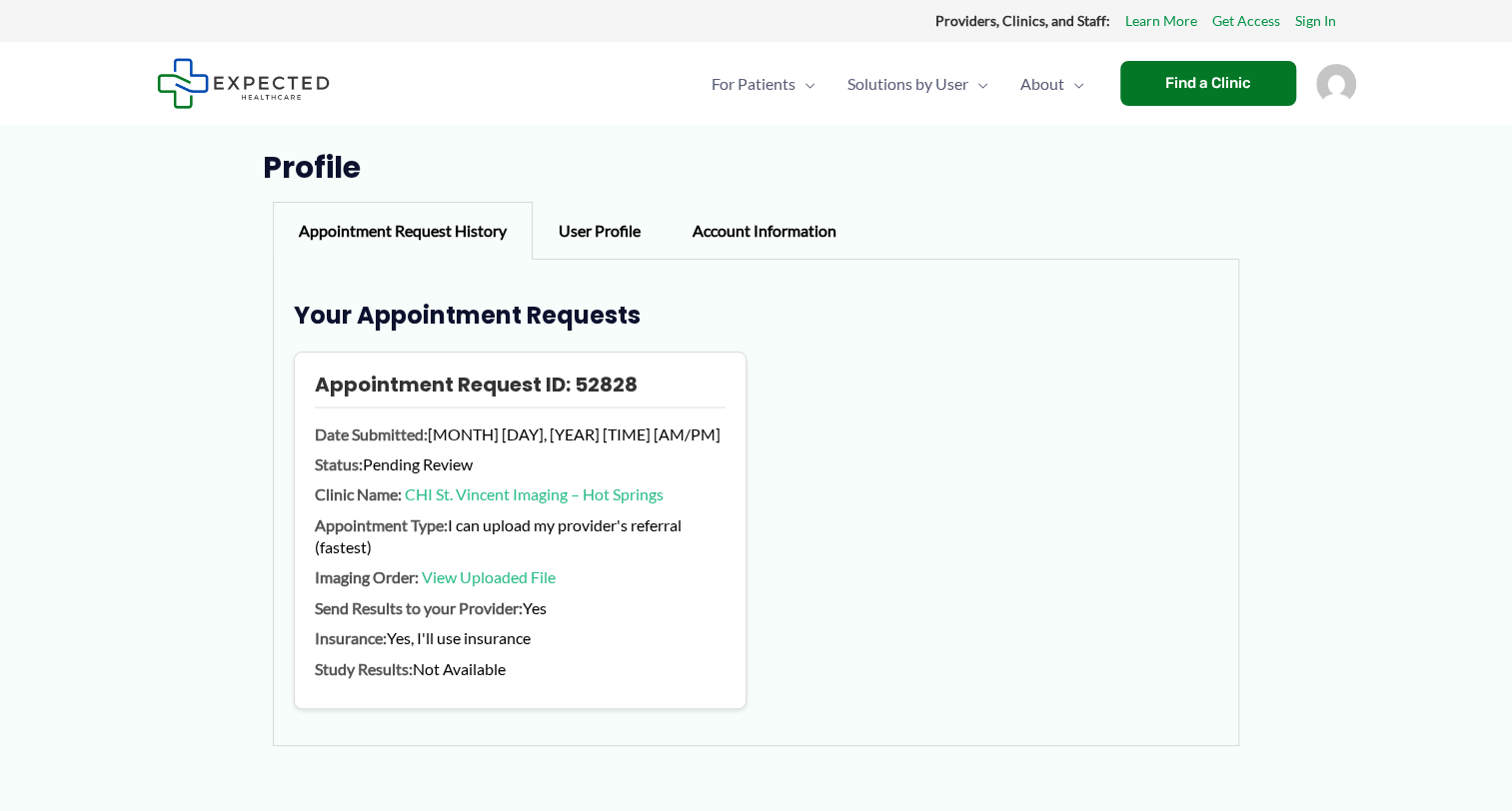 click on "User Profile" at bounding box center (600, 231) 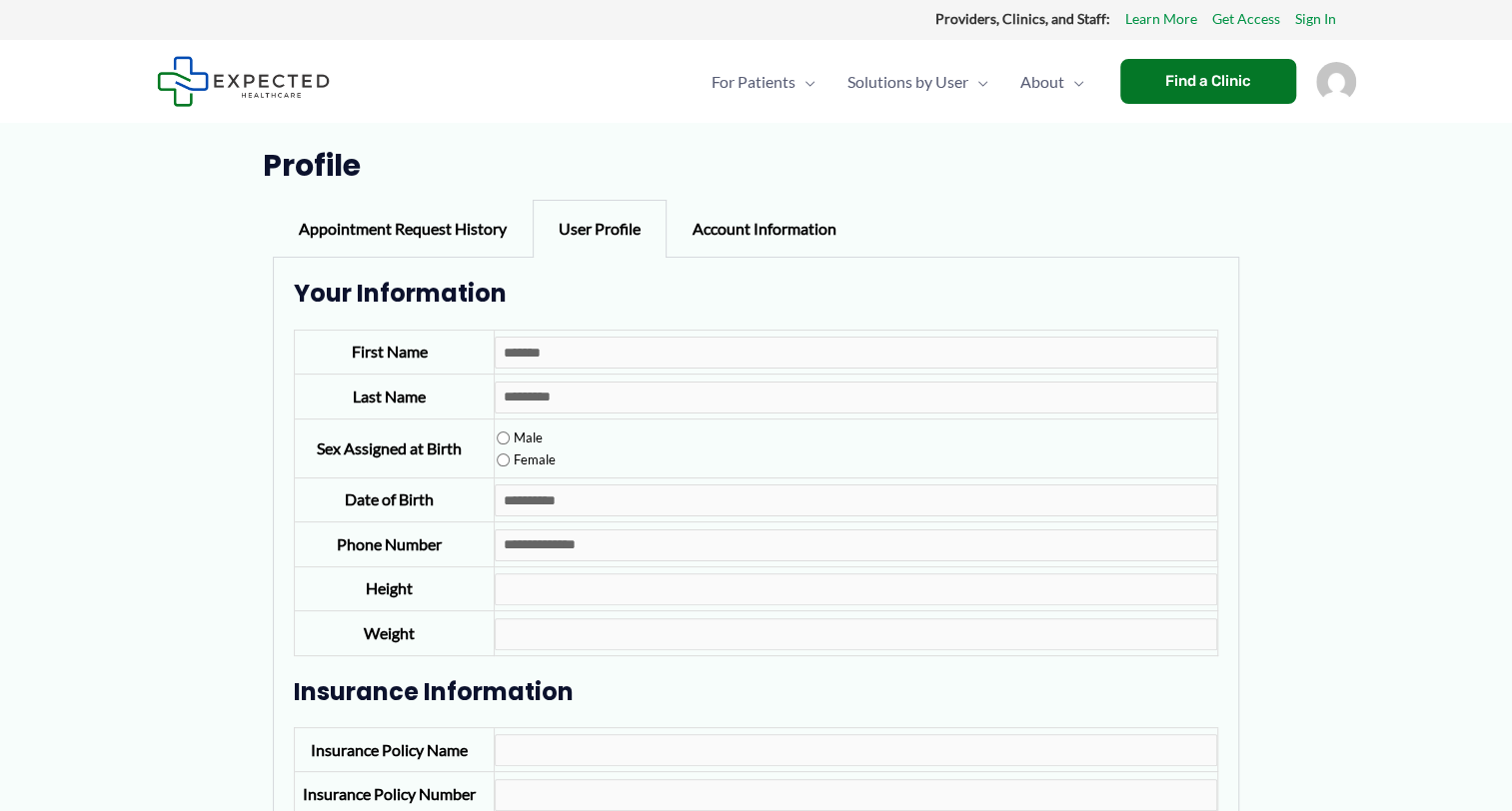 scroll, scrollTop: 0, scrollLeft: 0, axis: both 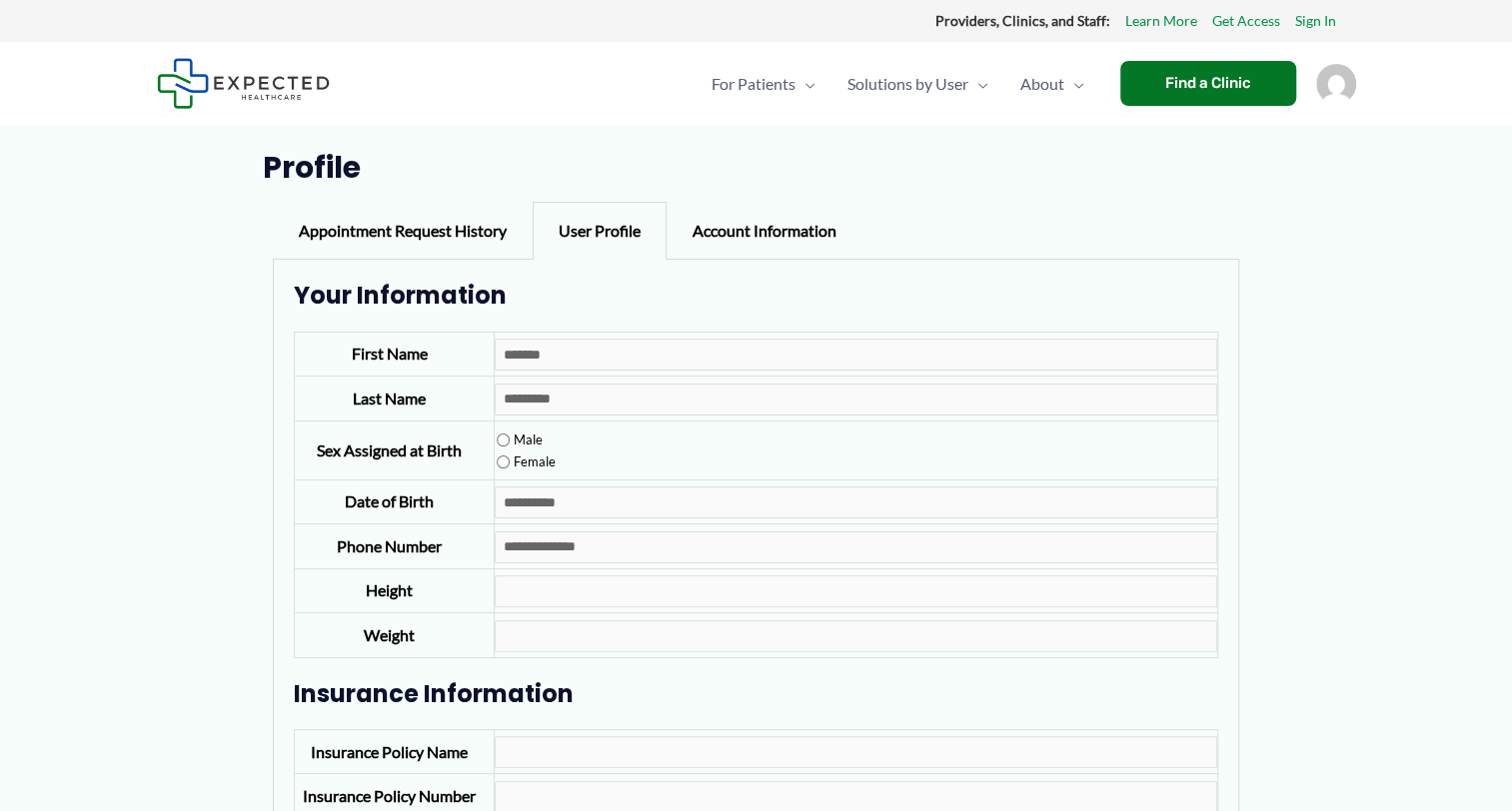 click on "Account Information" at bounding box center [764, 231] 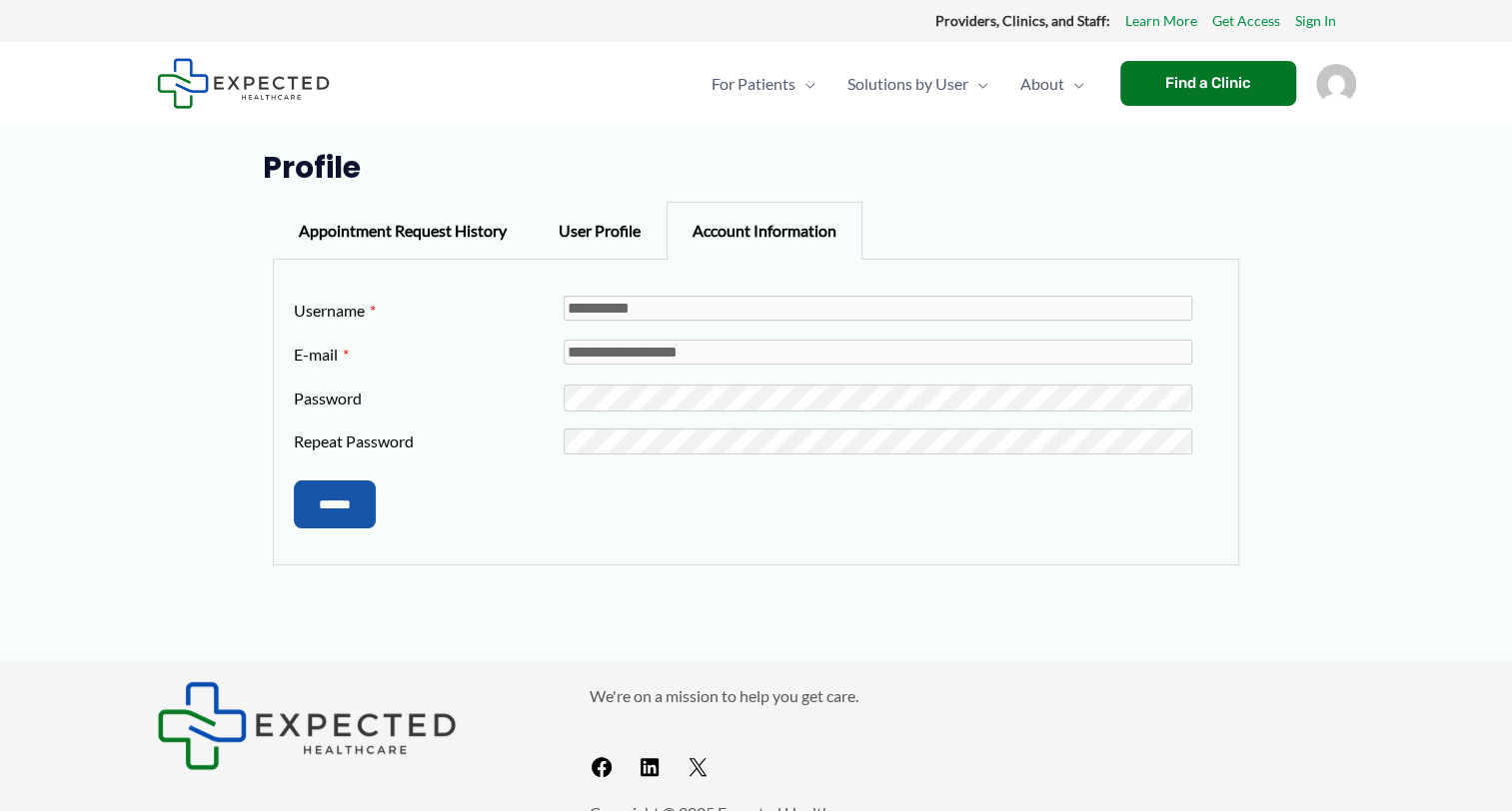 click on "User Profile" at bounding box center [600, 231] 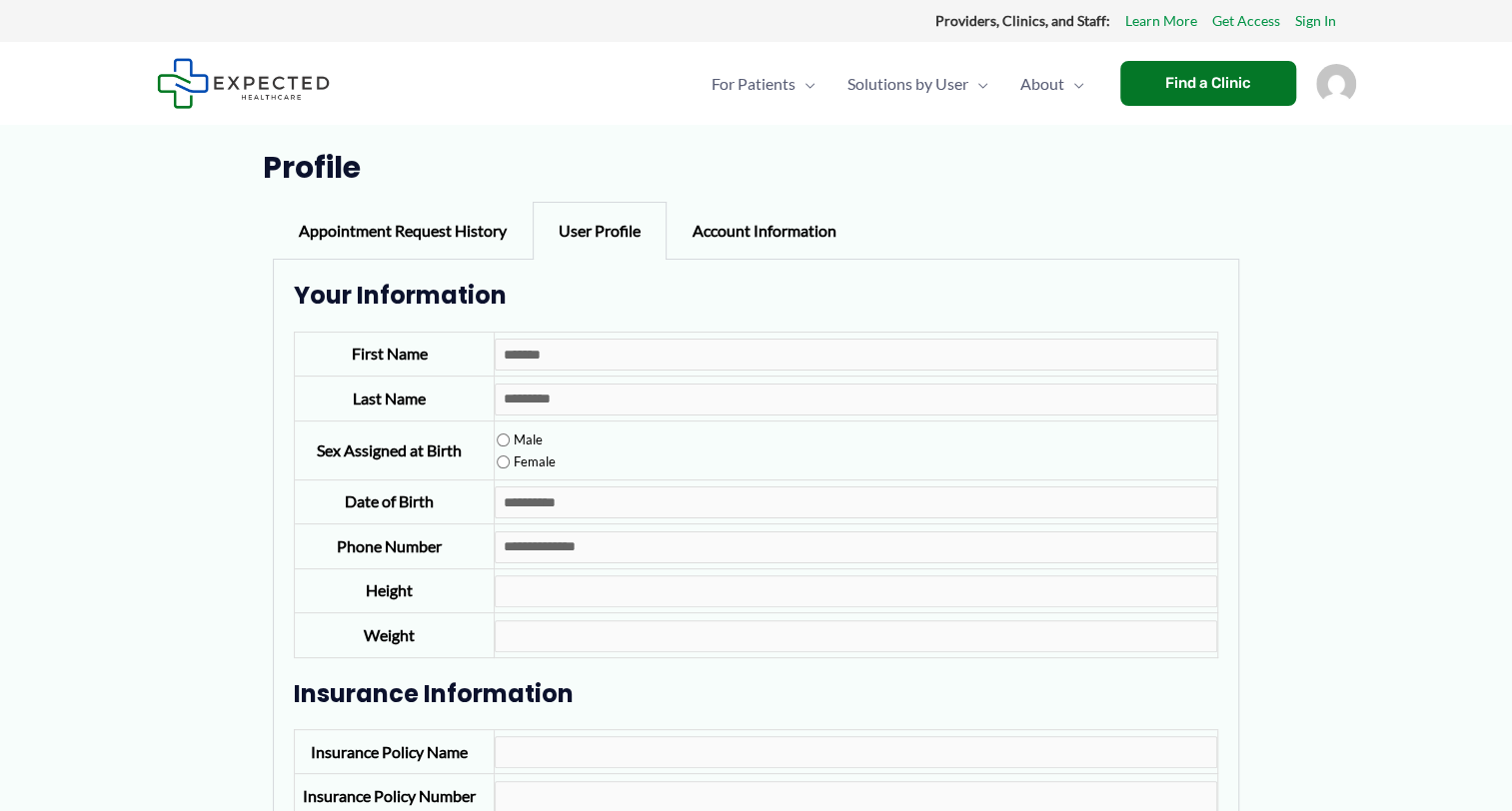 click at bounding box center (1336, 84) 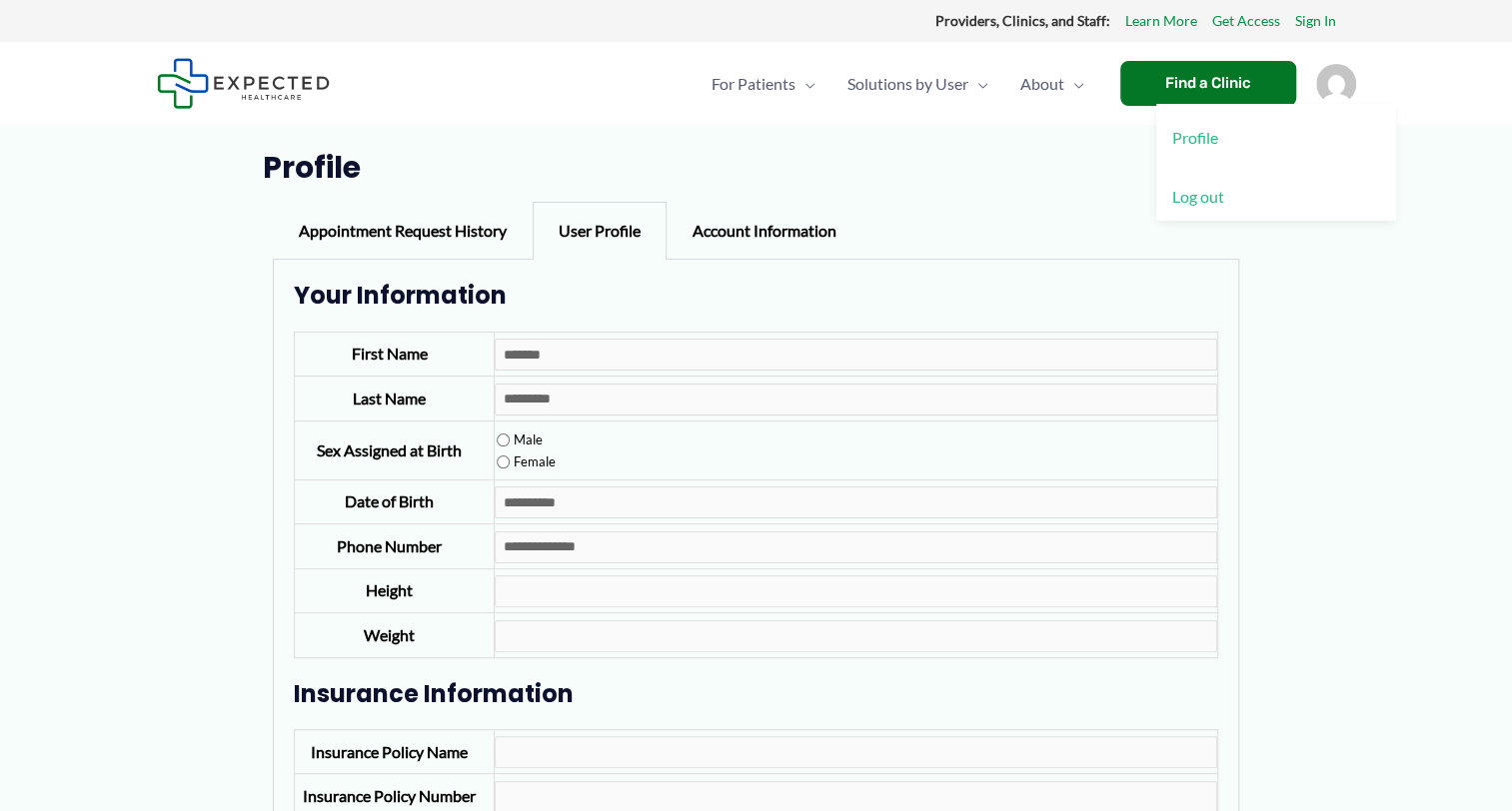 click on "Profile
Appointment Request History
User Profile
Account Information
Appointment Request History
Your Appointment Requests
Appointment Request ID: 52828
Date Submitted:  August 8, 2025 11:00 pm
Status:  Pending Review
Clinic Name:
CHI St. Vincent Imaging – Hot Springs
Appointment Type:  I can upload my provider's referral (fastest)
Imaging Order:
View Uploaded File
Insurance:" at bounding box center [756, 664] 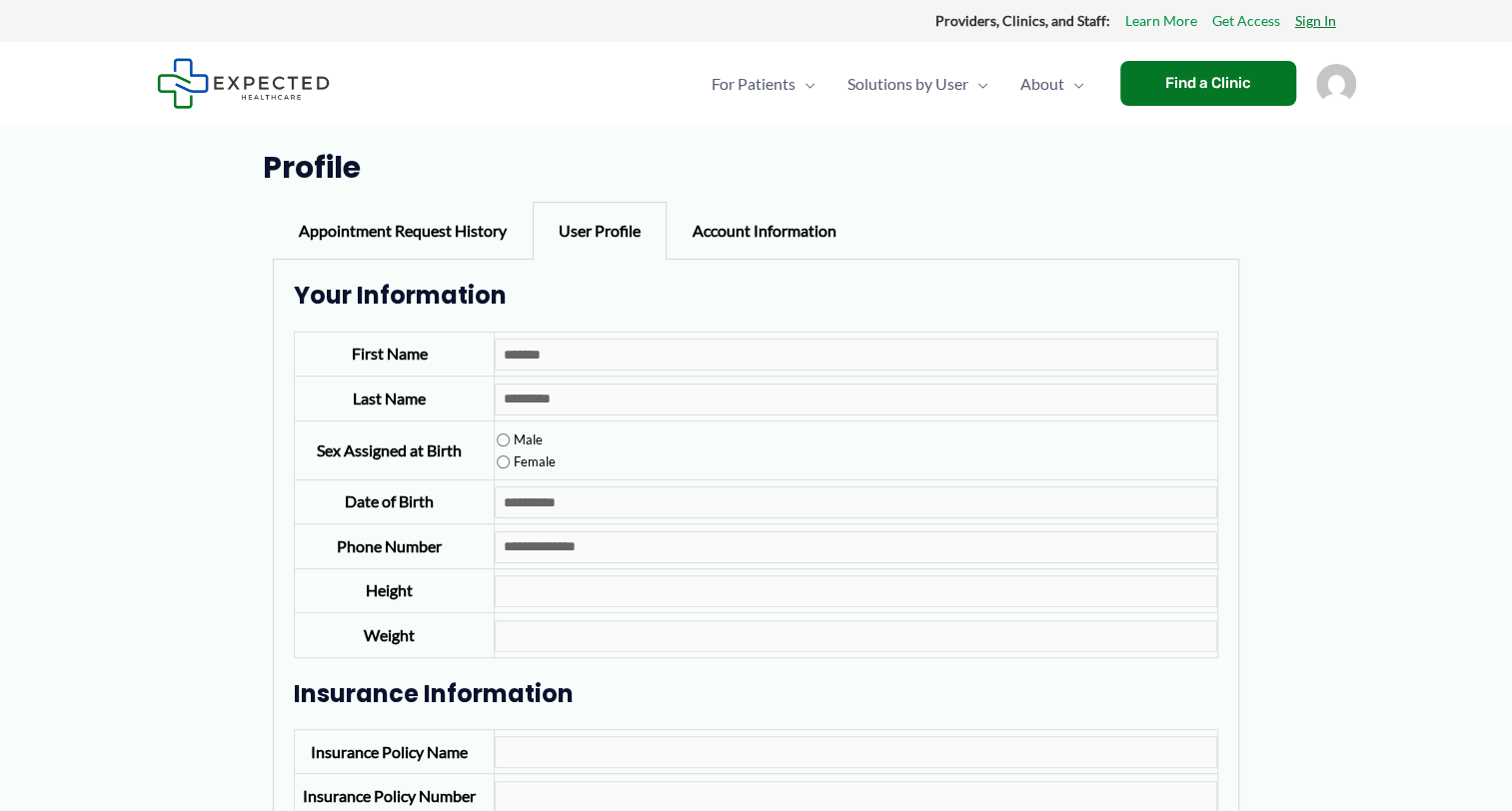 click on "Sign In" at bounding box center [1315, 21] 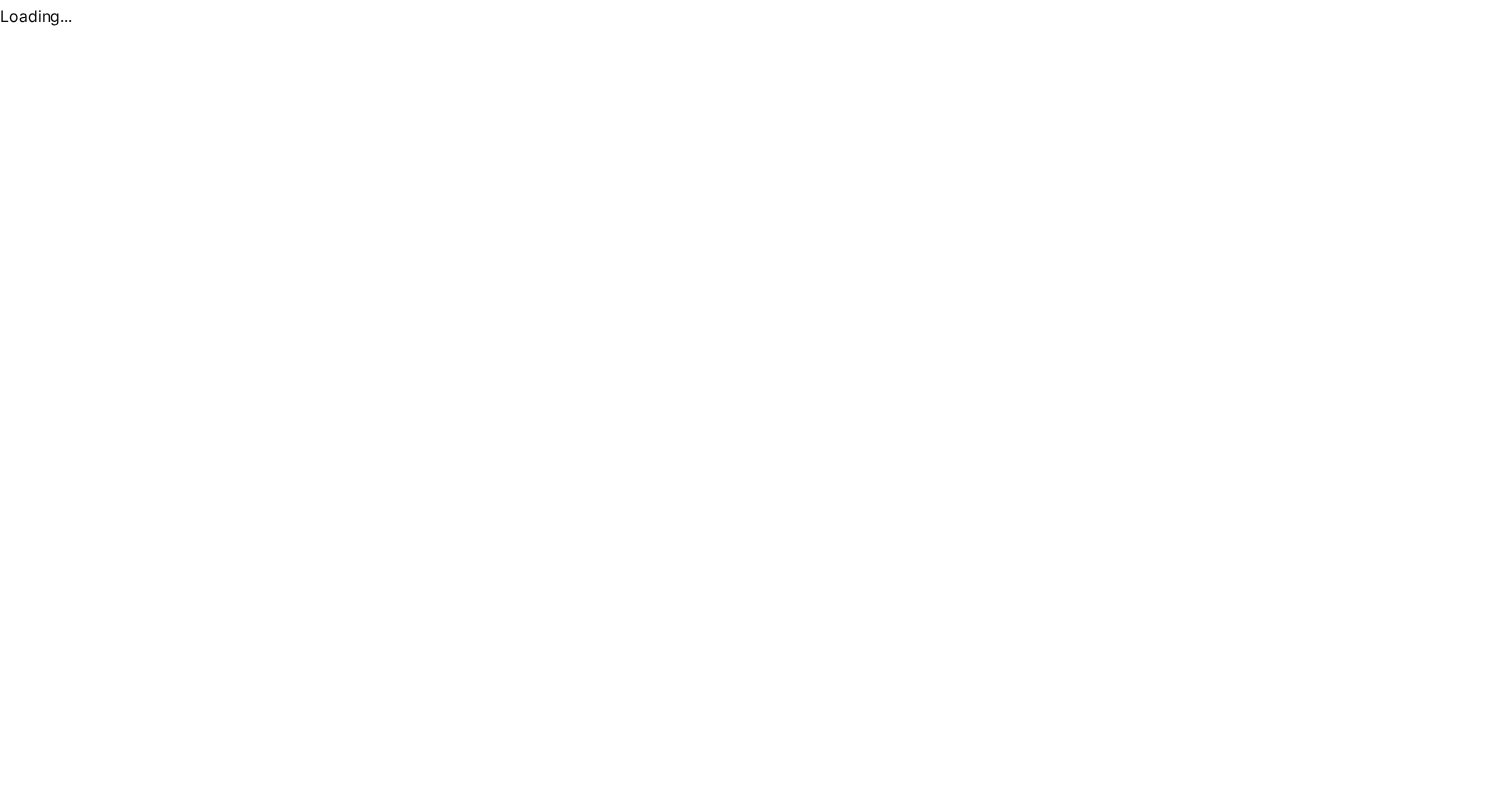 scroll, scrollTop: 0, scrollLeft: 0, axis: both 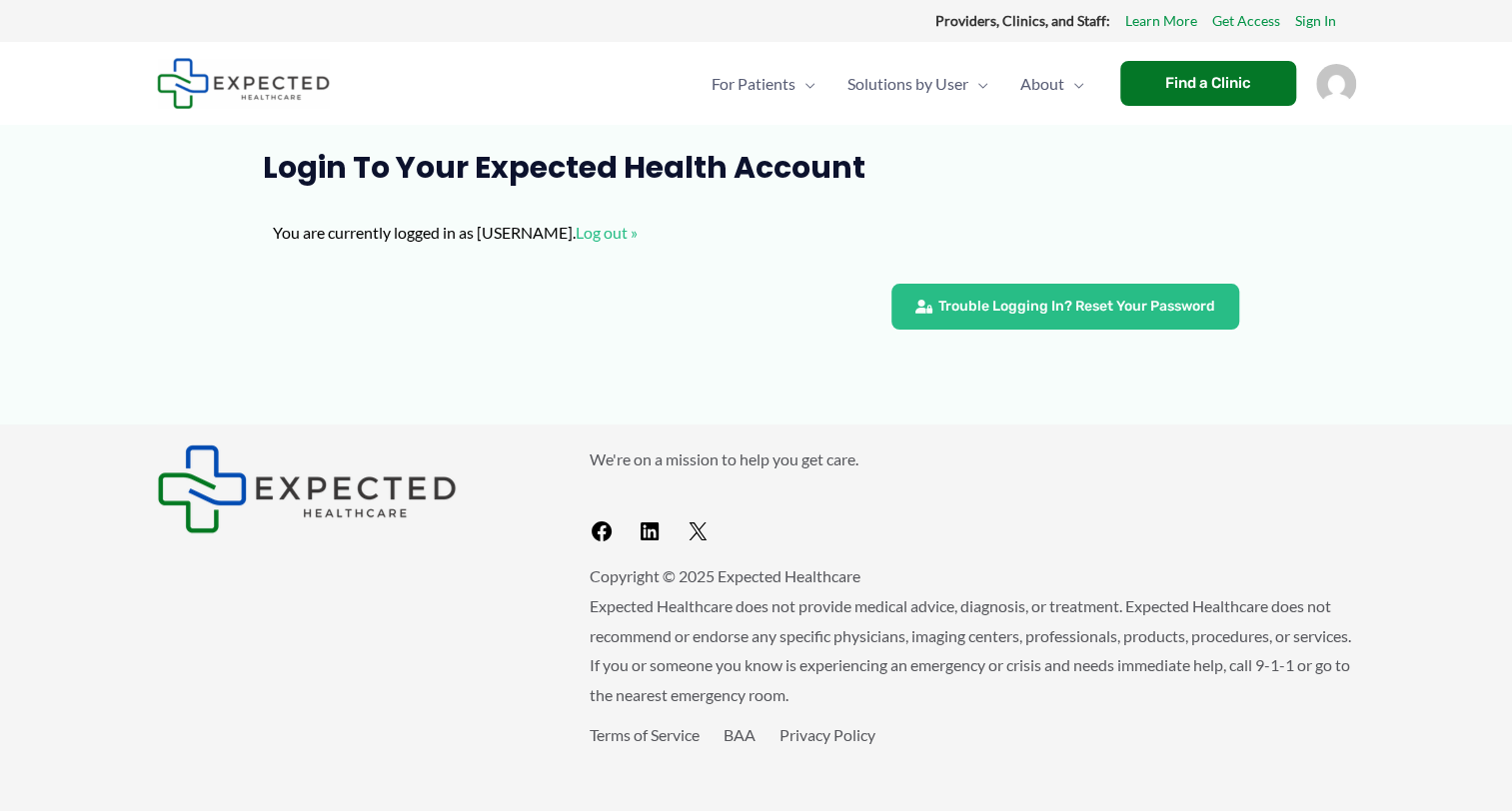 click on "You are currently logged in as [USERNAME].  Log out »" at bounding box center (756, 233) 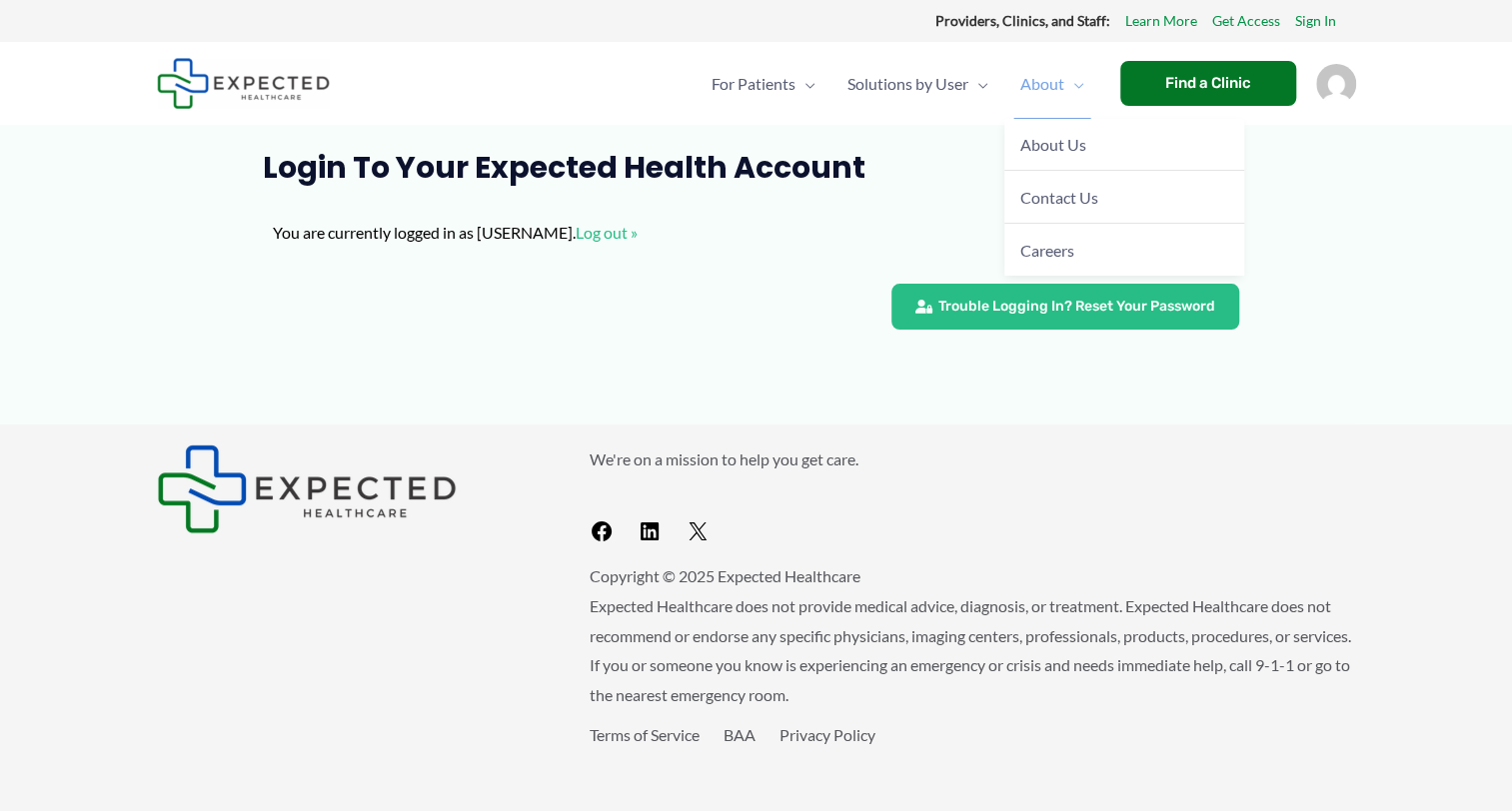 click at bounding box center [1074, 84] 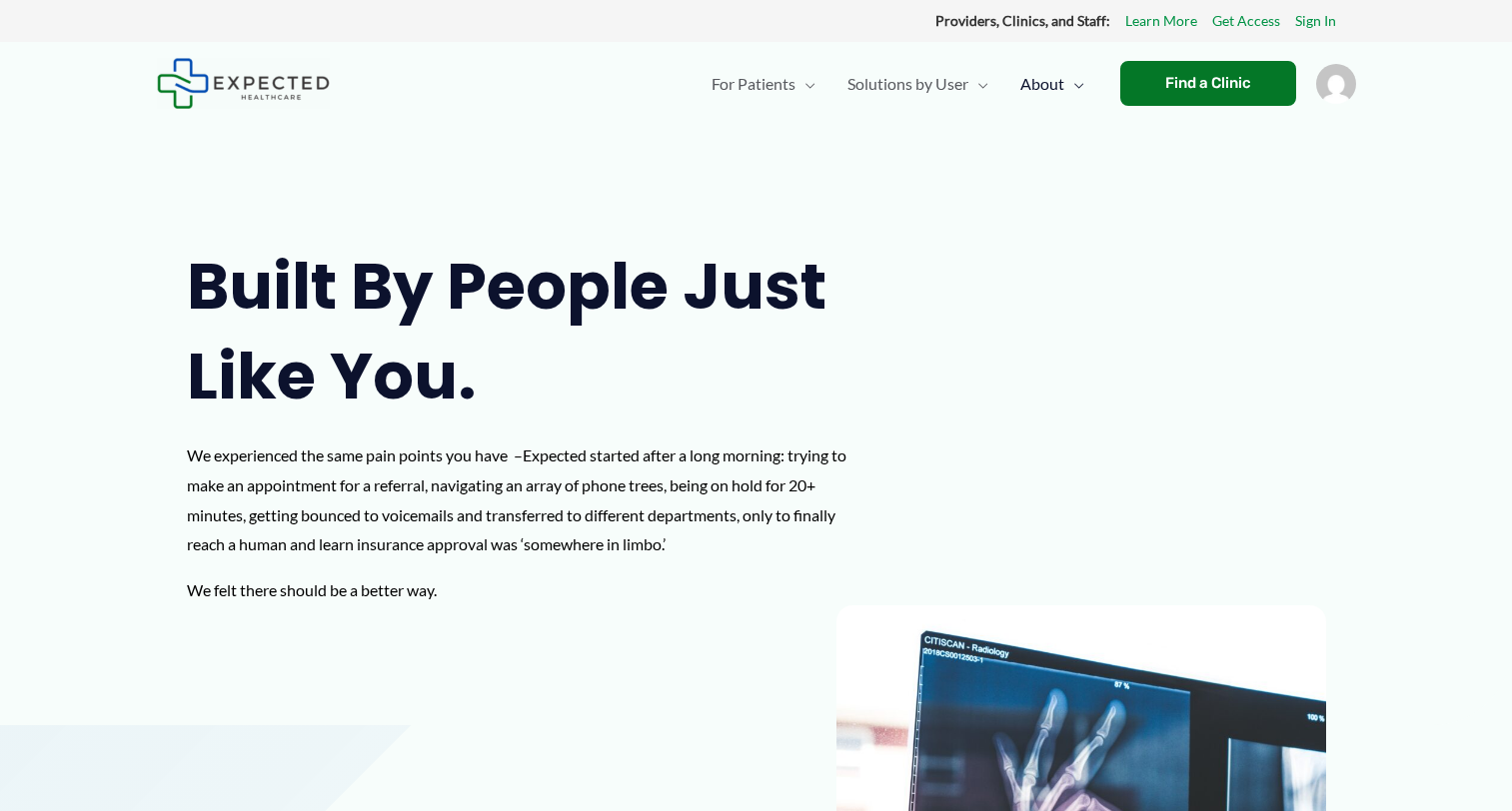 scroll, scrollTop: 0, scrollLeft: 0, axis: both 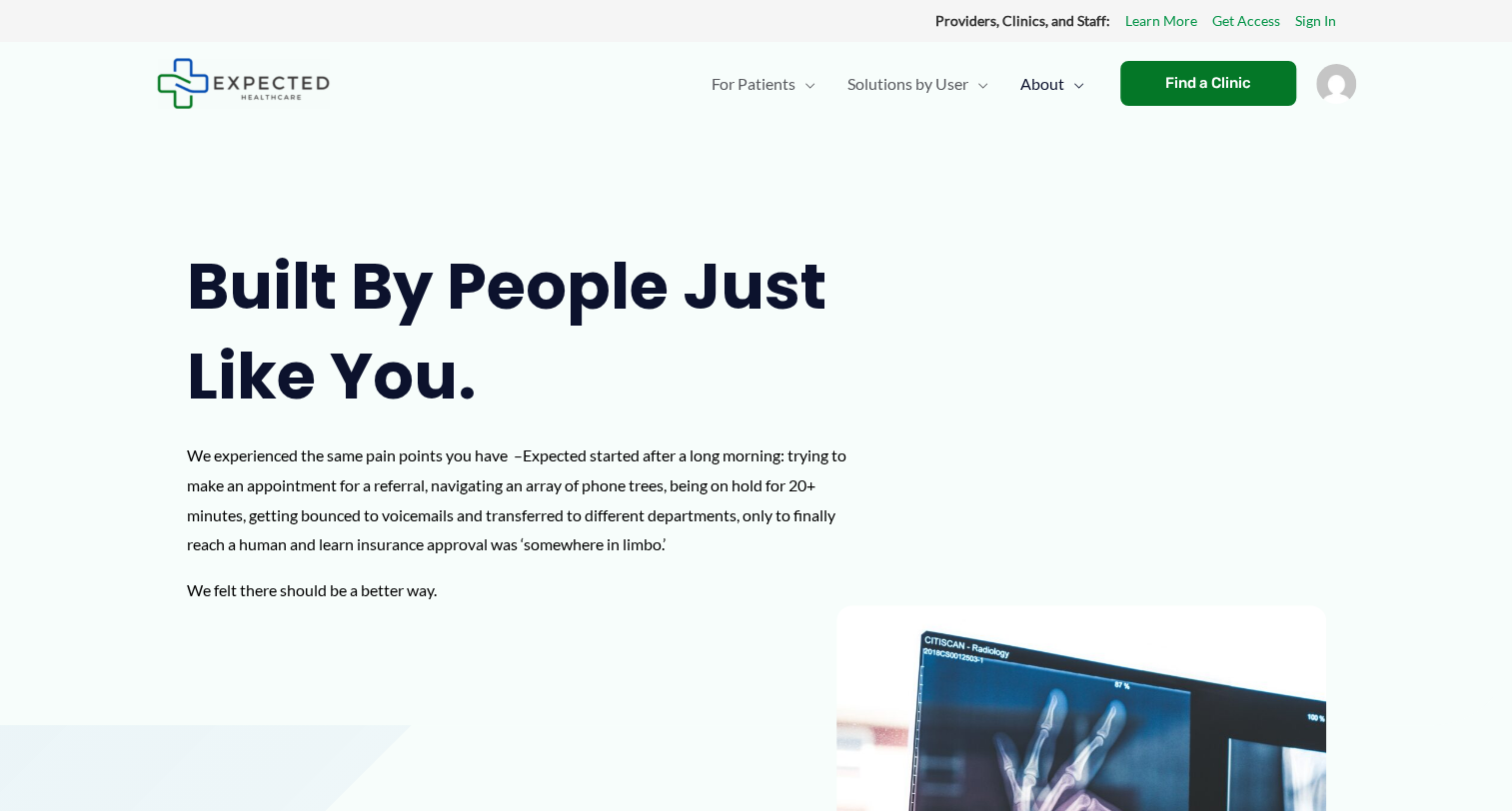 click at bounding box center (1336, 84) 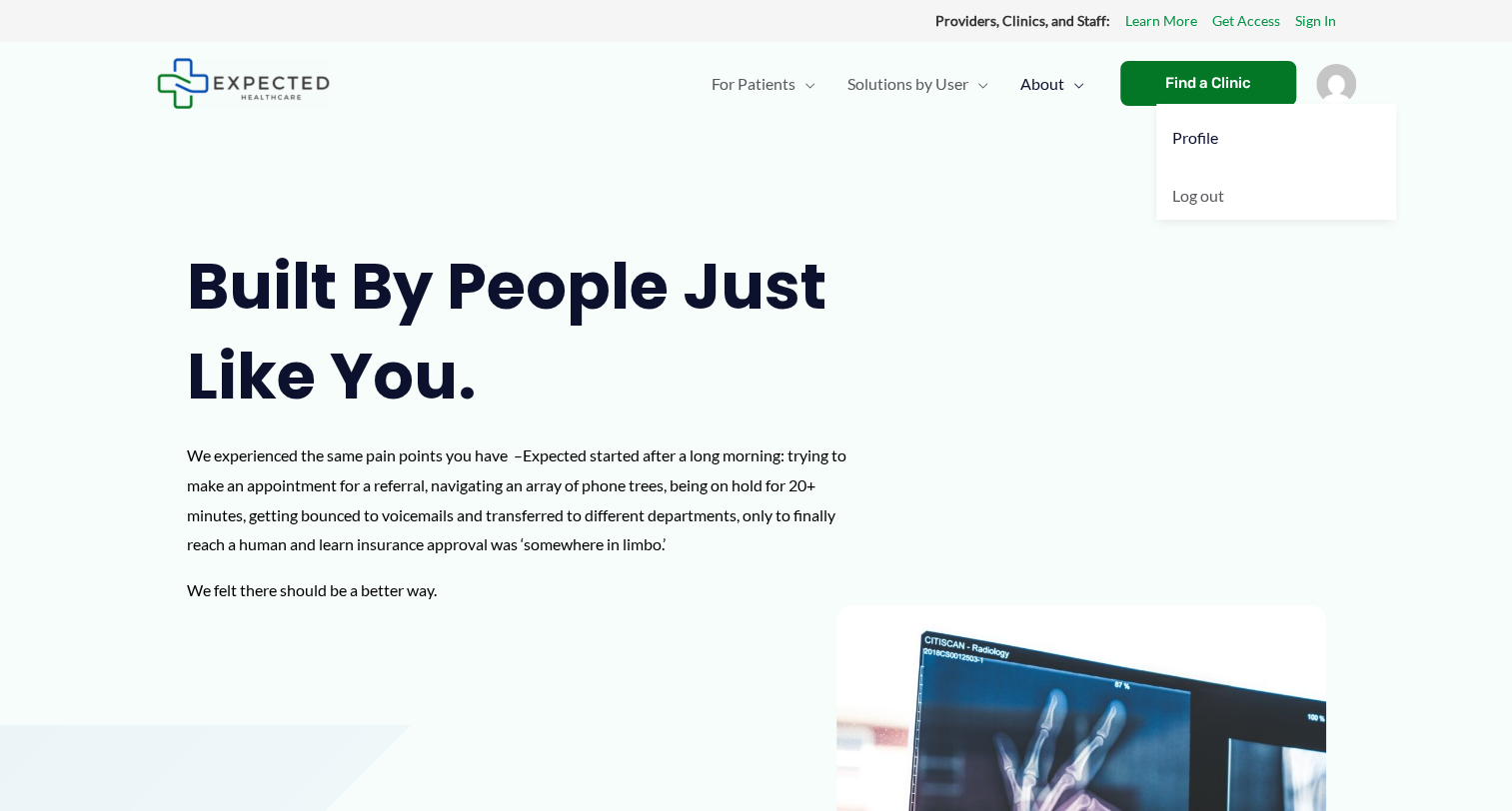 click on "Profile" at bounding box center (1276, 138) 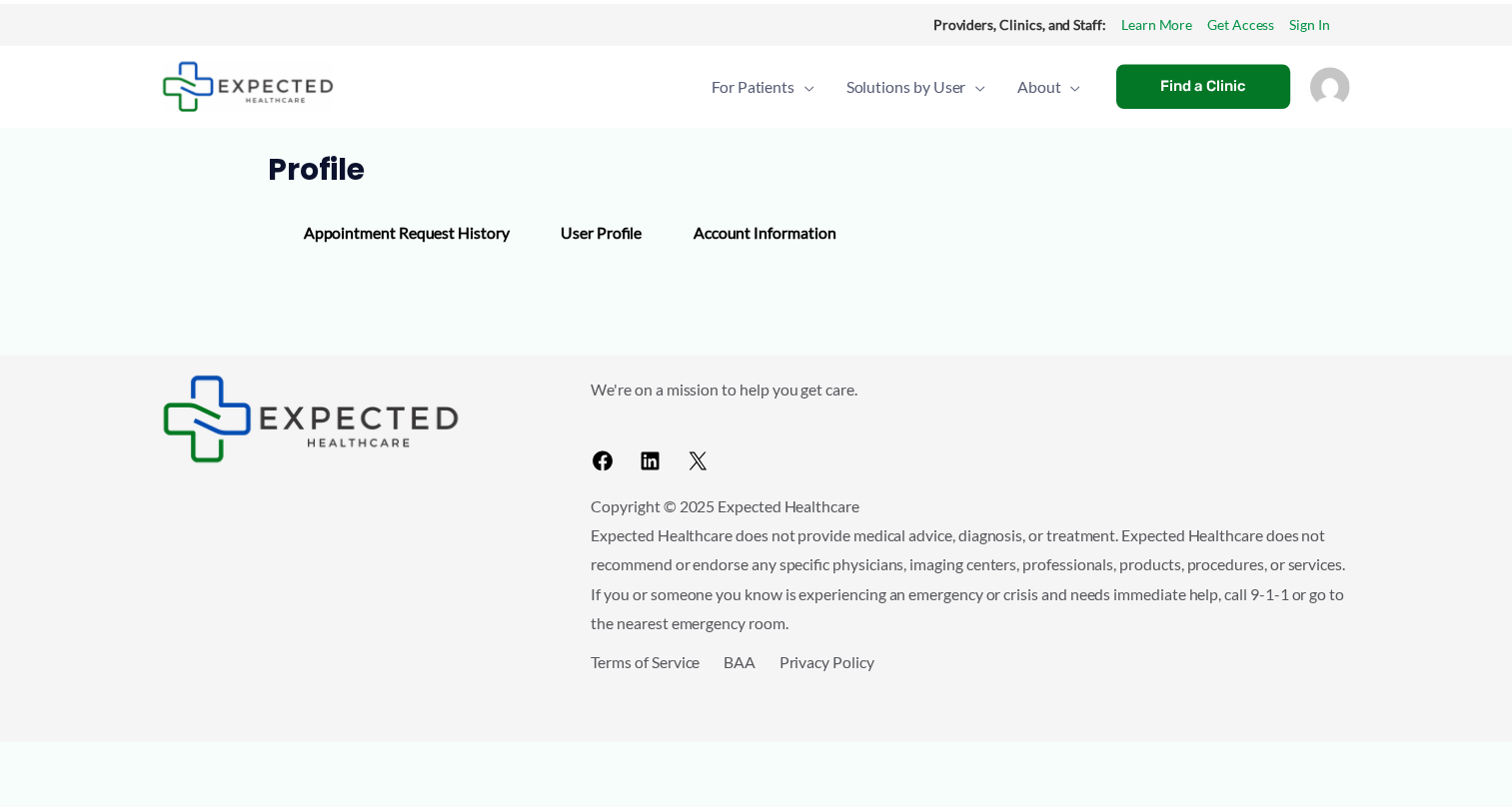 scroll, scrollTop: 0, scrollLeft: 0, axis: both 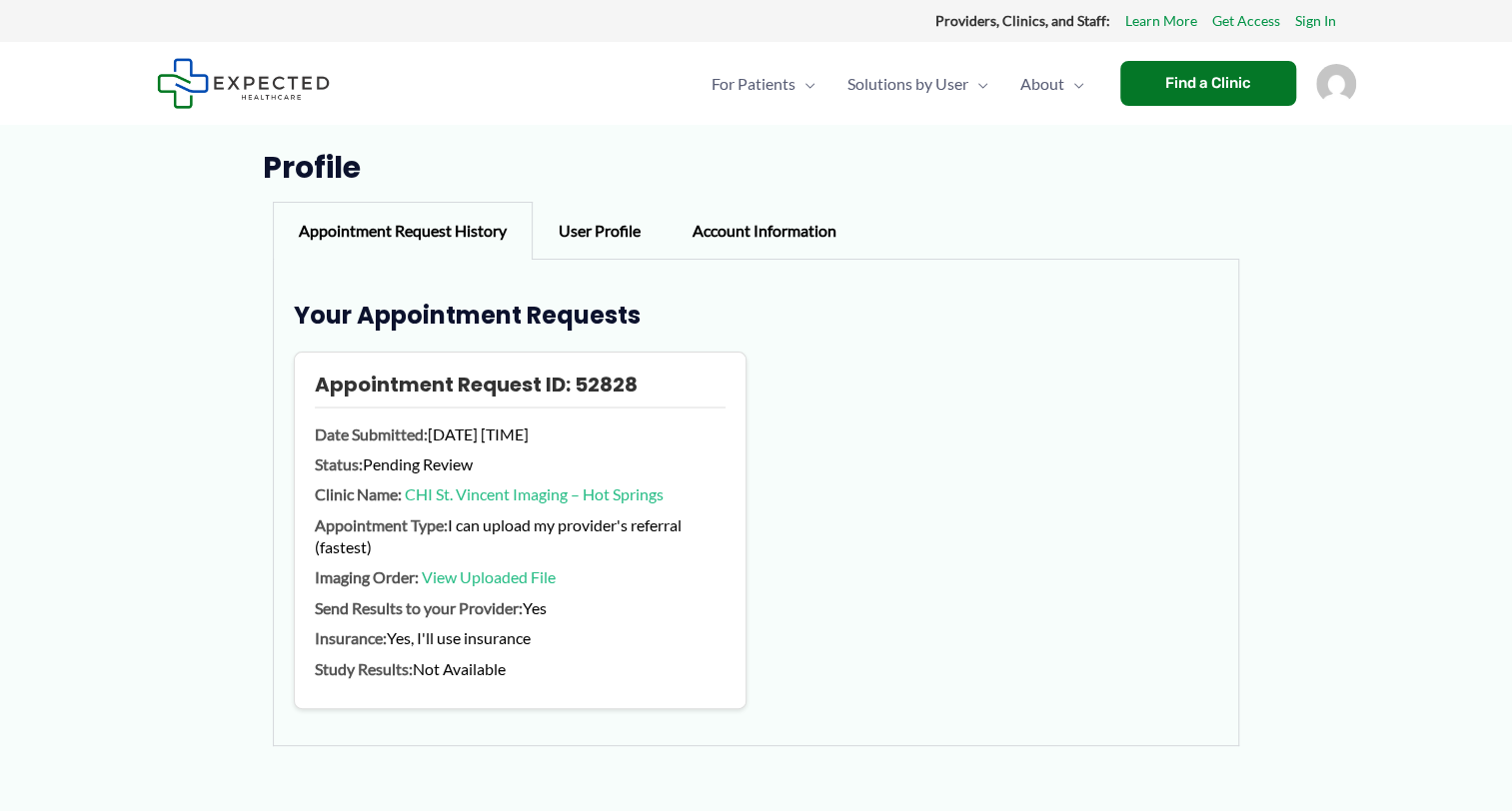 click on "User Profile" at bounding box center (600, 231) 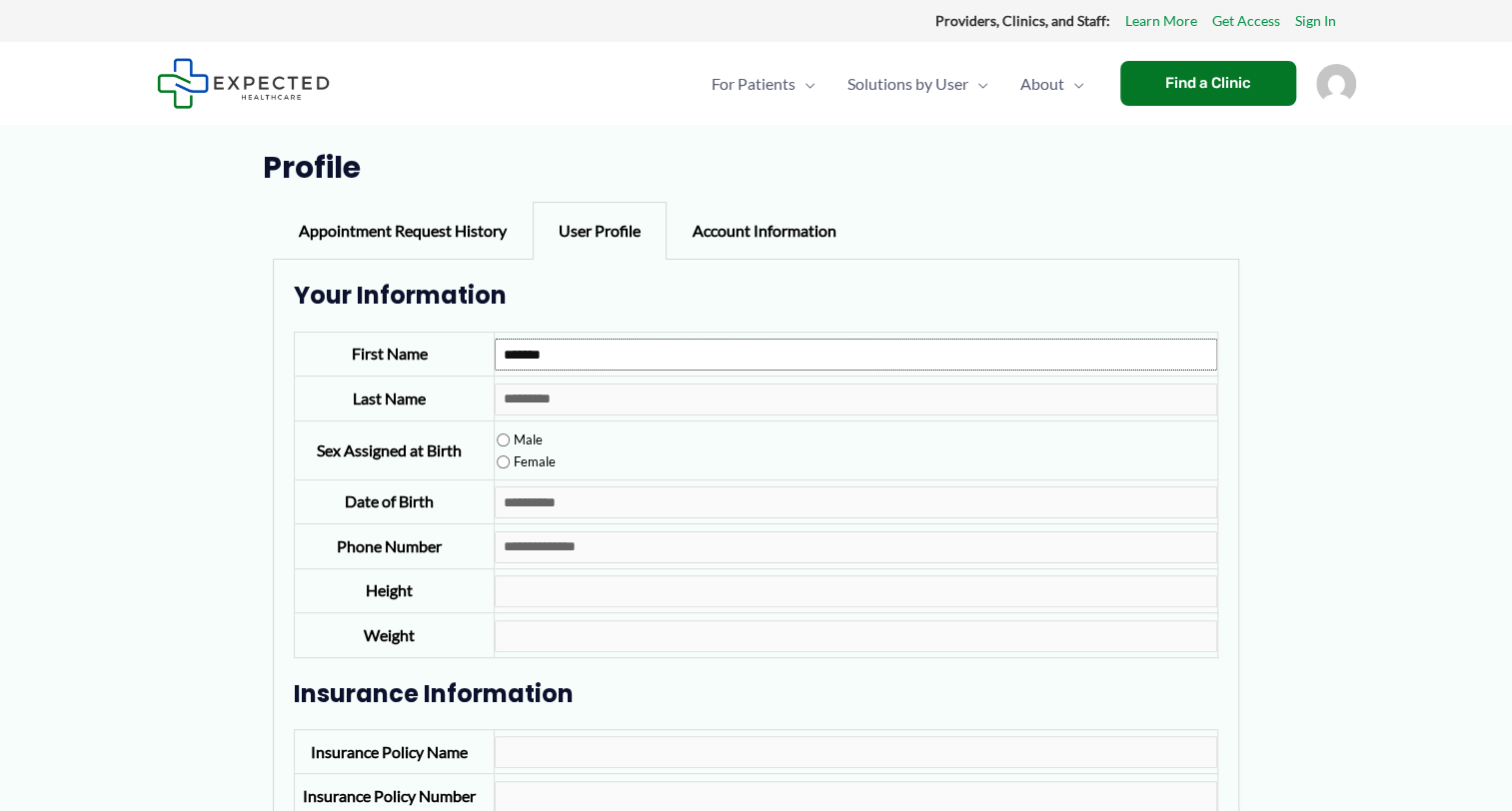 drag, startPoint x: 580, startPoint y: 349, endPoint x: 416, endPoint y: 376, distance: 166.2077 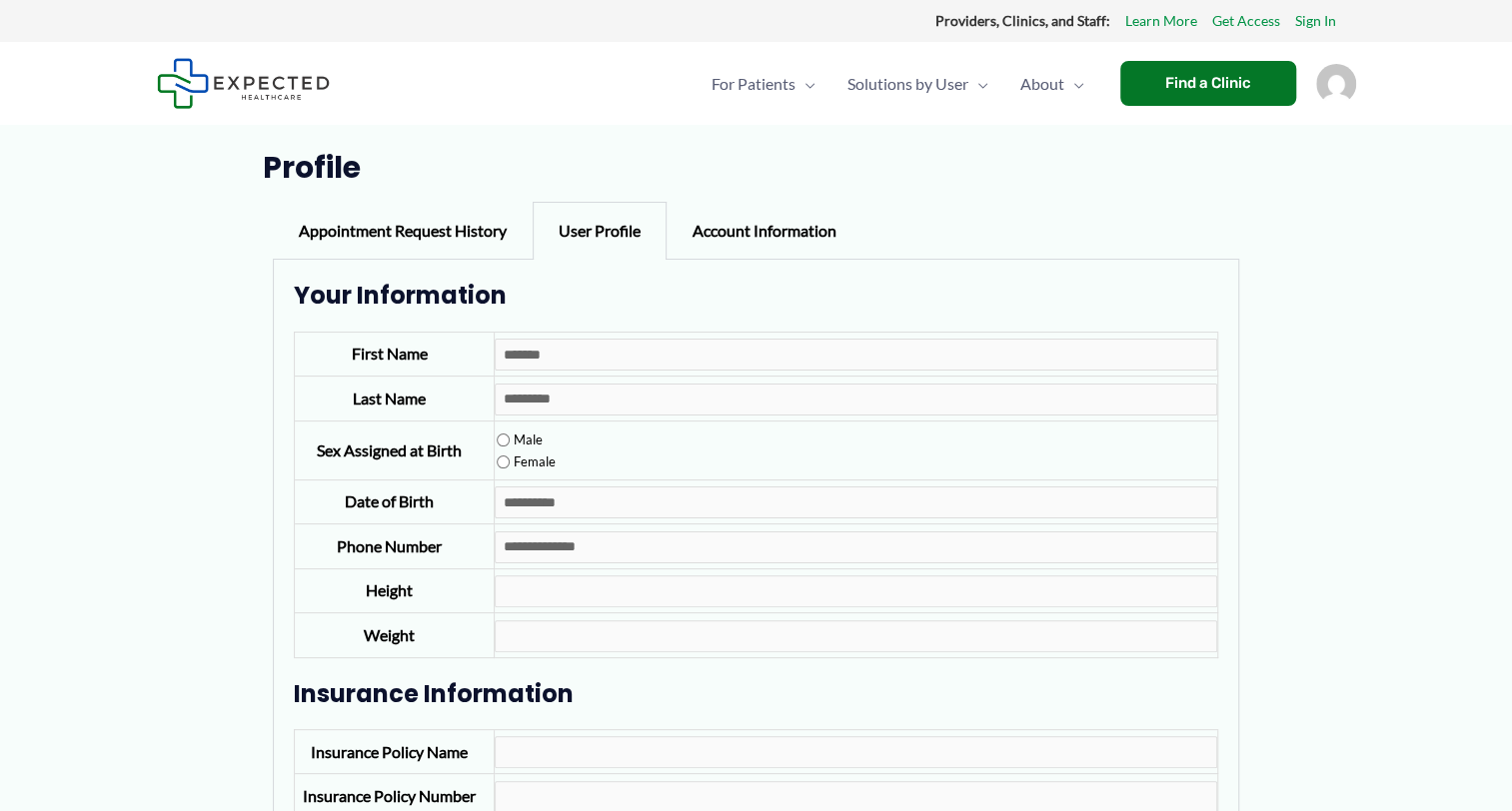 click on "Appointment Request History
User Profile
Account Information" at bounding box center [756, 231] 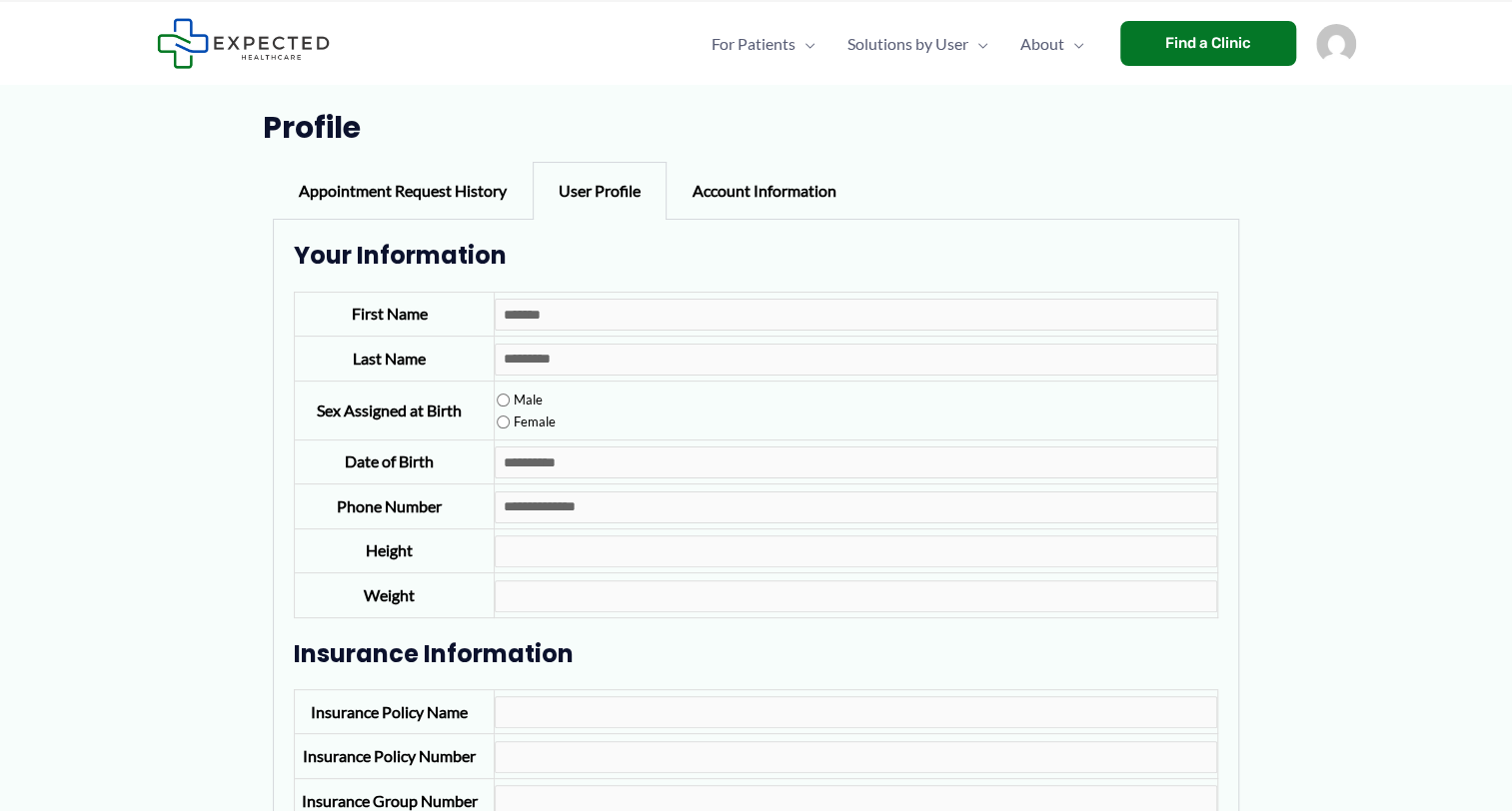 scroll, scrollTop: 0, scrollLeft: 0, axis: both 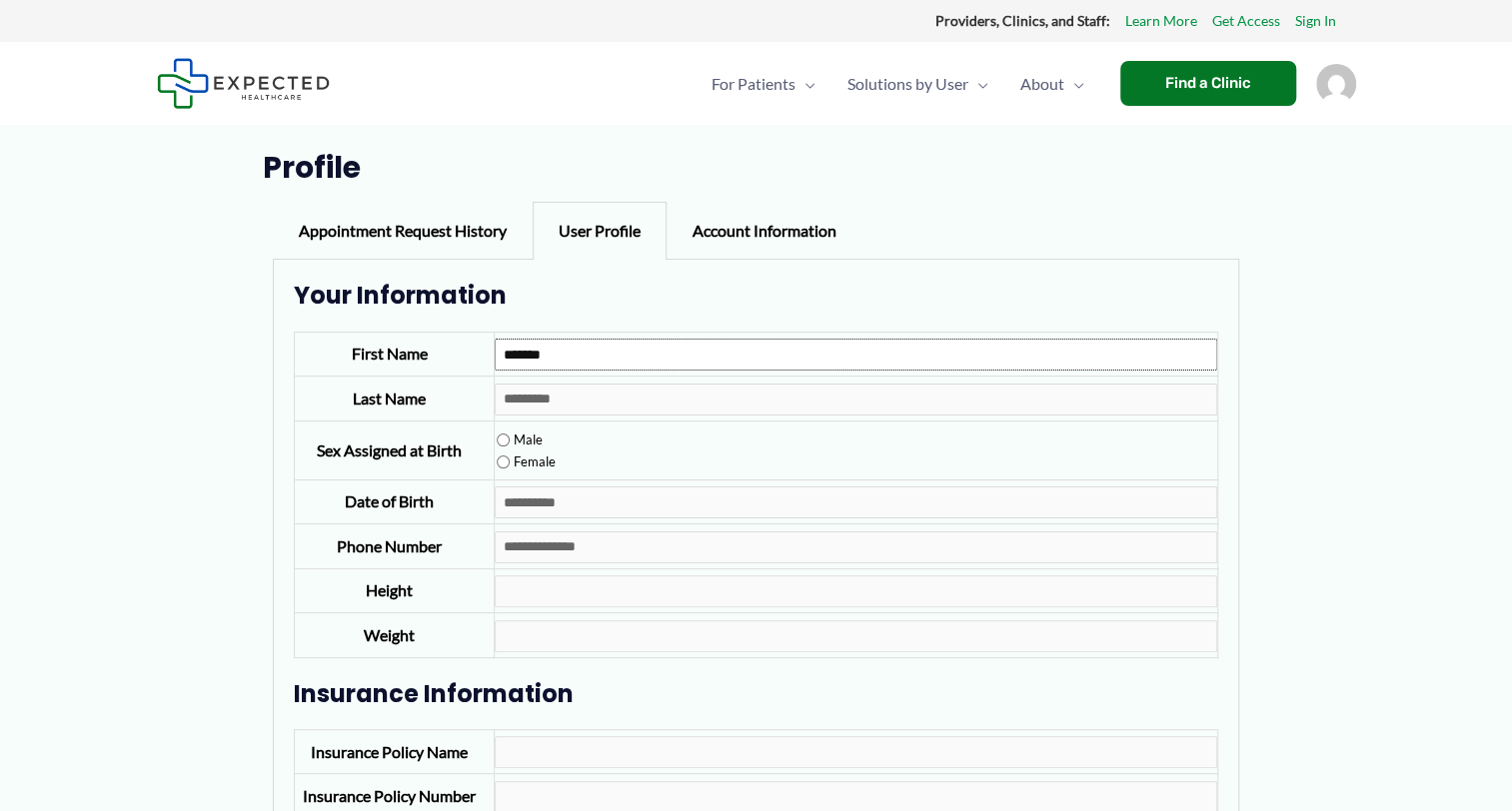 drag, startPoint x: 590, startPoint y: 353, endPoint x: 326, endPoint y: 394, distance: 267.16474 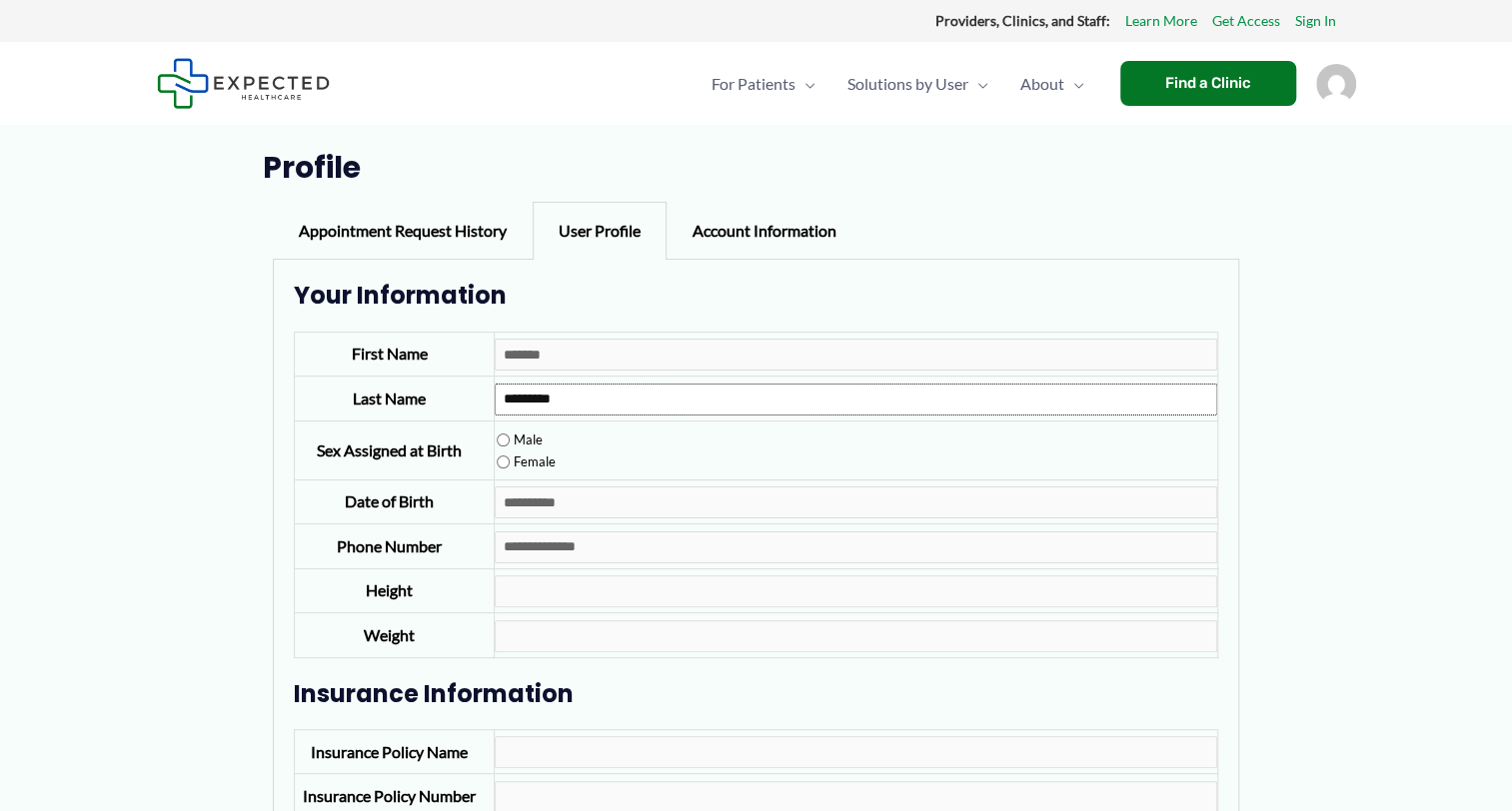 drag, startPoint x: 492, startPoint y: 396, endPoint x: 357, endPoint y: 399, distance: 135.03333 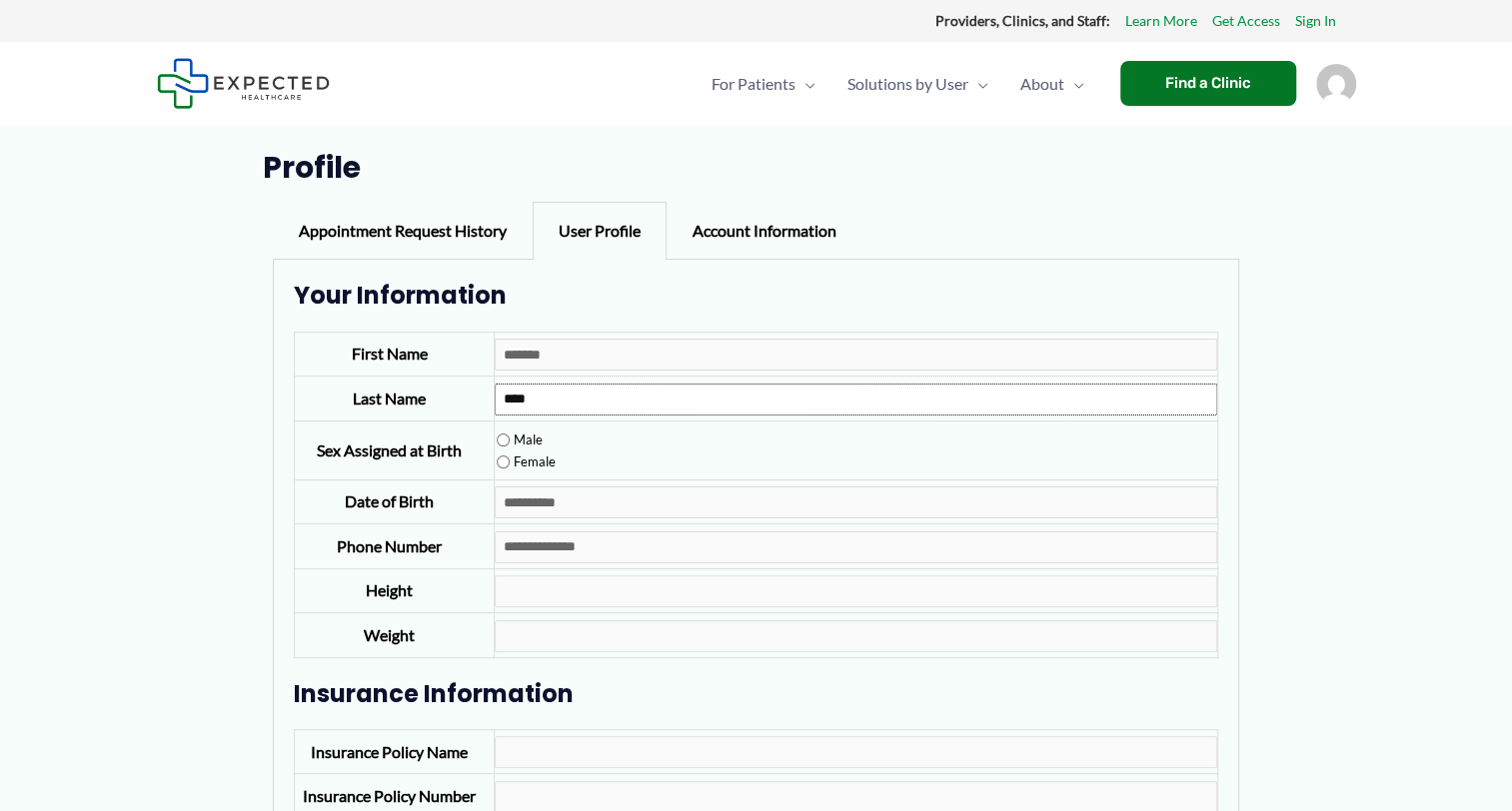 type on "****" 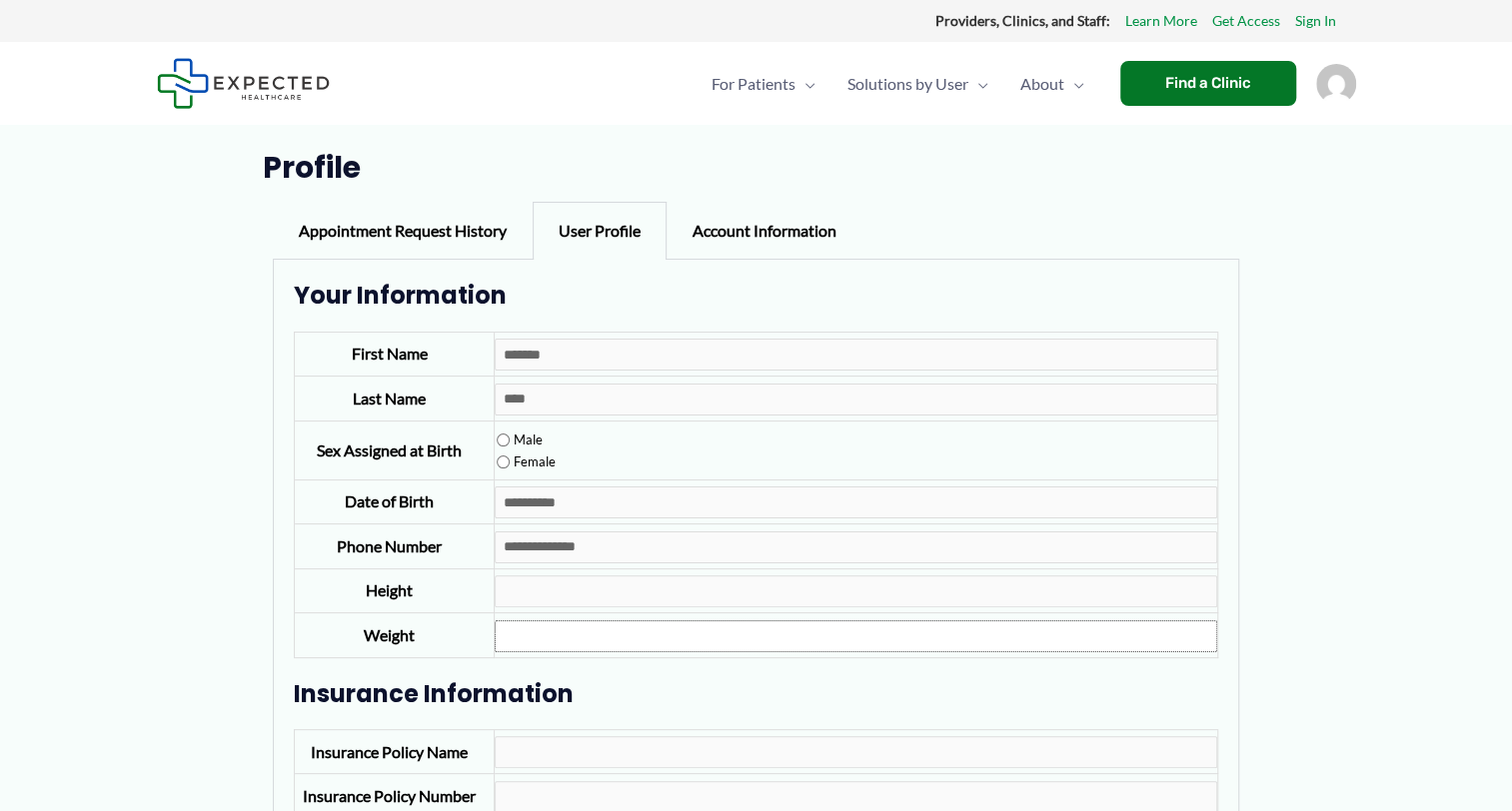click on "Weight" at bounding box center [855, 636] 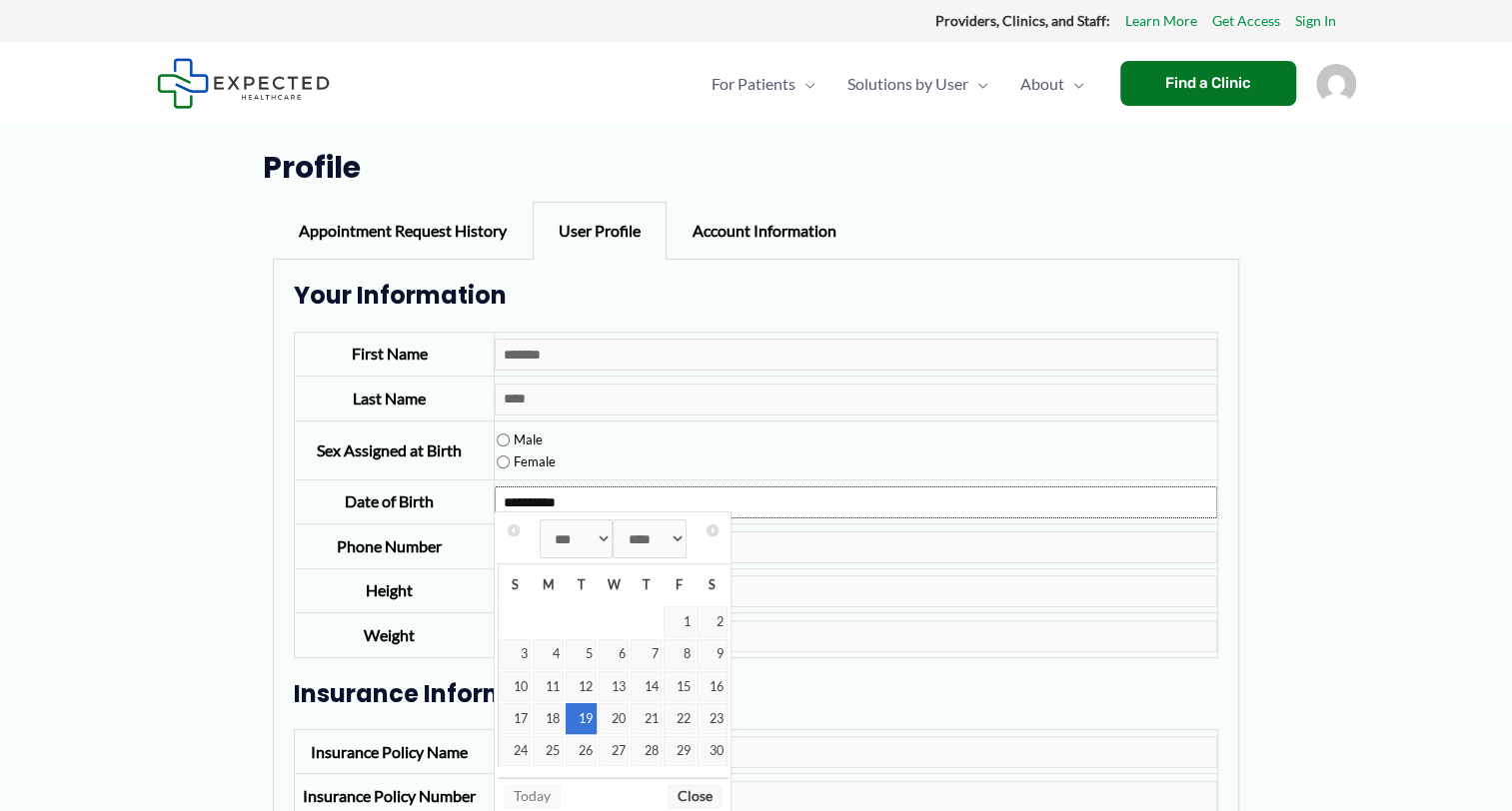 drag, startPoint x: 622, startPoint y: 497, endPoint x: 370, endPoint y: 523, distance: 253.33772 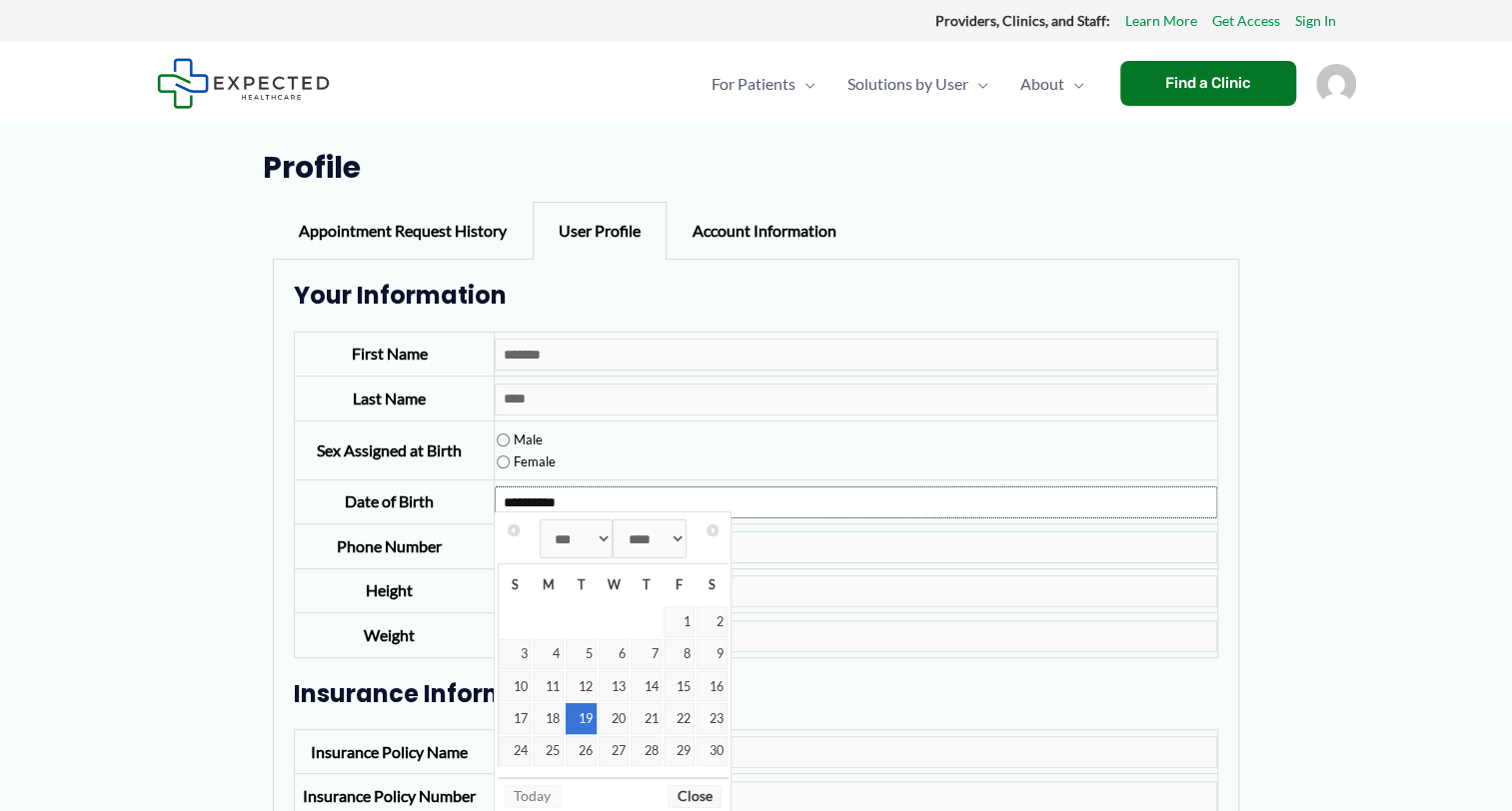 click on "**********" at bounding box center [756, 495] 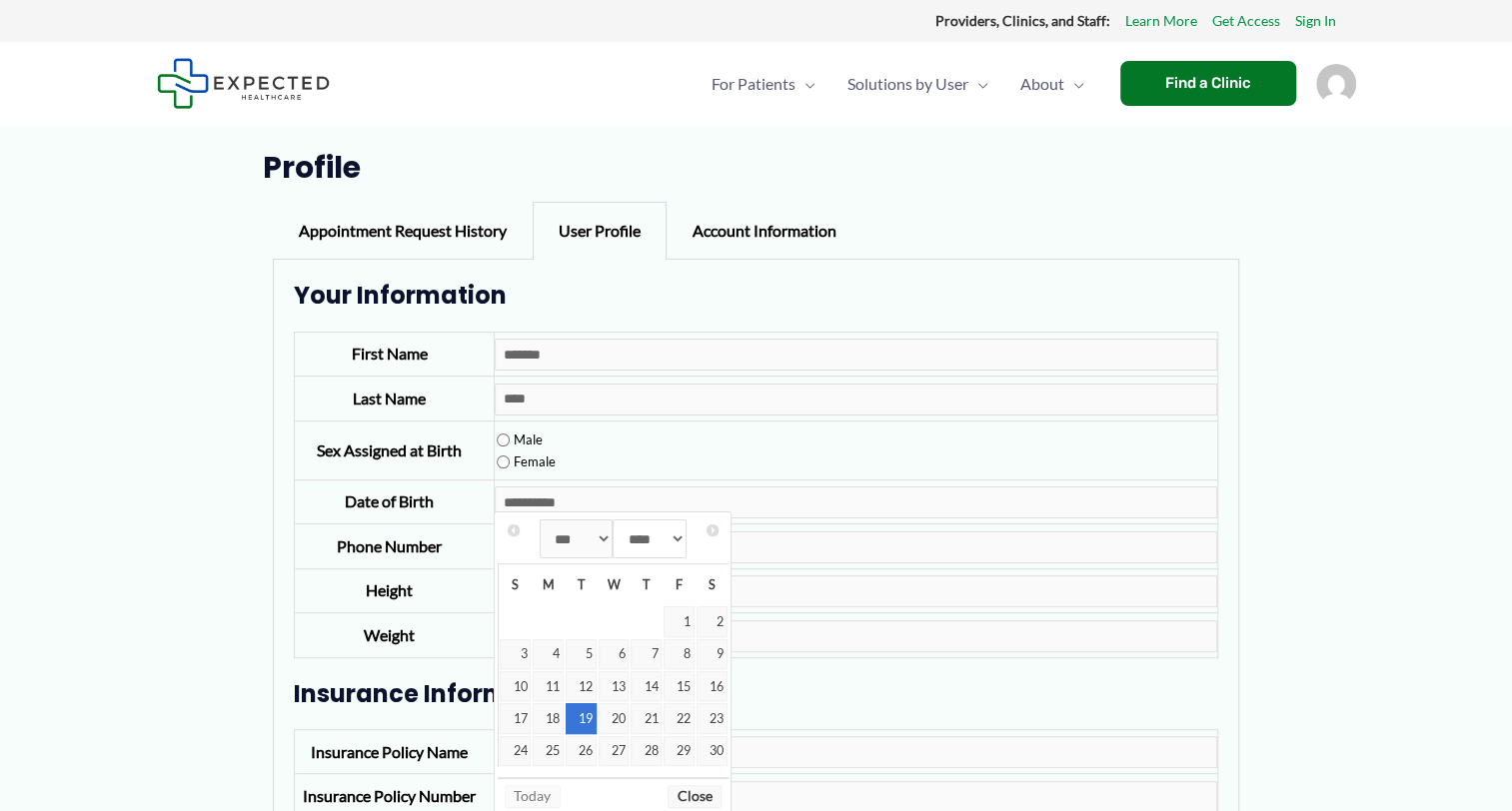 click on "**** **** **** **** **** **** **** **** **** **** **** **** **** **** **** **** **** **** **** **** **** **** **** **** **** **** **** **** **** **** **** **** **** **** **** **** **** **** **** **** **** **** **** **** **** **** **** **** **** **** **** **** **** **** **** **** **** **** **** **** **** **** **** **** **** **** **** **** **** **** **** **** **** **** **** **** **** **** **** **** **** **** **** **** **** **** **** **** **** **** **** **** **** **** **** **** **** **** **** **** **** **** **** **** **** **** **** **** **** **** **** **** **** **** **** **** **** **** **** **** **** **** **** **** **** **** **** **** **** **** **** **** **** **** **** **** **** **** **** **** **** **** **** **** **** **** **** **** **** **** **** **** **** **** **** **** **** **** **** **** **** **** **** **** **** **** **** **** **** **** **** **** **** **** **** **** **** **** **** **** **** **** **** **** **** **** **** **** **** **** **** **** **** **** **** **** **** **** **** **** ****" at bounding box center [650, 538] 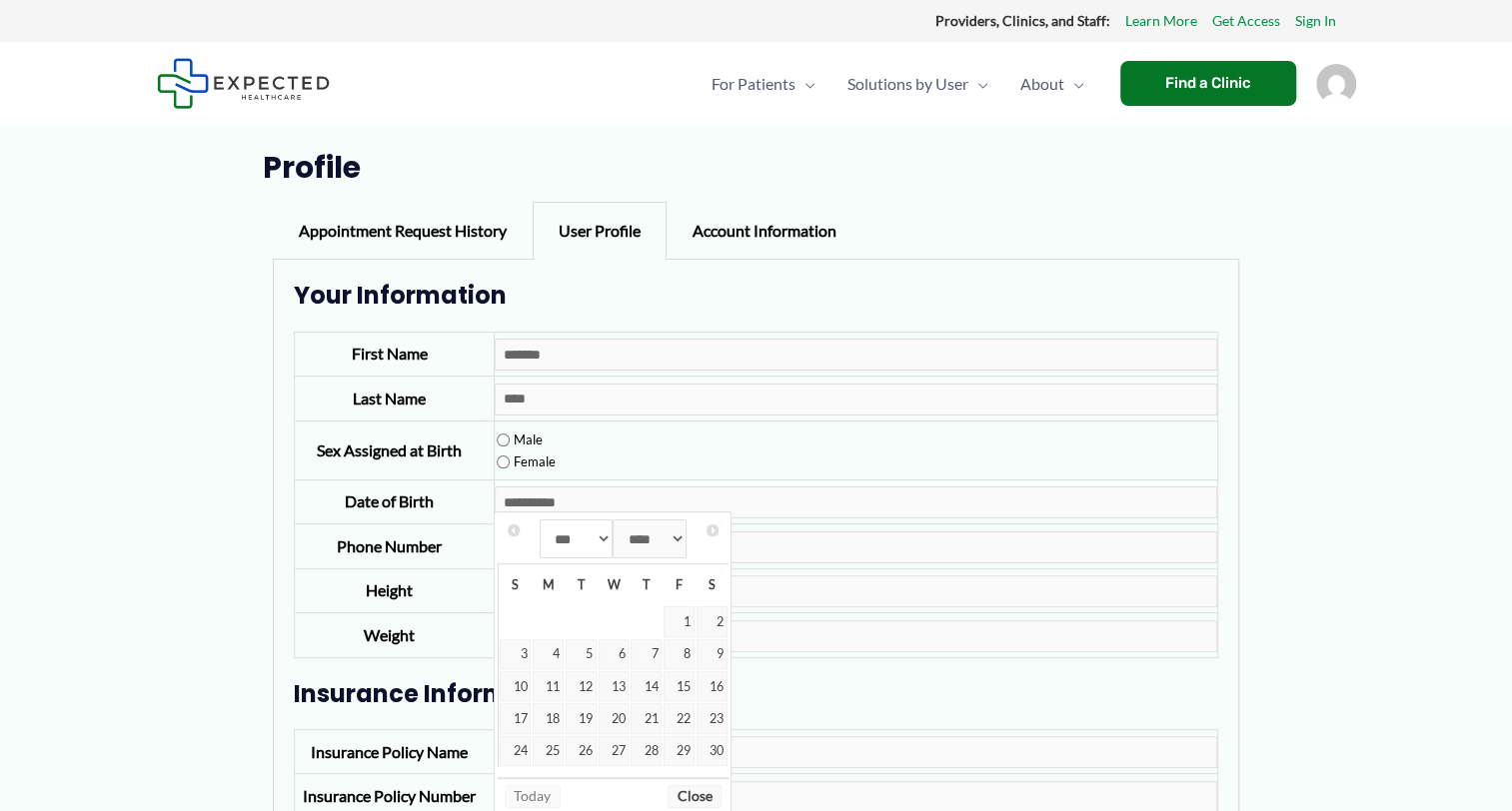 click on "*** *** *** *** *** *** *** *** *** *** *** ***" at bounding box center [577, 538] 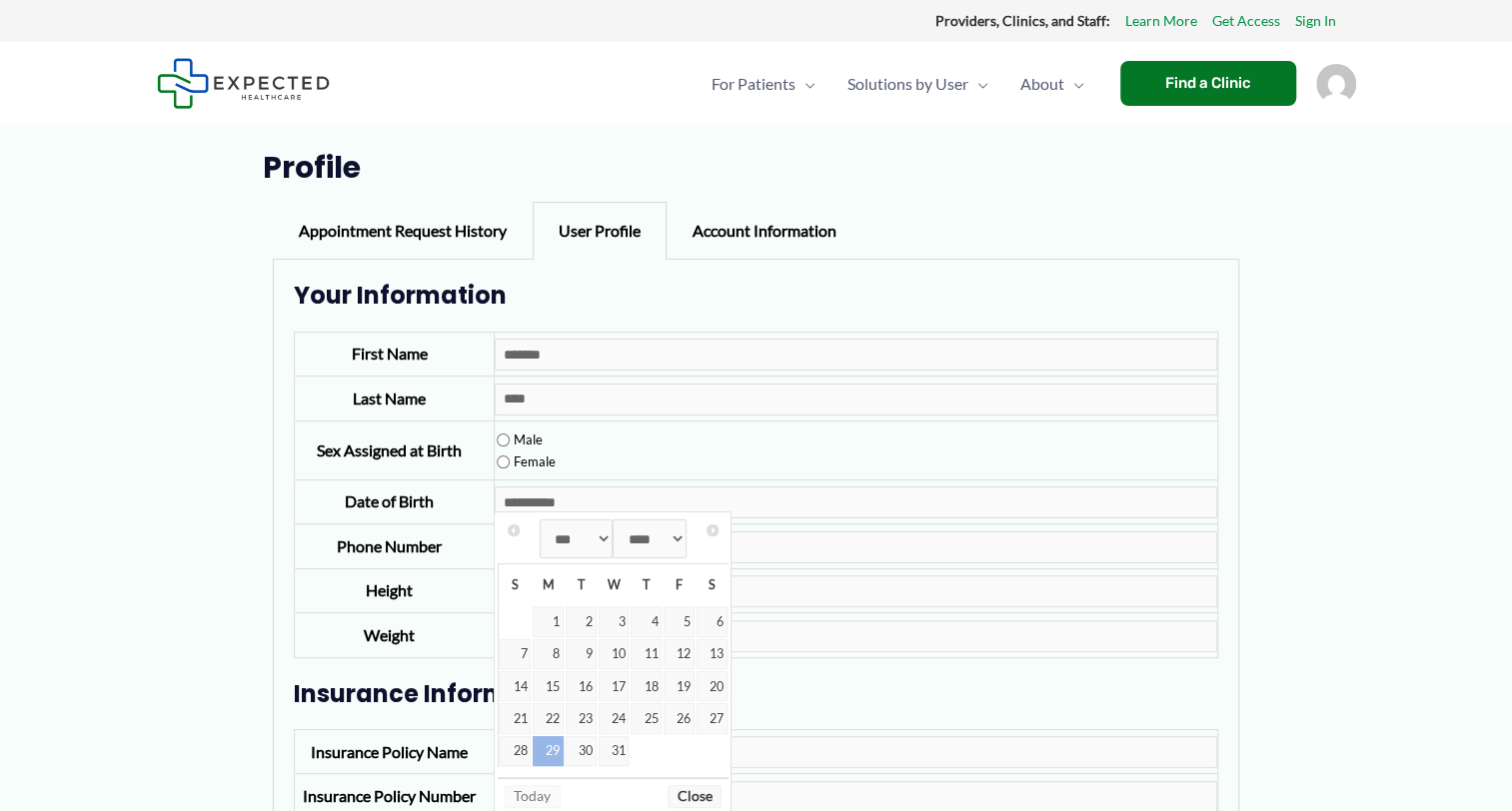 click on "29" at bounding box center (548, 751) 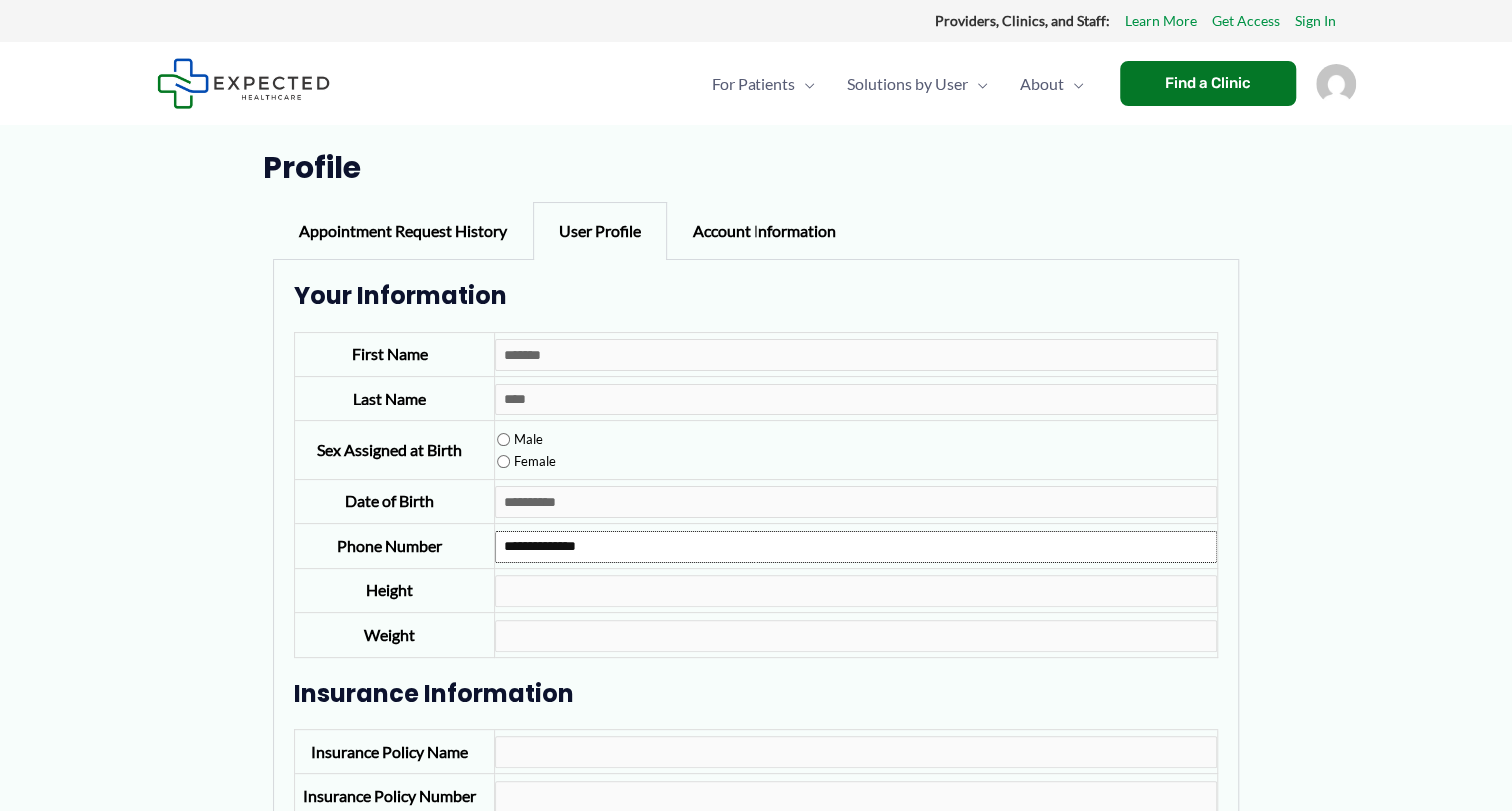 drag, startPoint x: 632, startPoint y: 536, endPoint x: 437, endPoint y: 542, distance: 195.09229 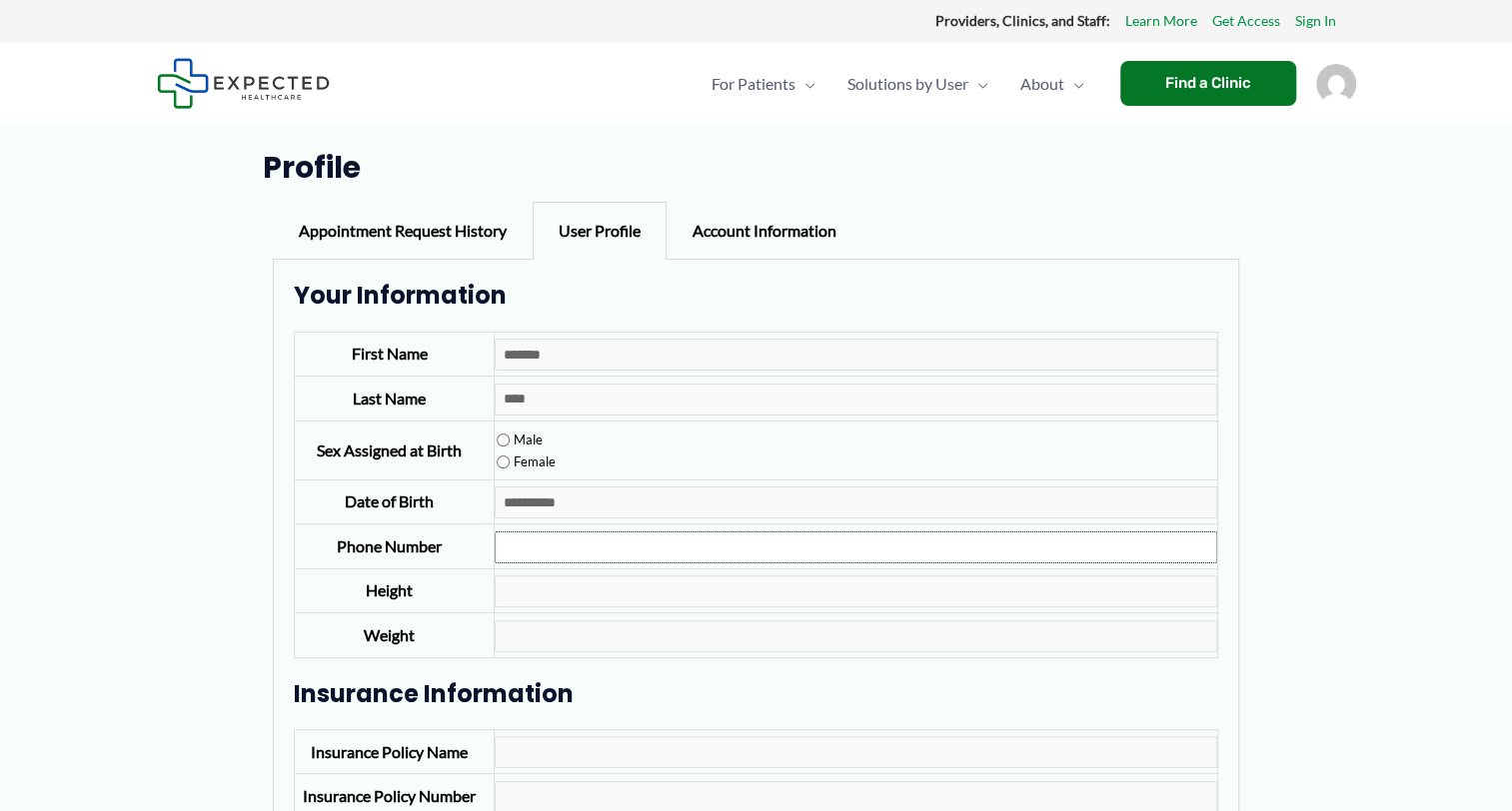 type 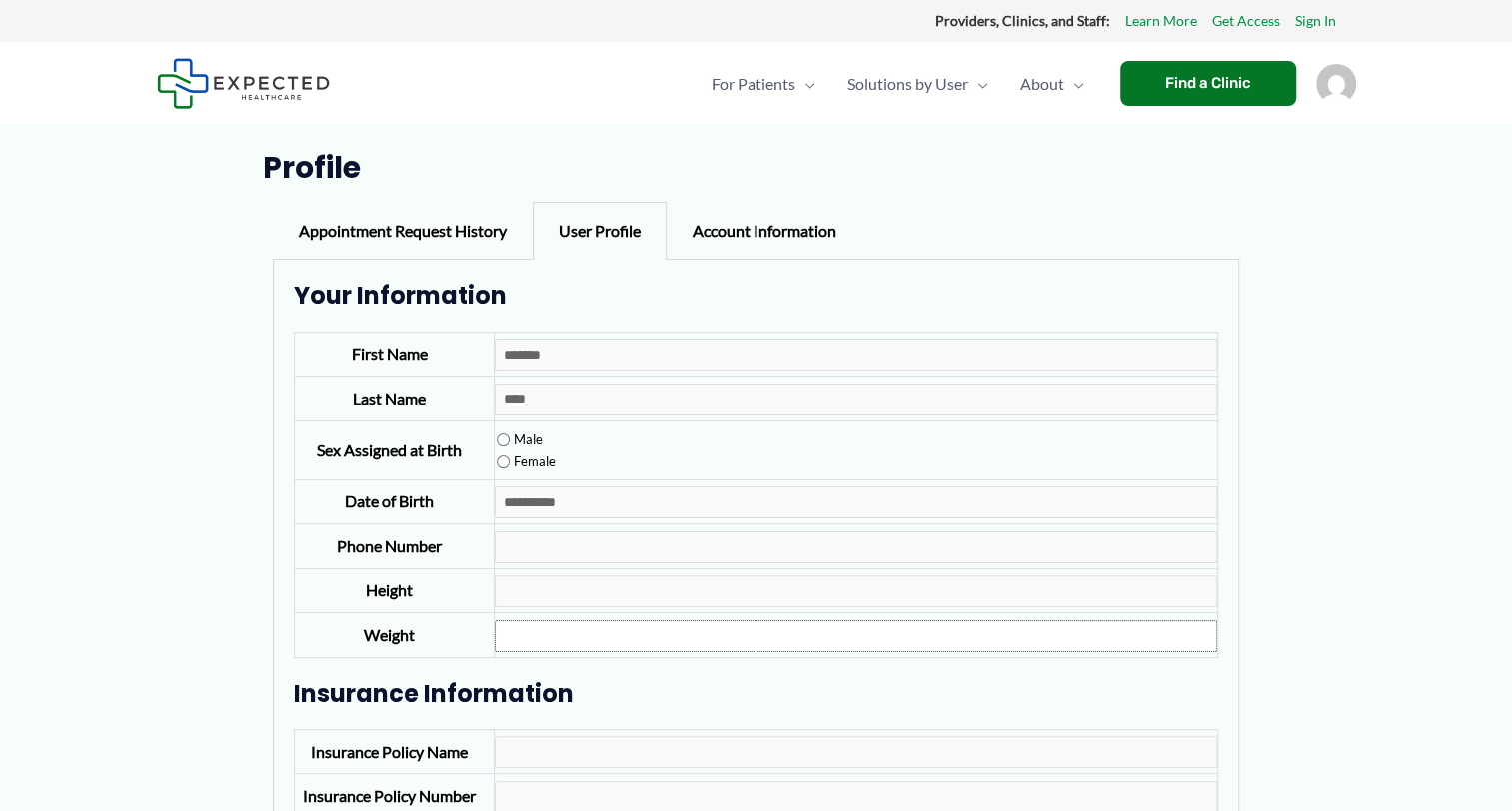 click on "Weight" at bounding box center [855, 636] 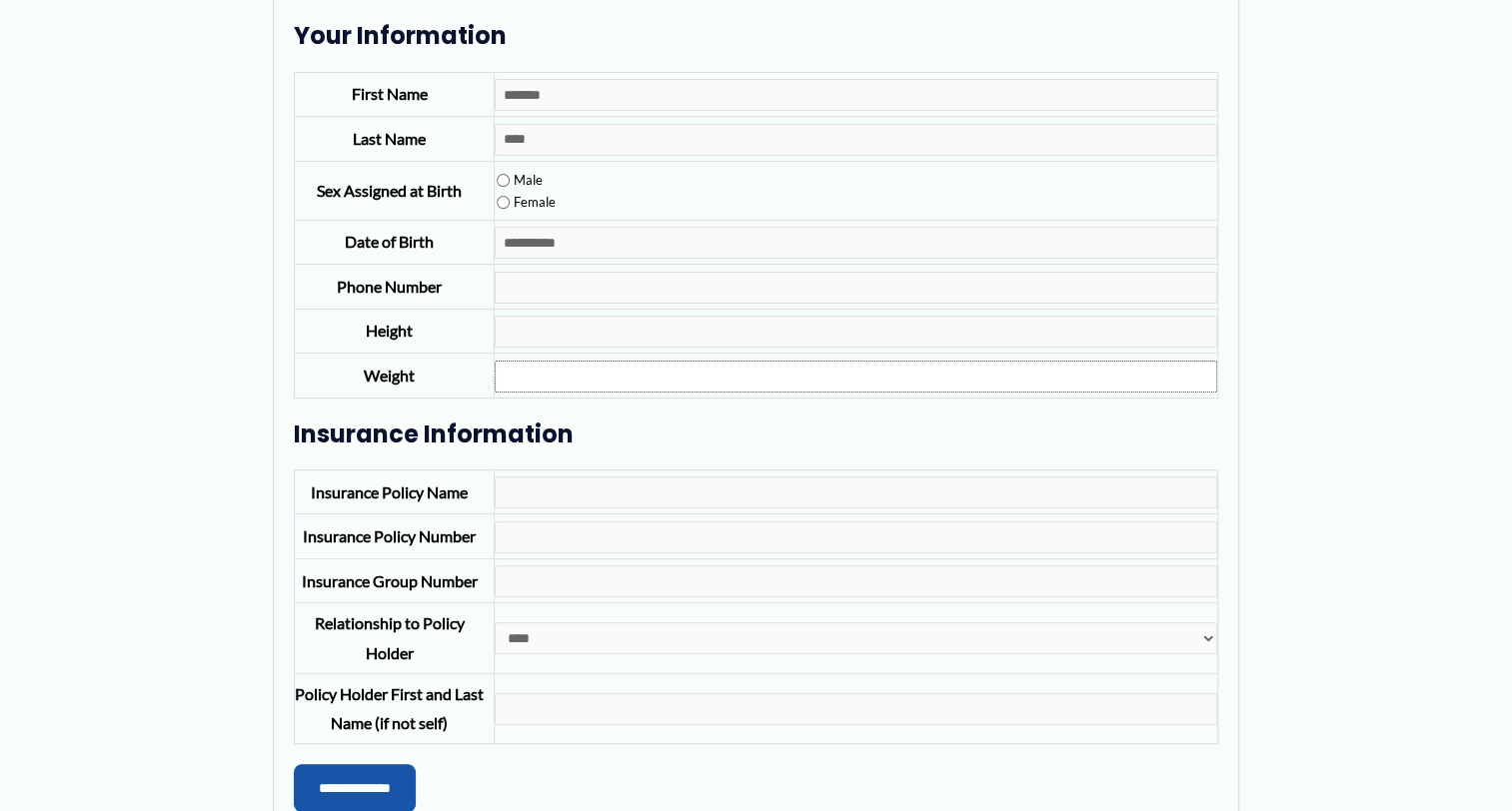 scroll, scrollTop: 300, scrollLeft: 0, axis: vertical 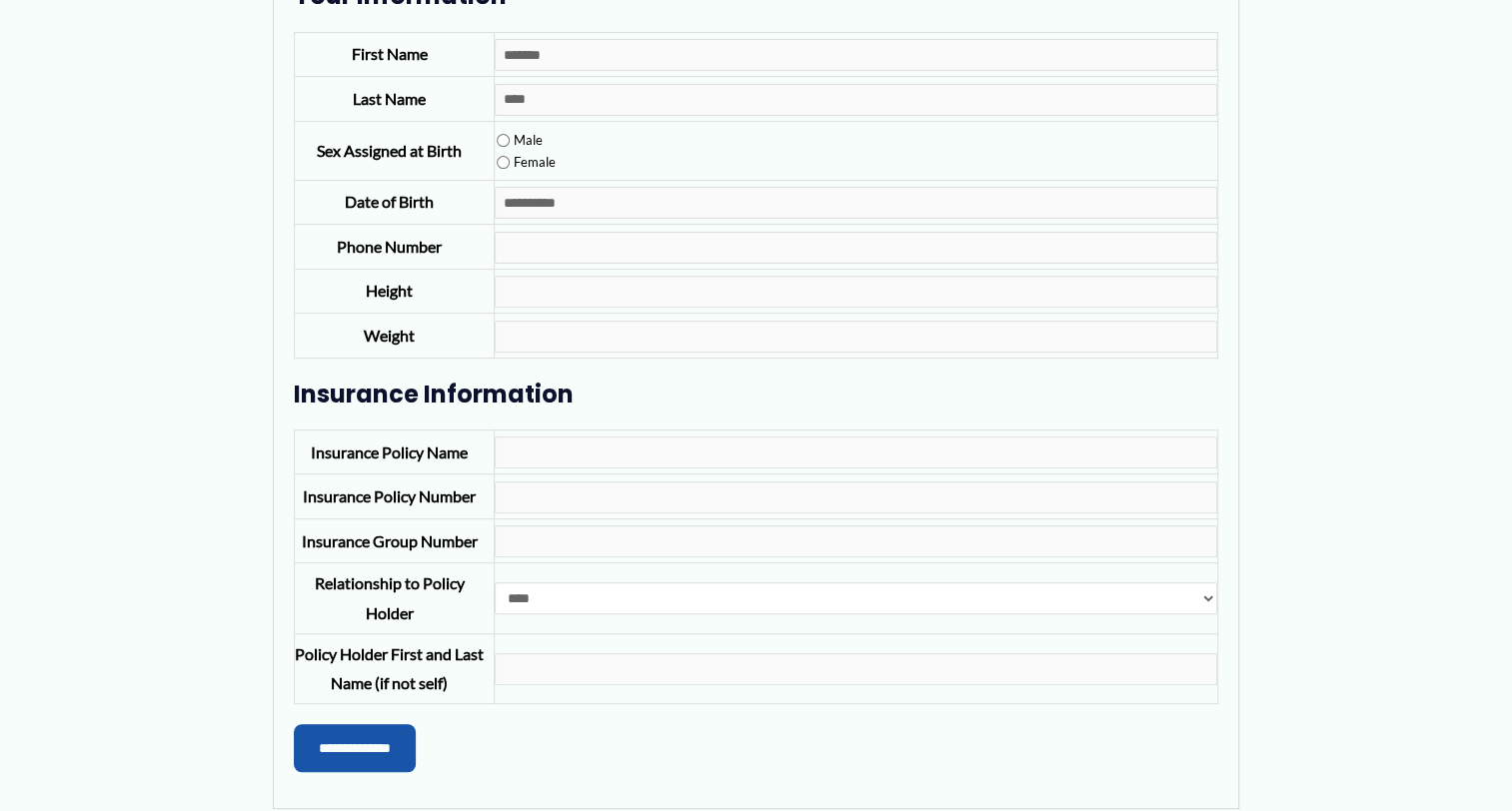 click on "**** ****** ********* *****" at bounding box center (855, 598) 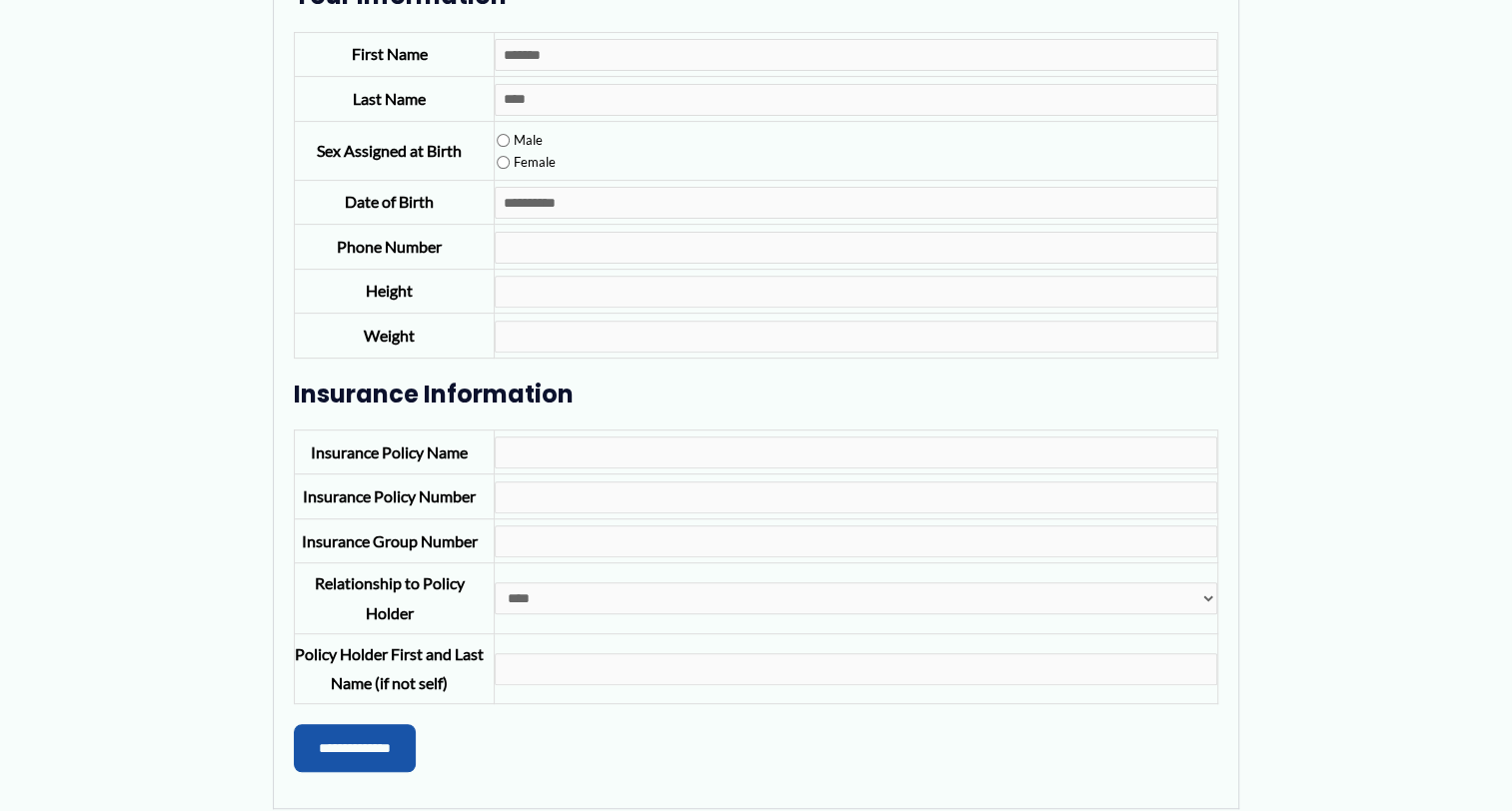 click on "Profile
Appointment Request History
User Profile
Account Information
Appointment Request History
Your Appointment Requests
Appointment Request ID: 52828
Date Submitted:  August 8, 2025 11:00 pm
Status:  Pending Review
Clinic Name:
CHI St. Vincent Imaging – Hot Springs
Appointment Type:  I can upload my provider's referral (fastest)
Imaging Order:
View Uploaded File
Send Results to your Provider: Insurance:" at bounding box center [756, 377] 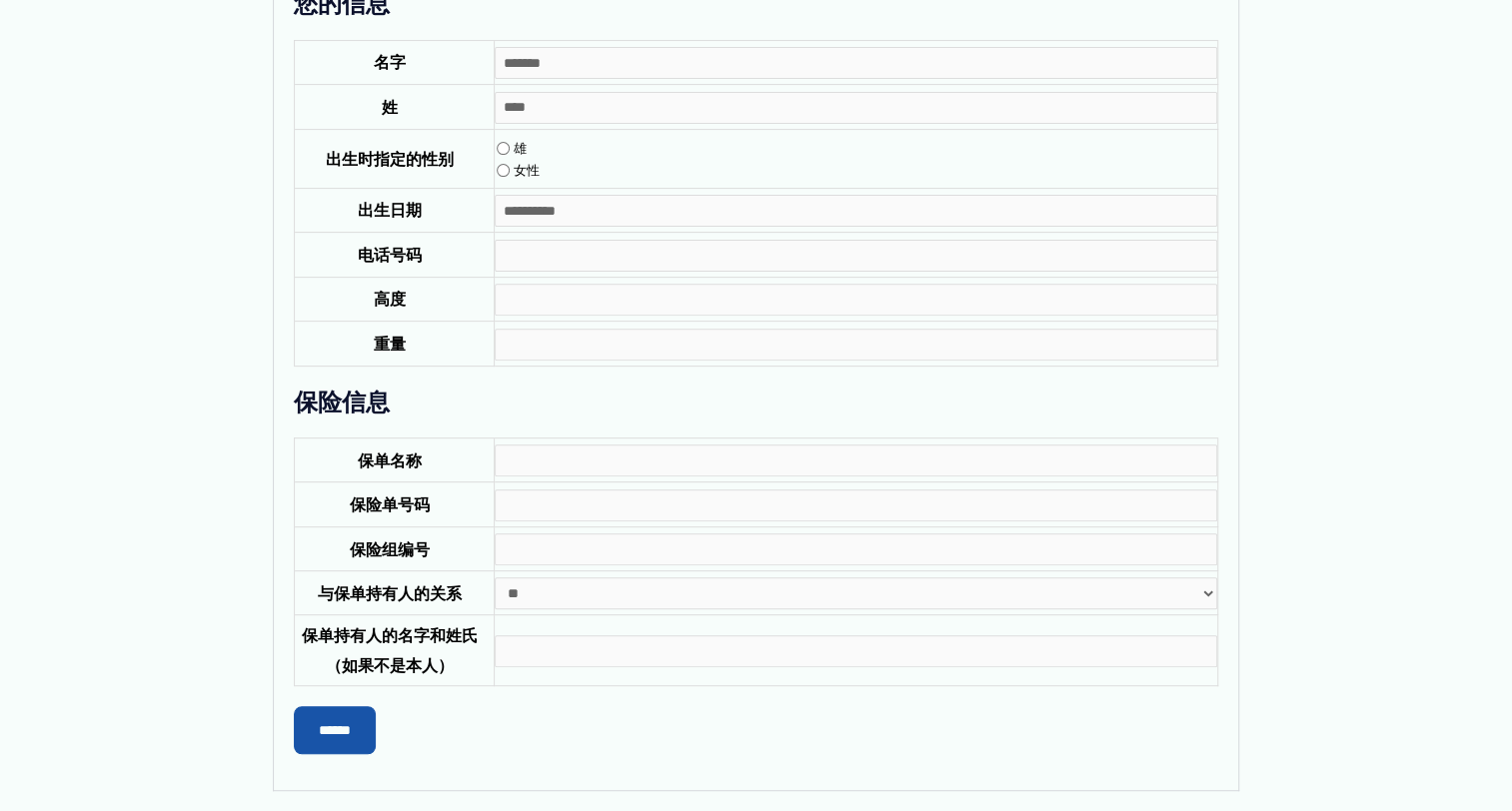 scroll, scrollTop: 300, scrollLeft: 0, axis: vertical 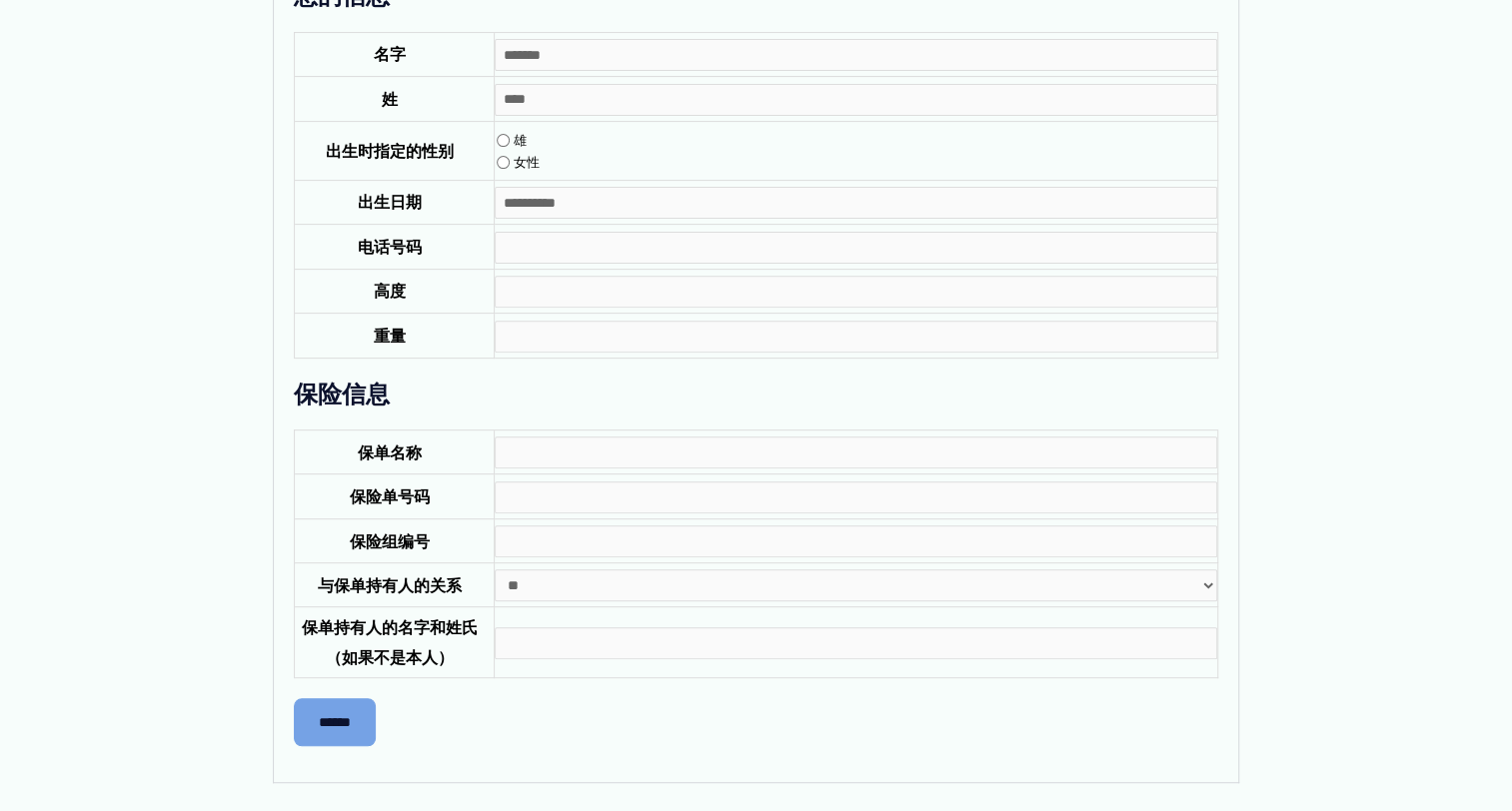 click on "**********" at bounding box center (335, 722) 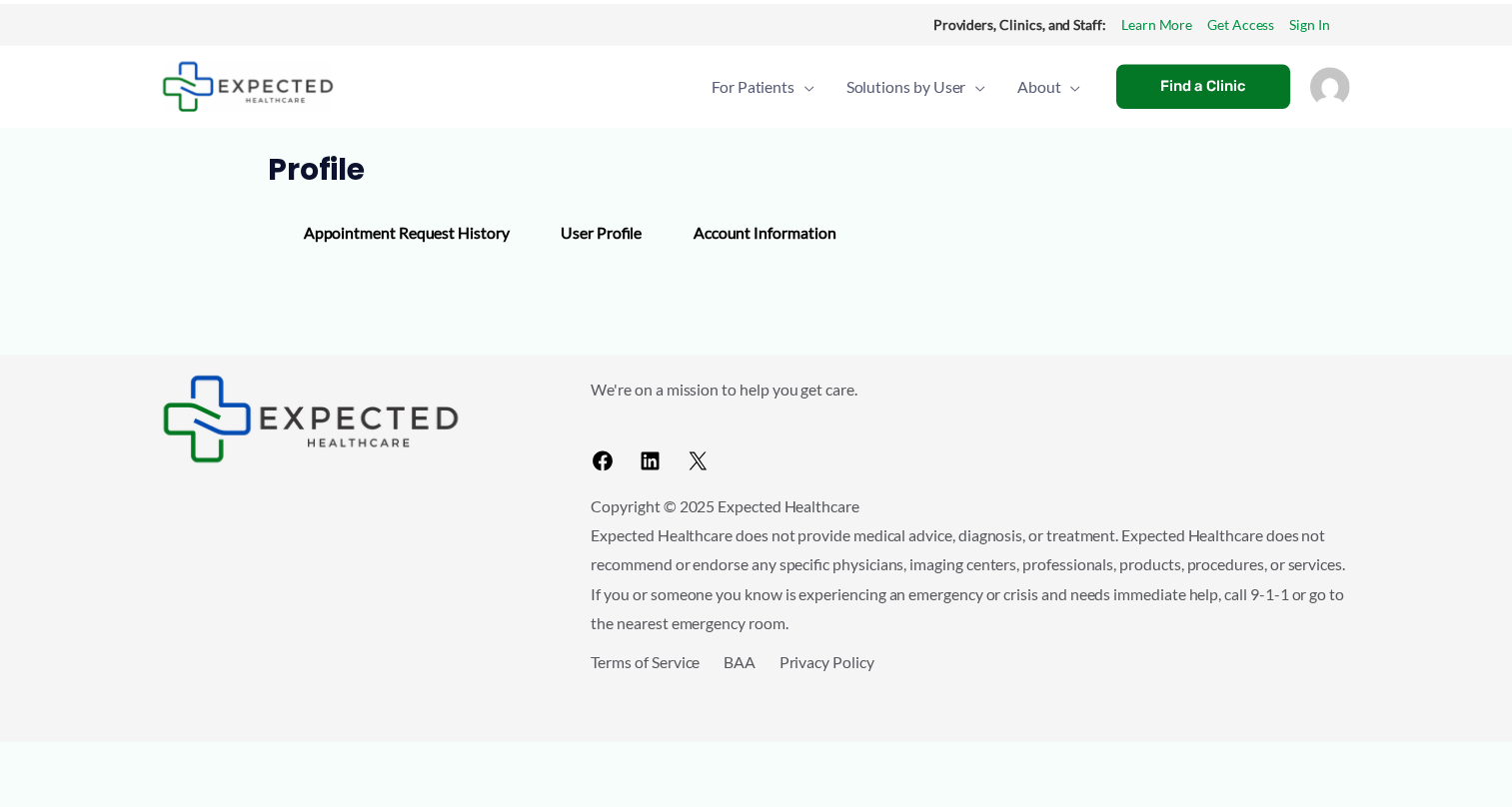 scroll, scrollTop: 0, scrollLeft: 0, axis: both 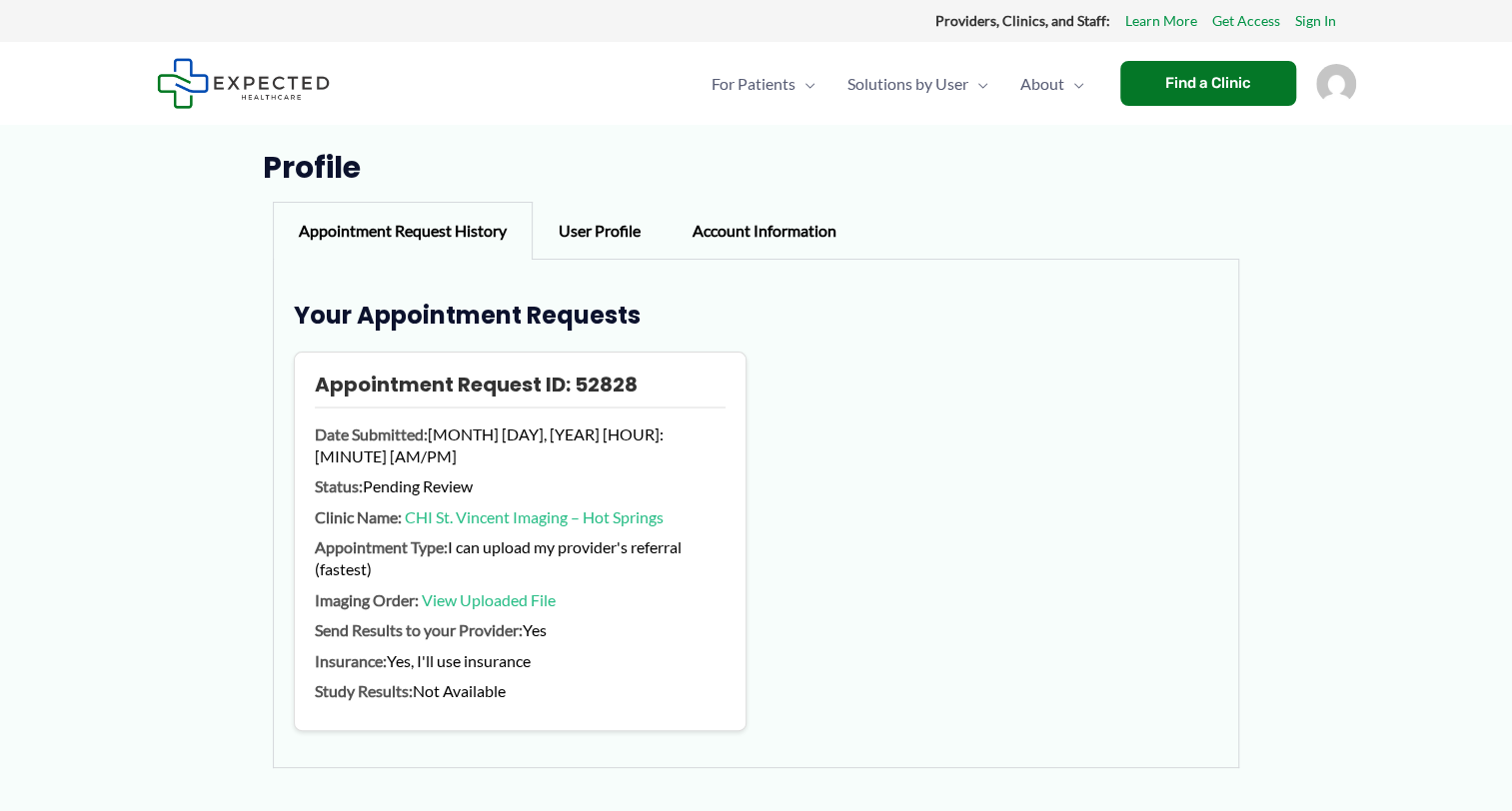 click on "Appointment Request History" at bounding box center [403, 231] 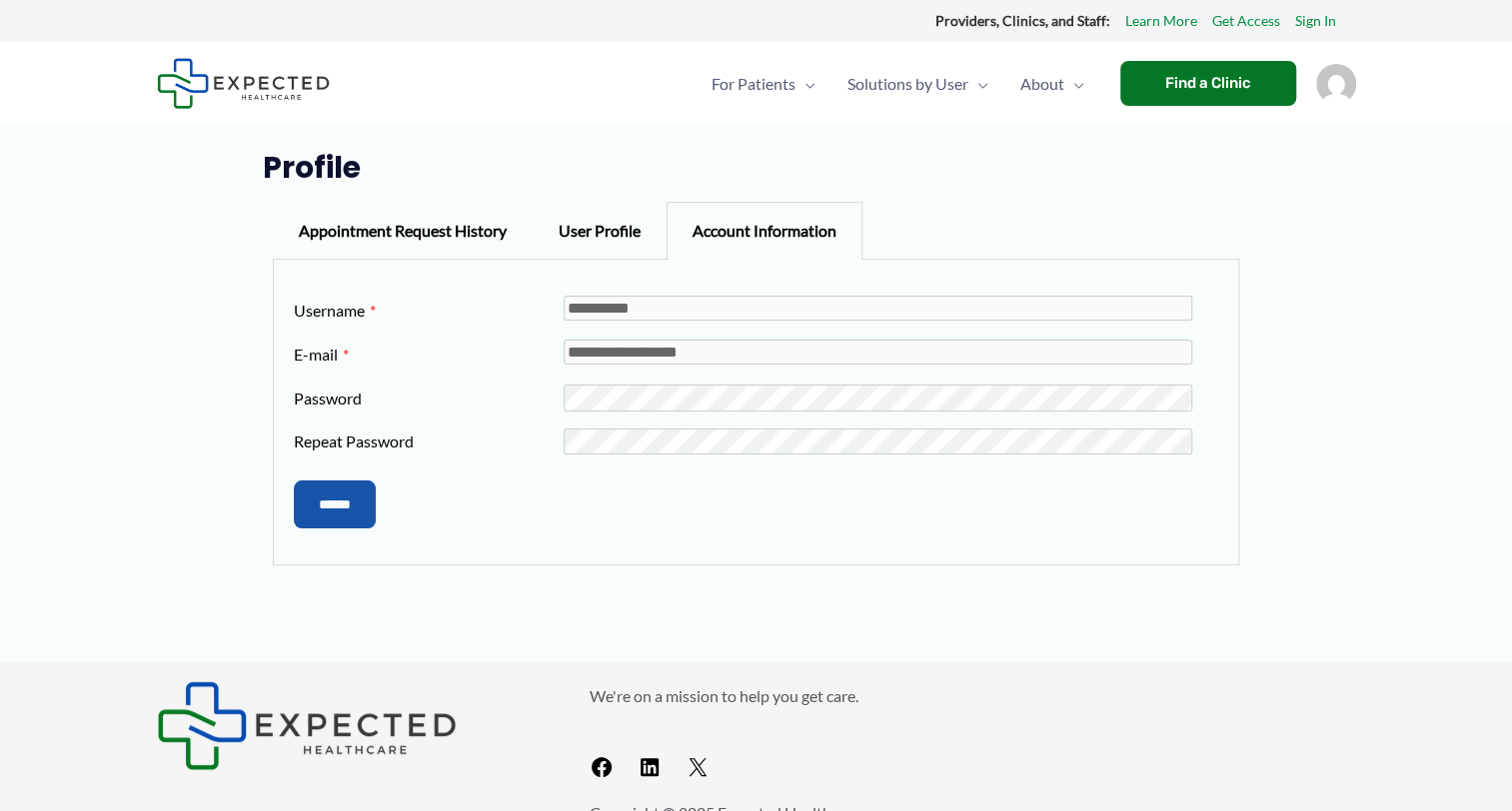 click on "**********" at bounding box center [744, 376] 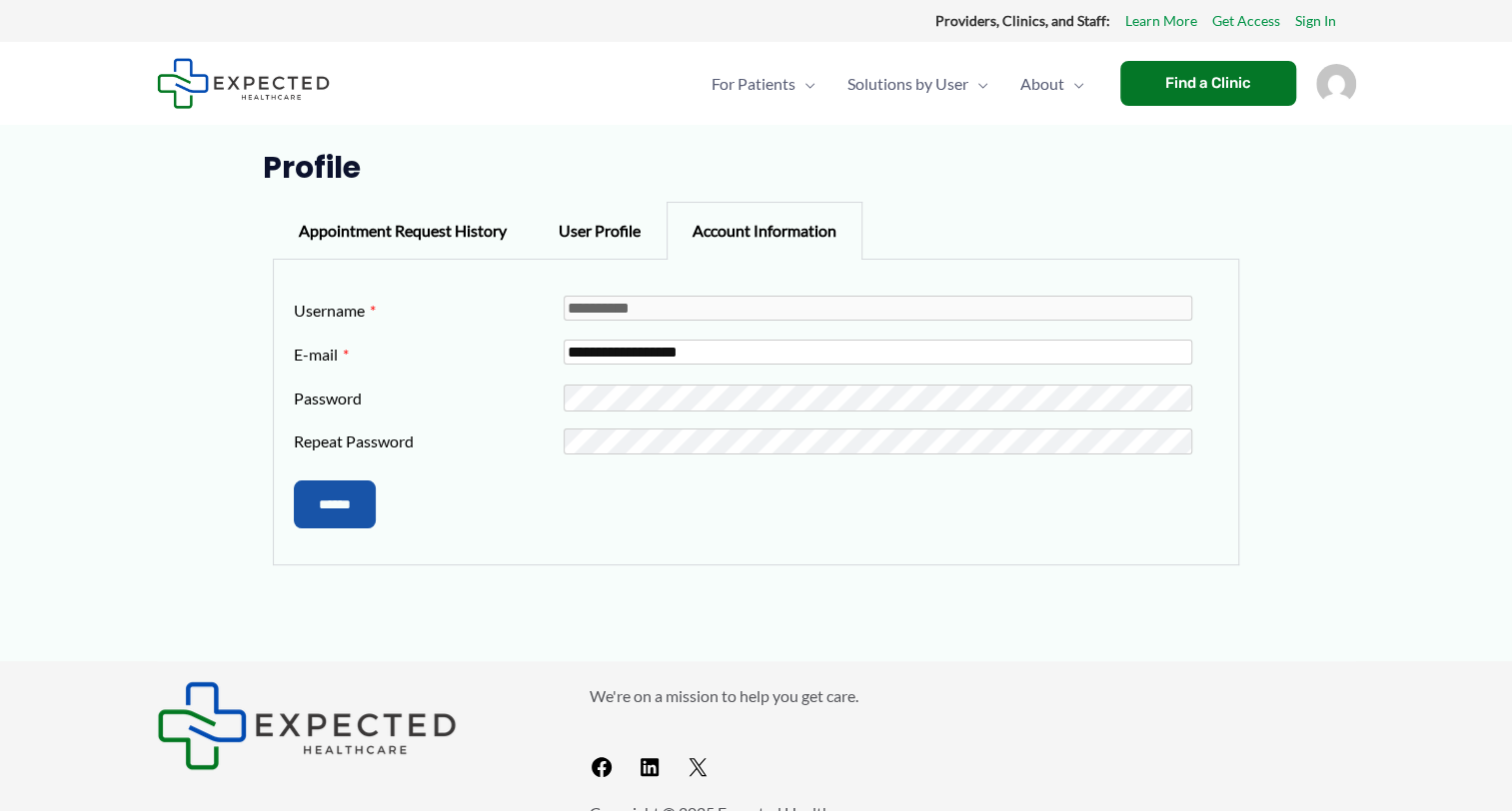 click on "**********" at bounding box center [877, 352] 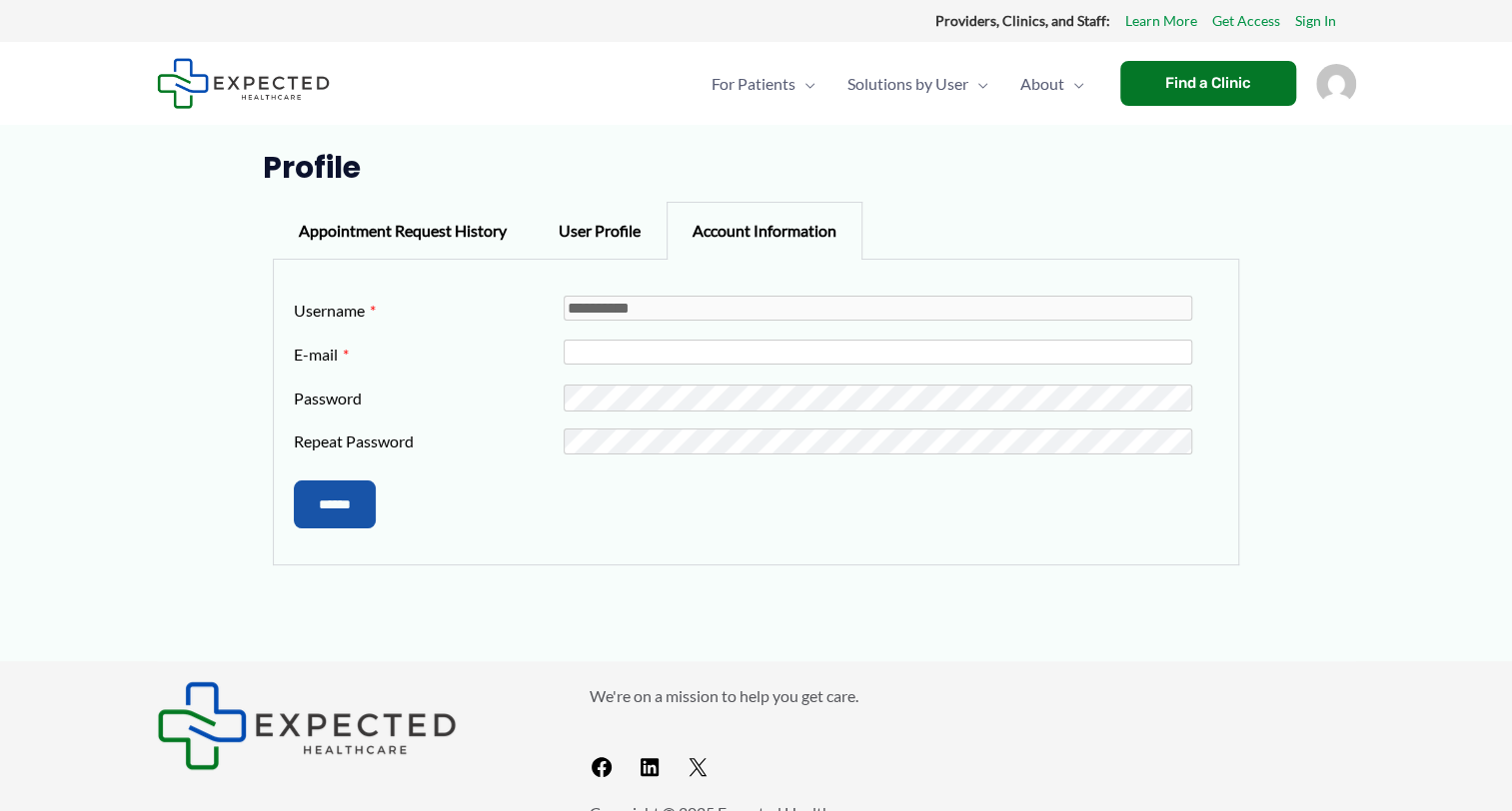 type 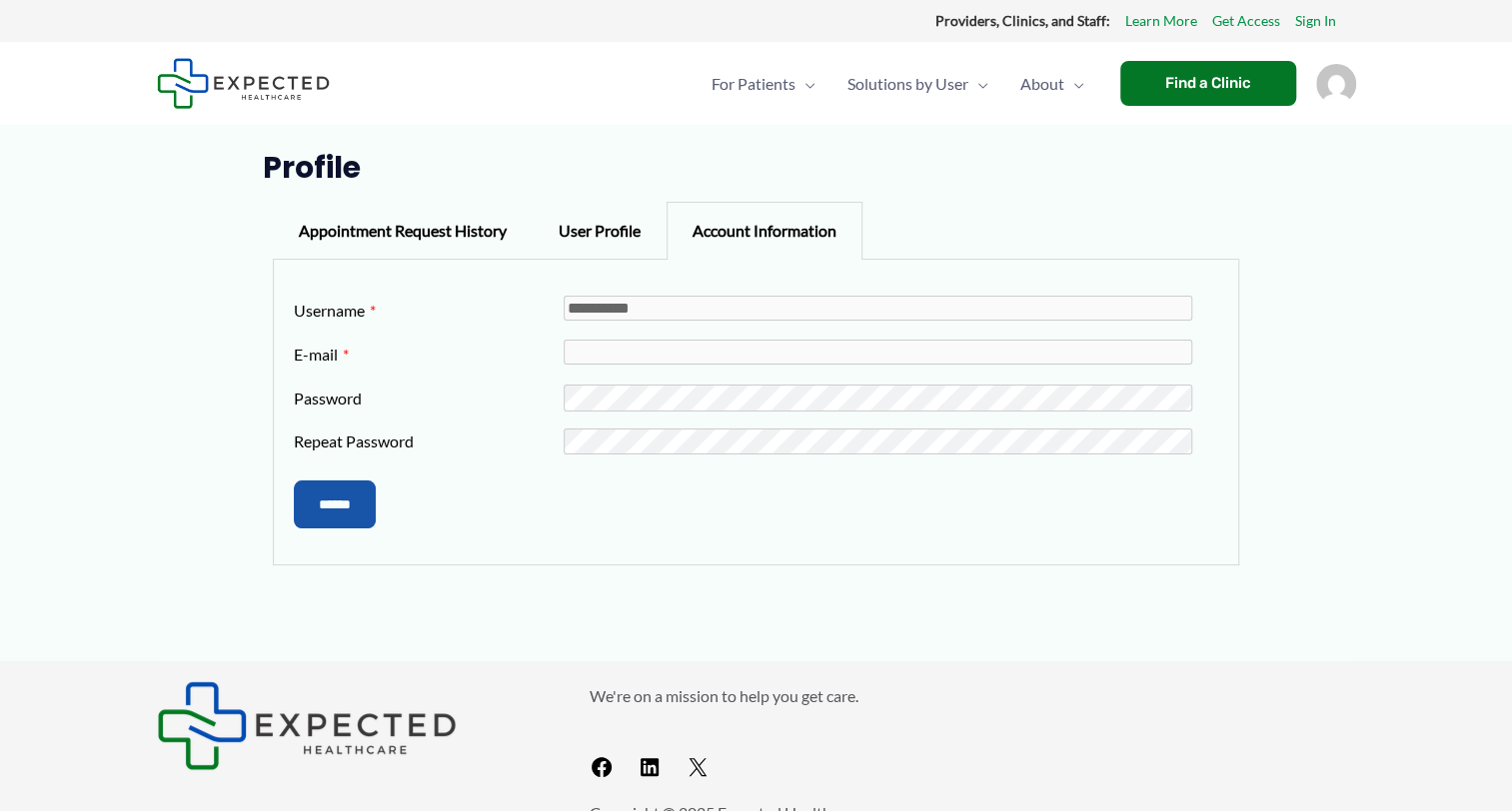 click on "**********" at bounding box center (756, 412) 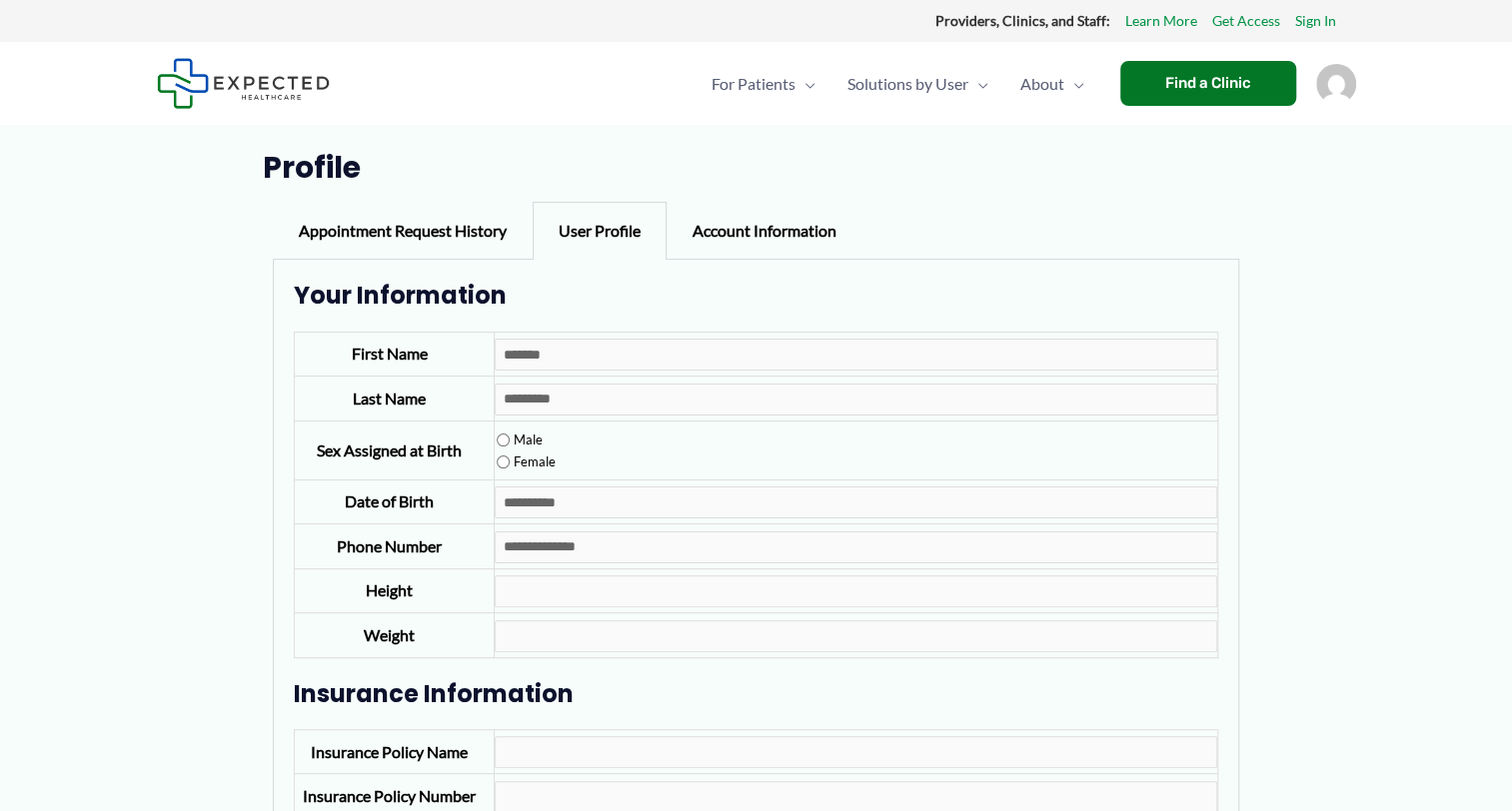 click on "Appointment Request History" at bounding box center (403, 231) 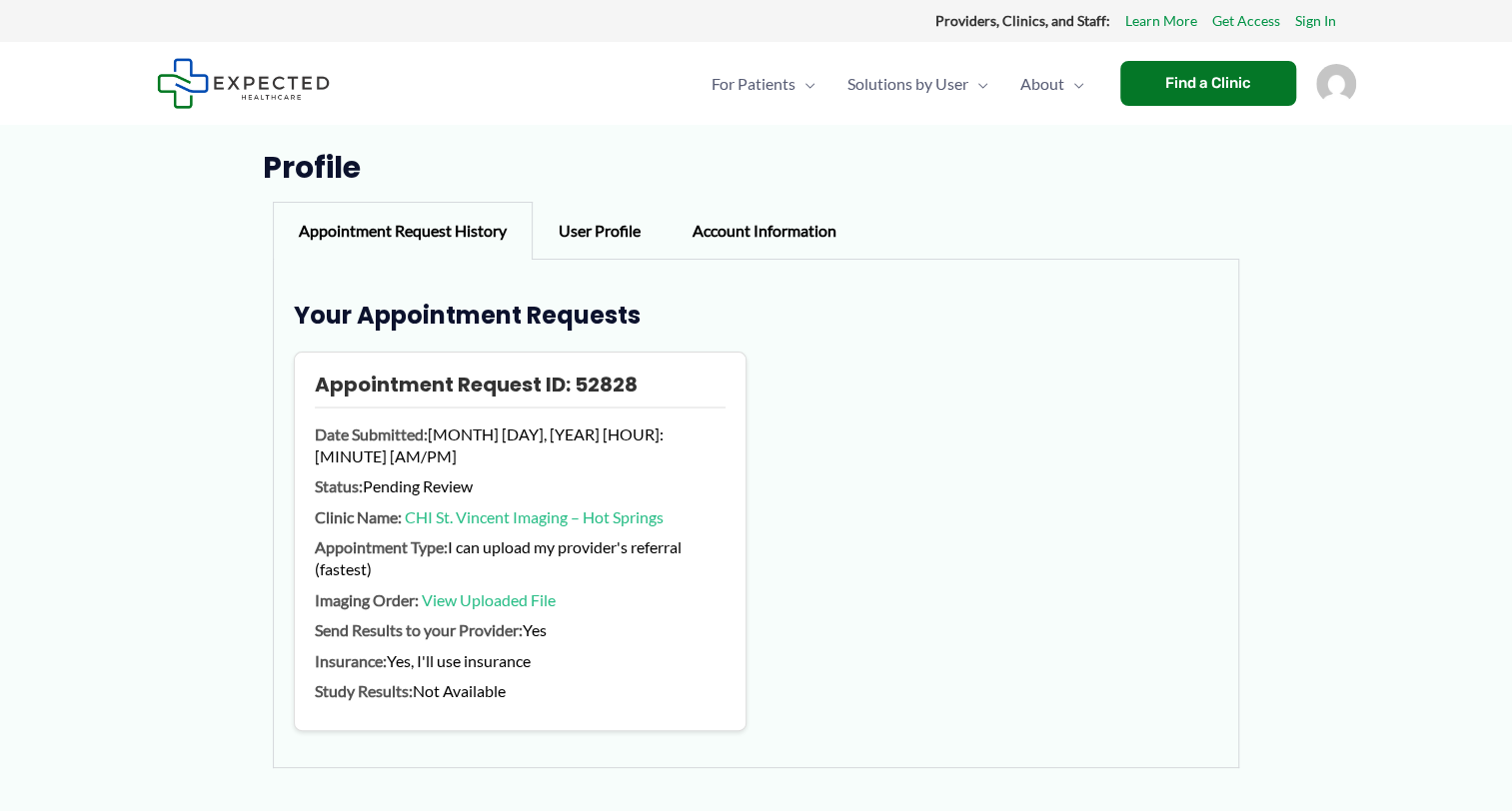 click on "Profile" at bounding box center [756, 168] 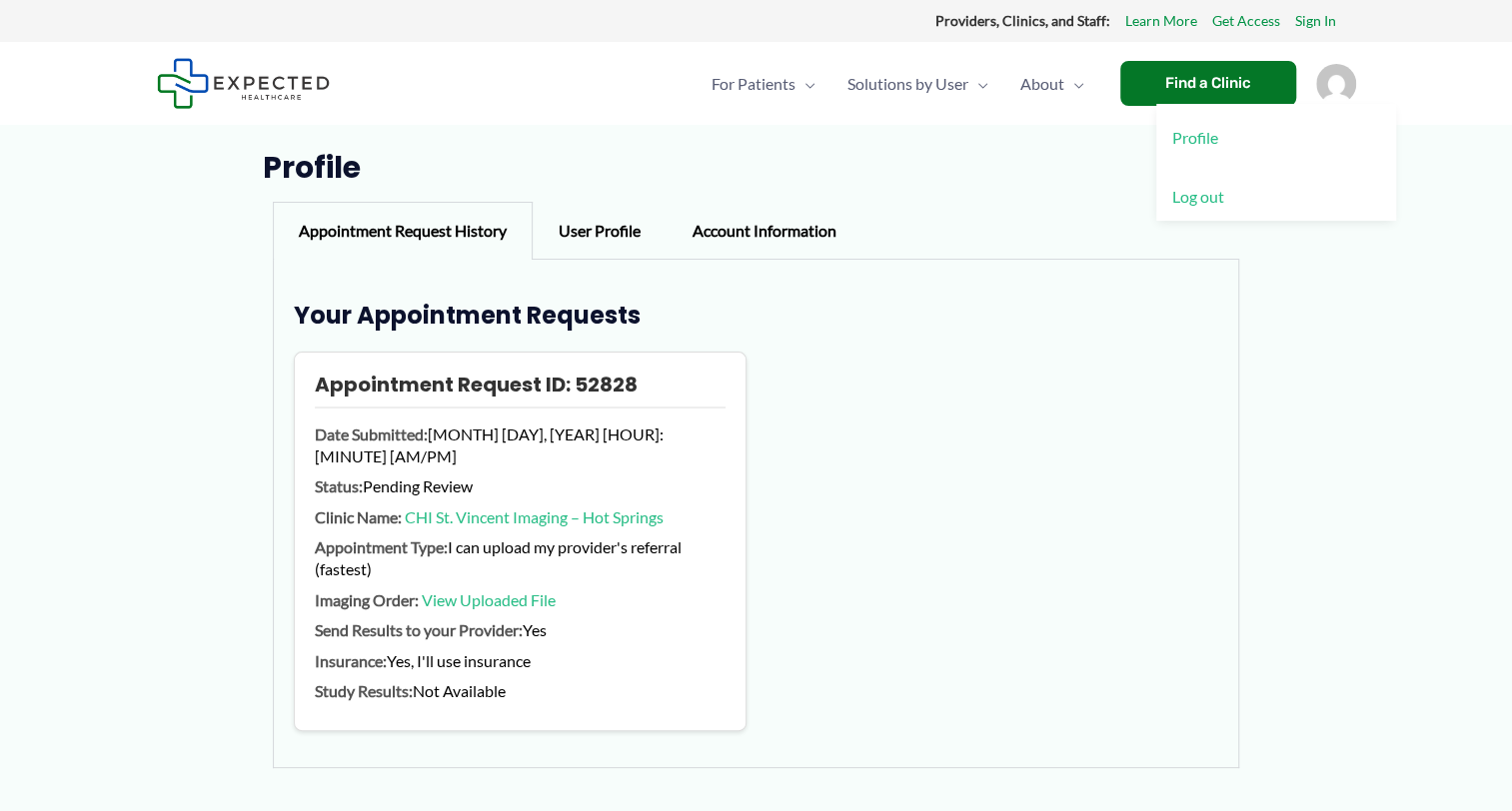 click on "Log out" at bounding box center [1276, 196] 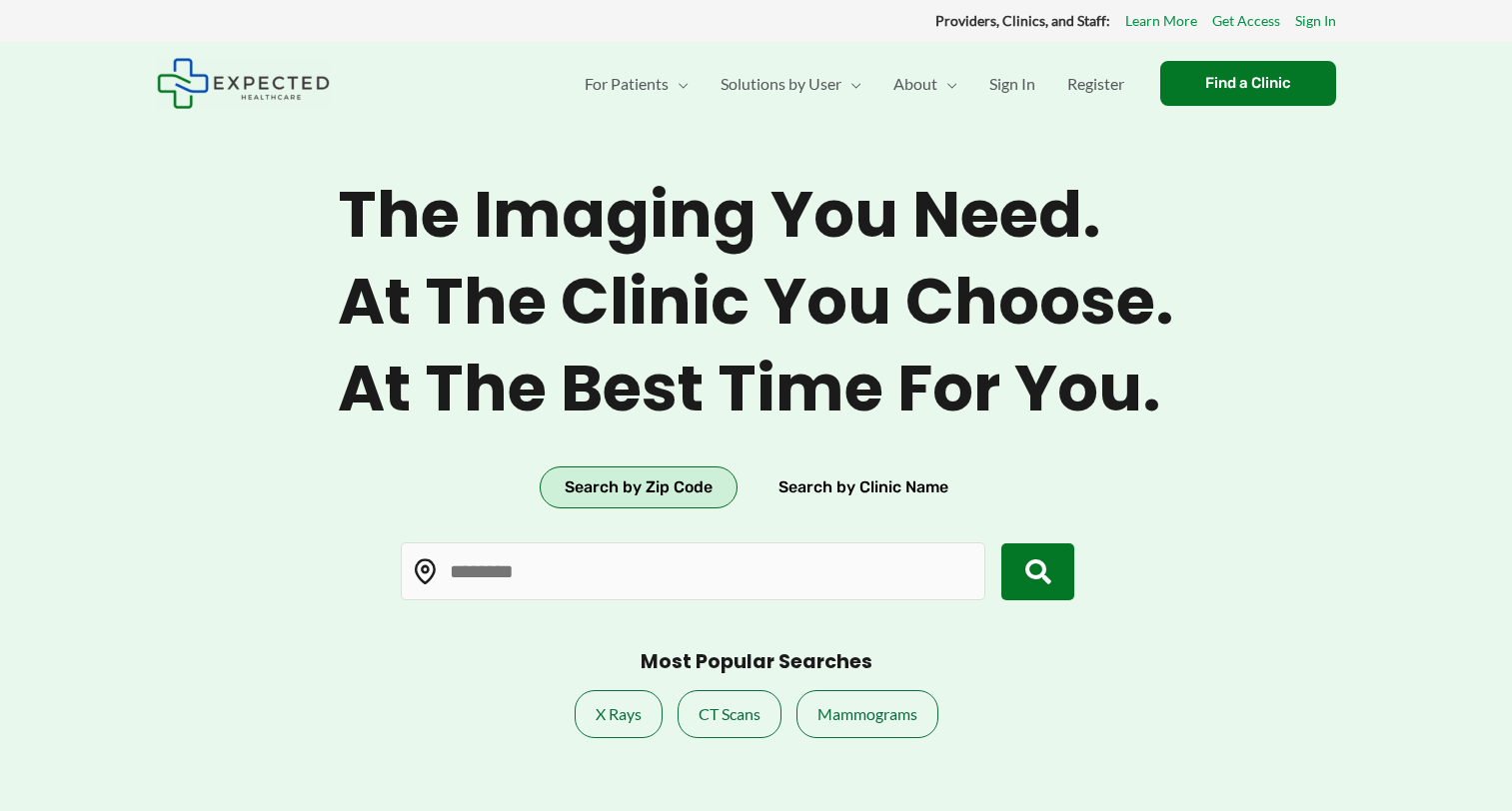 scroll, scrollTop: 0, scrollLeft: 0, axis: both 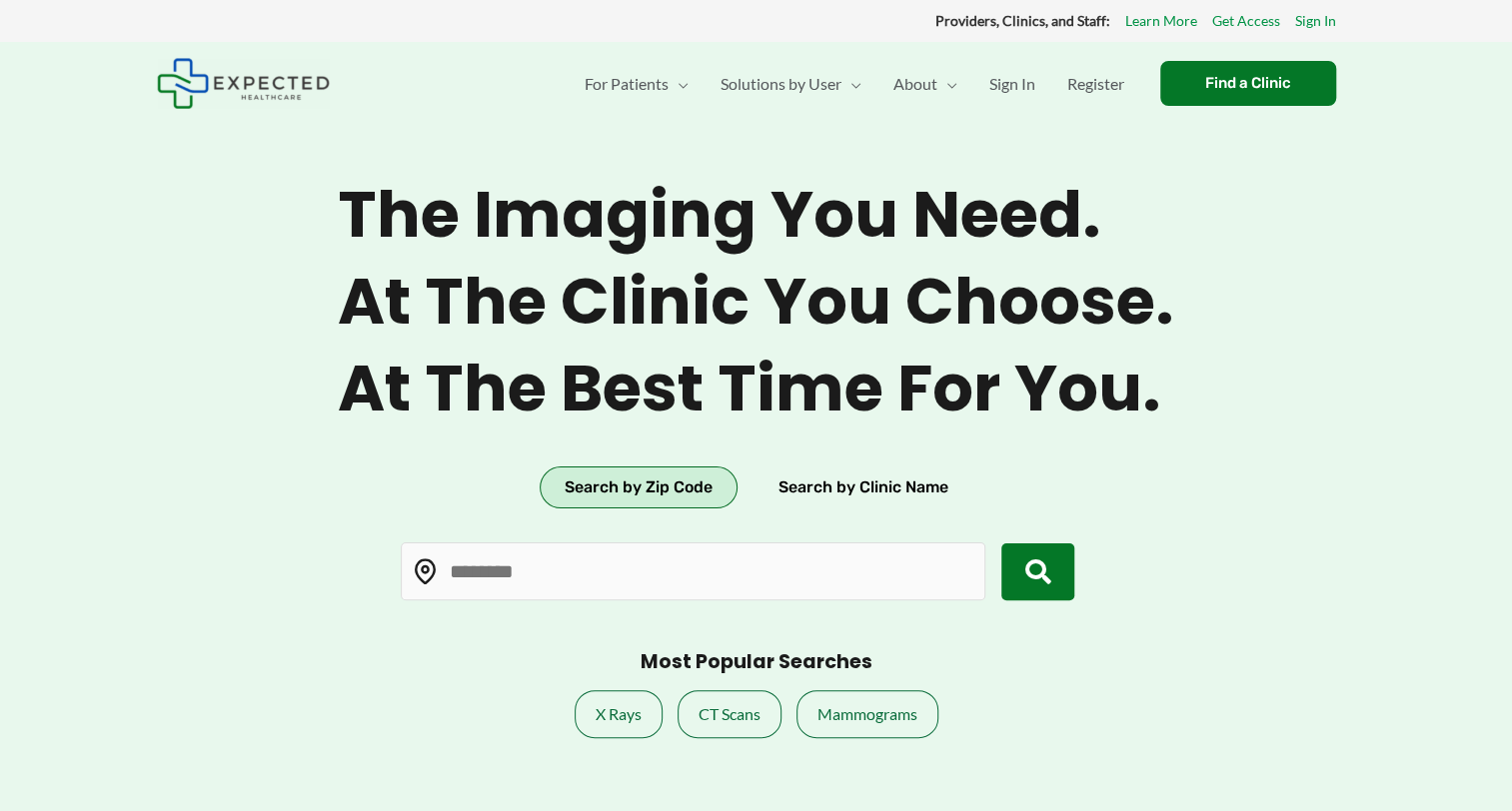 type on "*****" 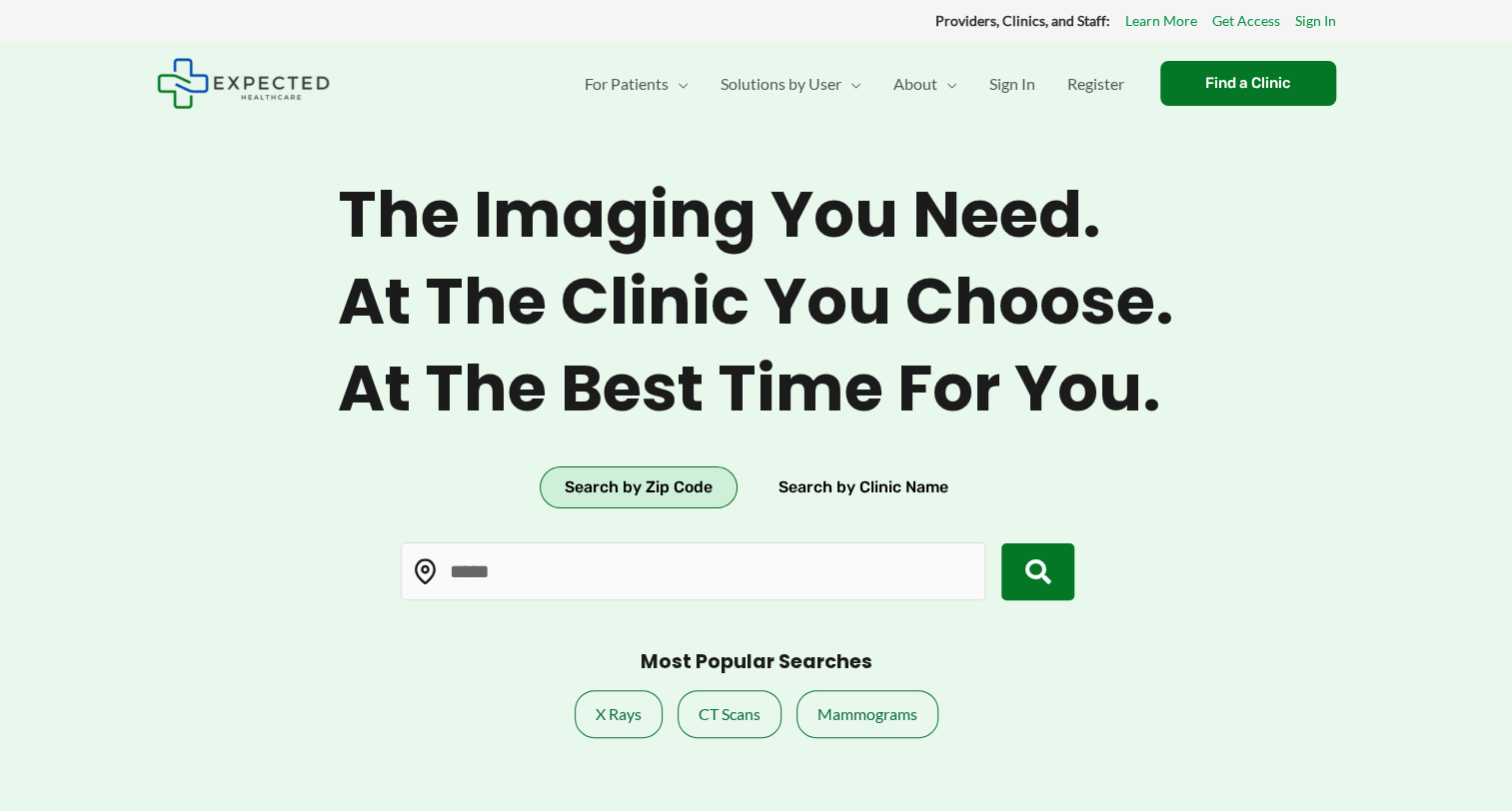 drag, startPoint x: 233, startPoint y: 88, endPoint x: 250, endPoint y: 88, distance: 17 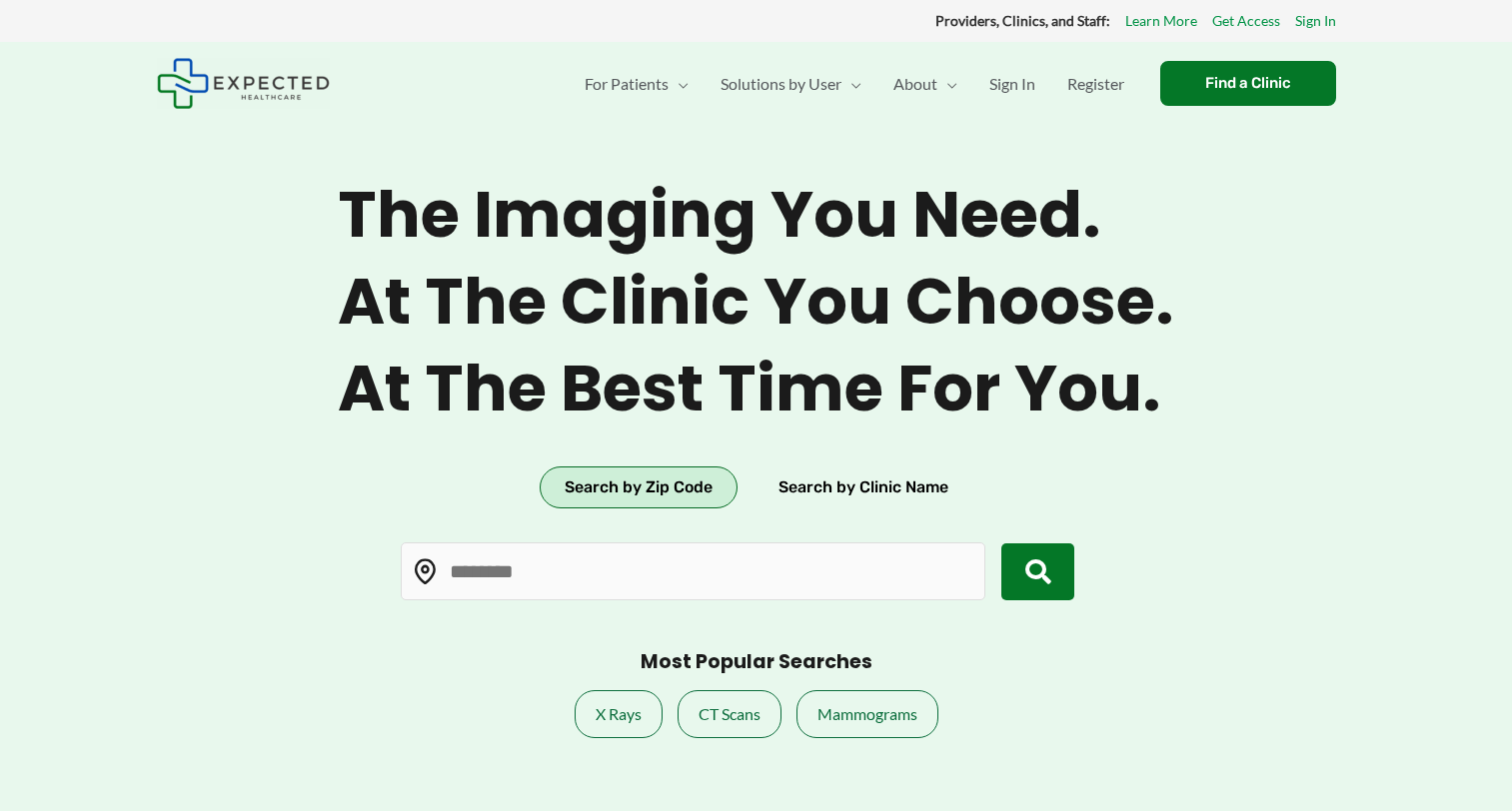 scroll, scrollTop: 0, scrollLeft: 0, axis: both 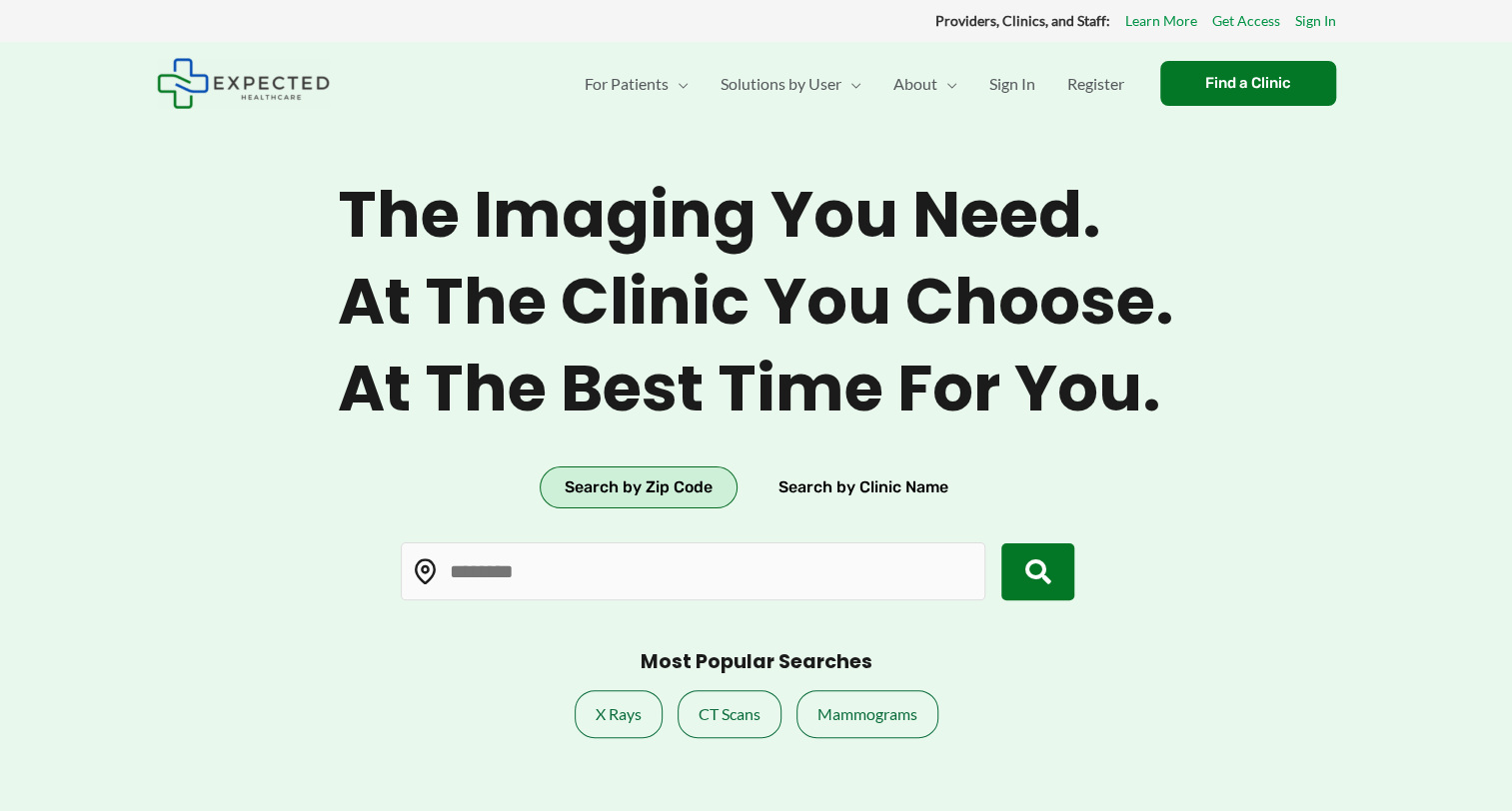 type on "*****" 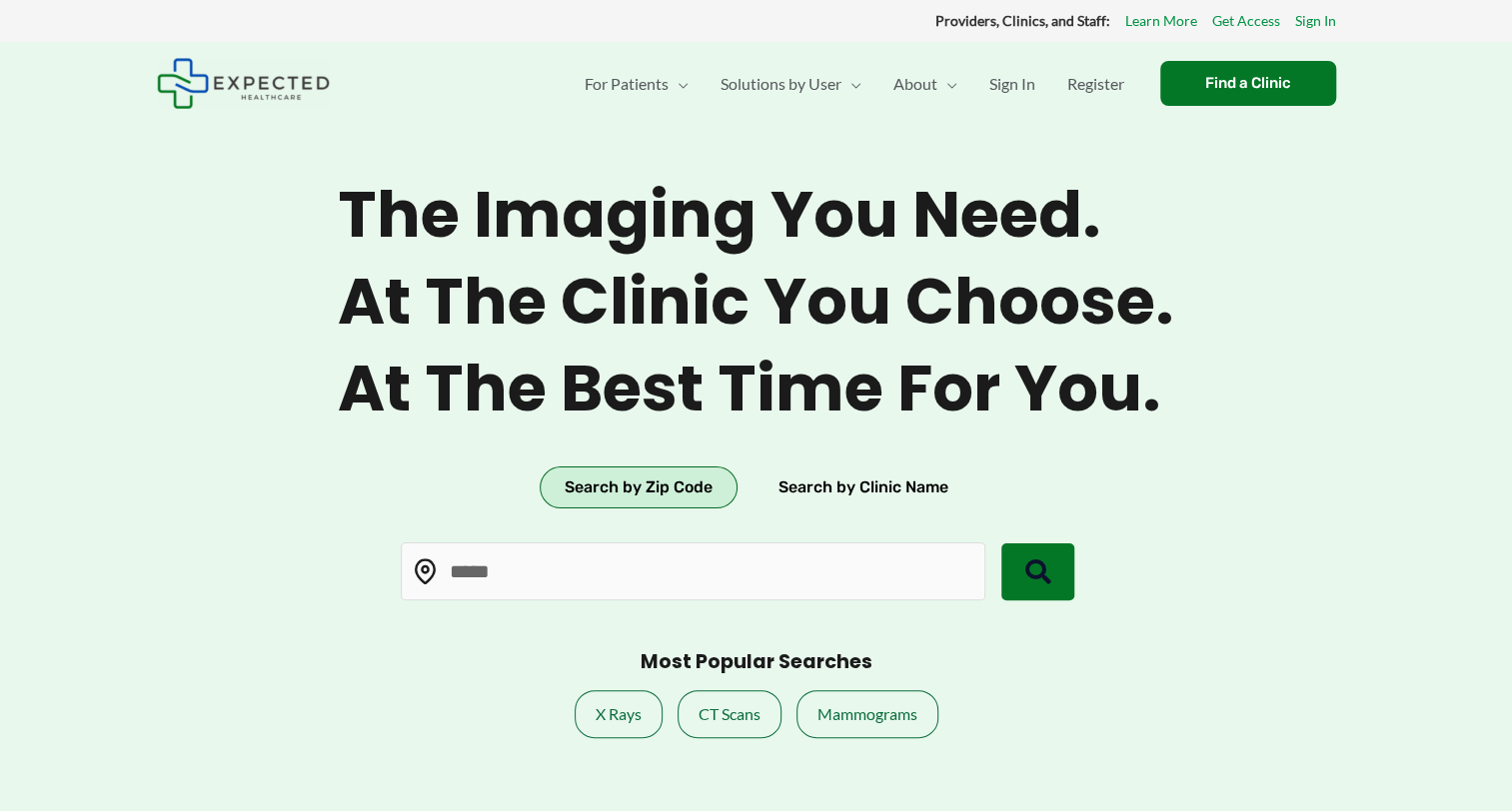 click at bounding box center (1038, 572) 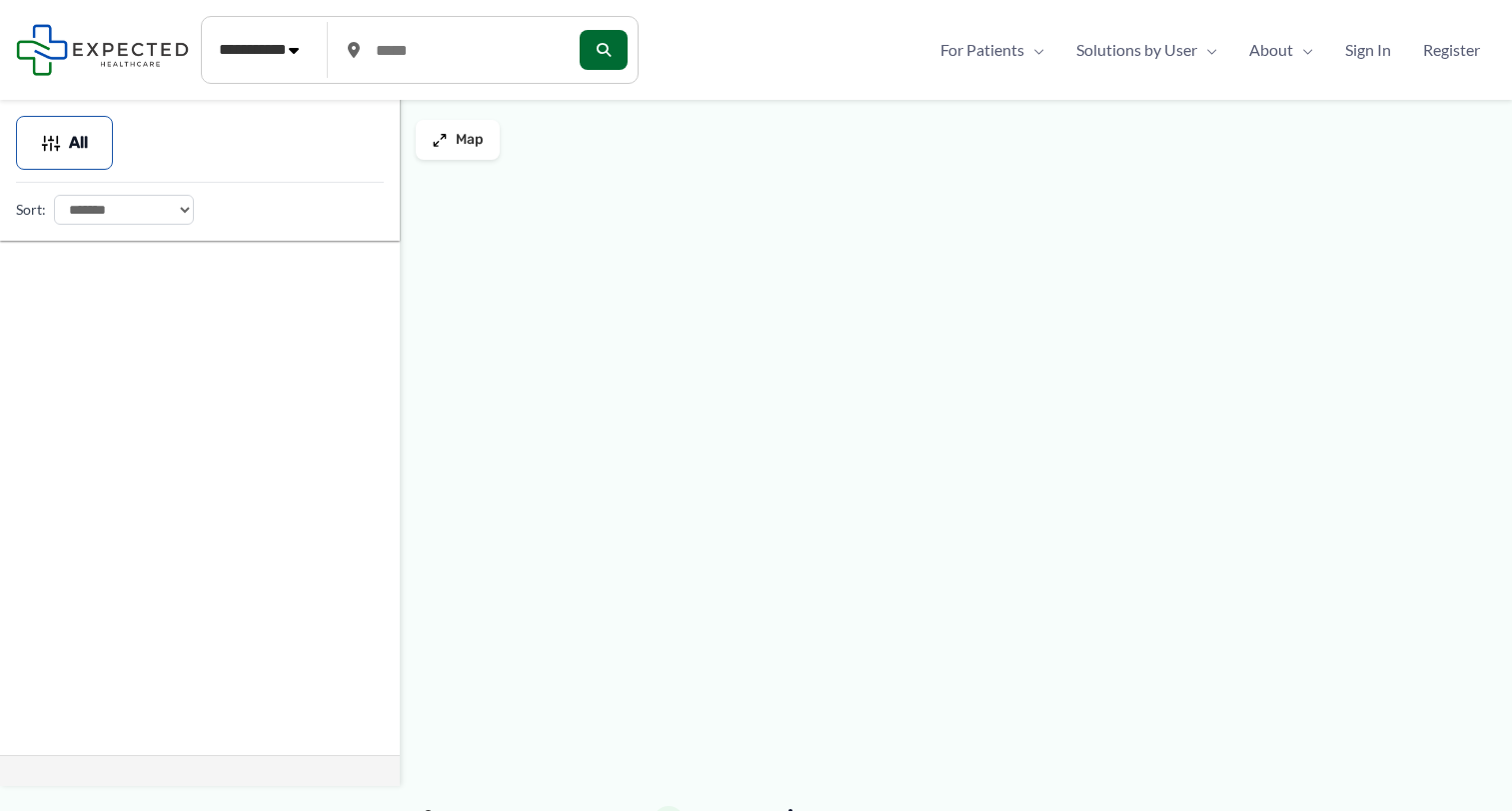 scroll, scrollTop: 0, scrollLeft: 0, axis: both 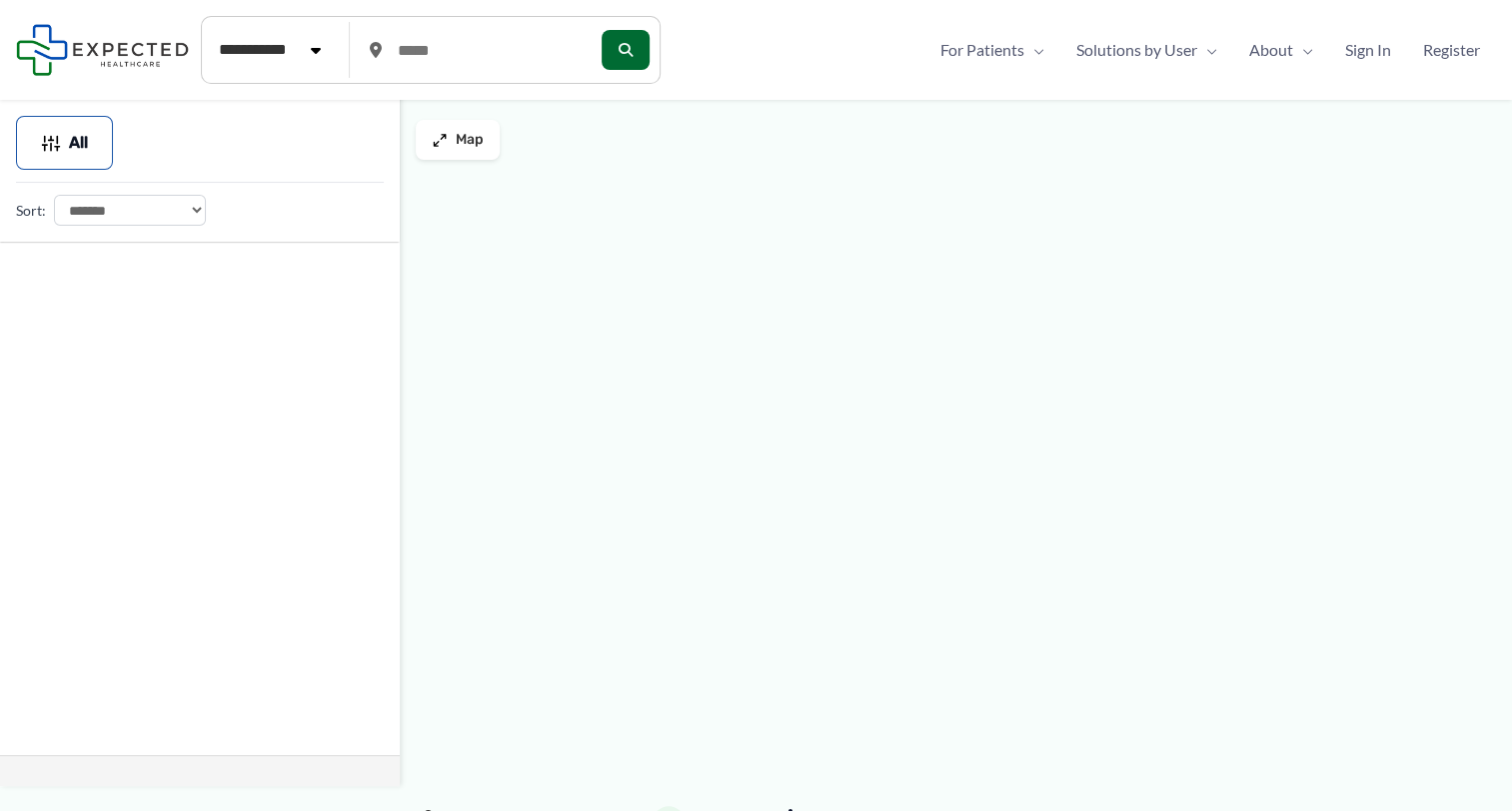 type on "*****" 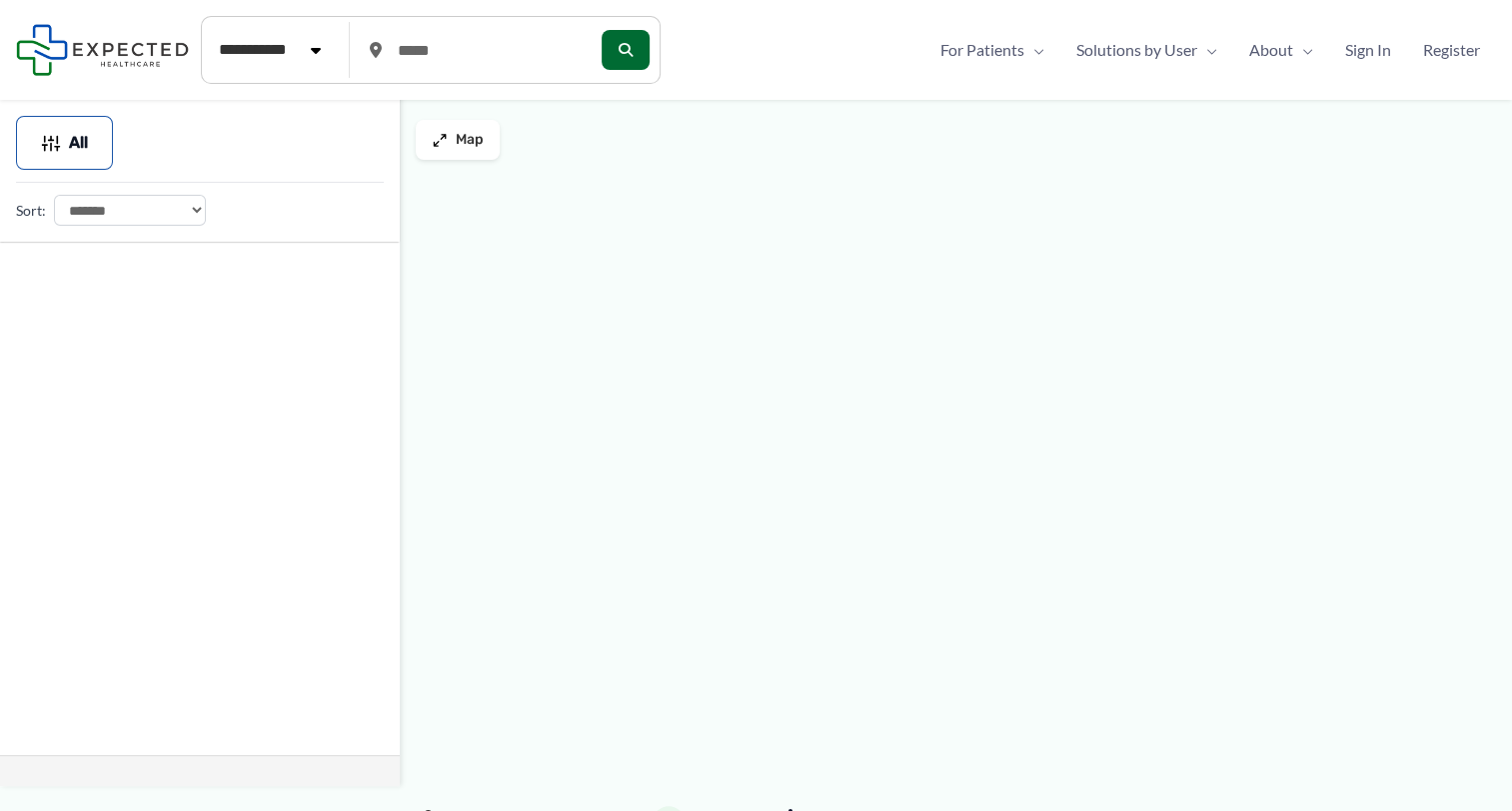 scroll, scrollTop: 0, scrollLeft: 0, axis: both 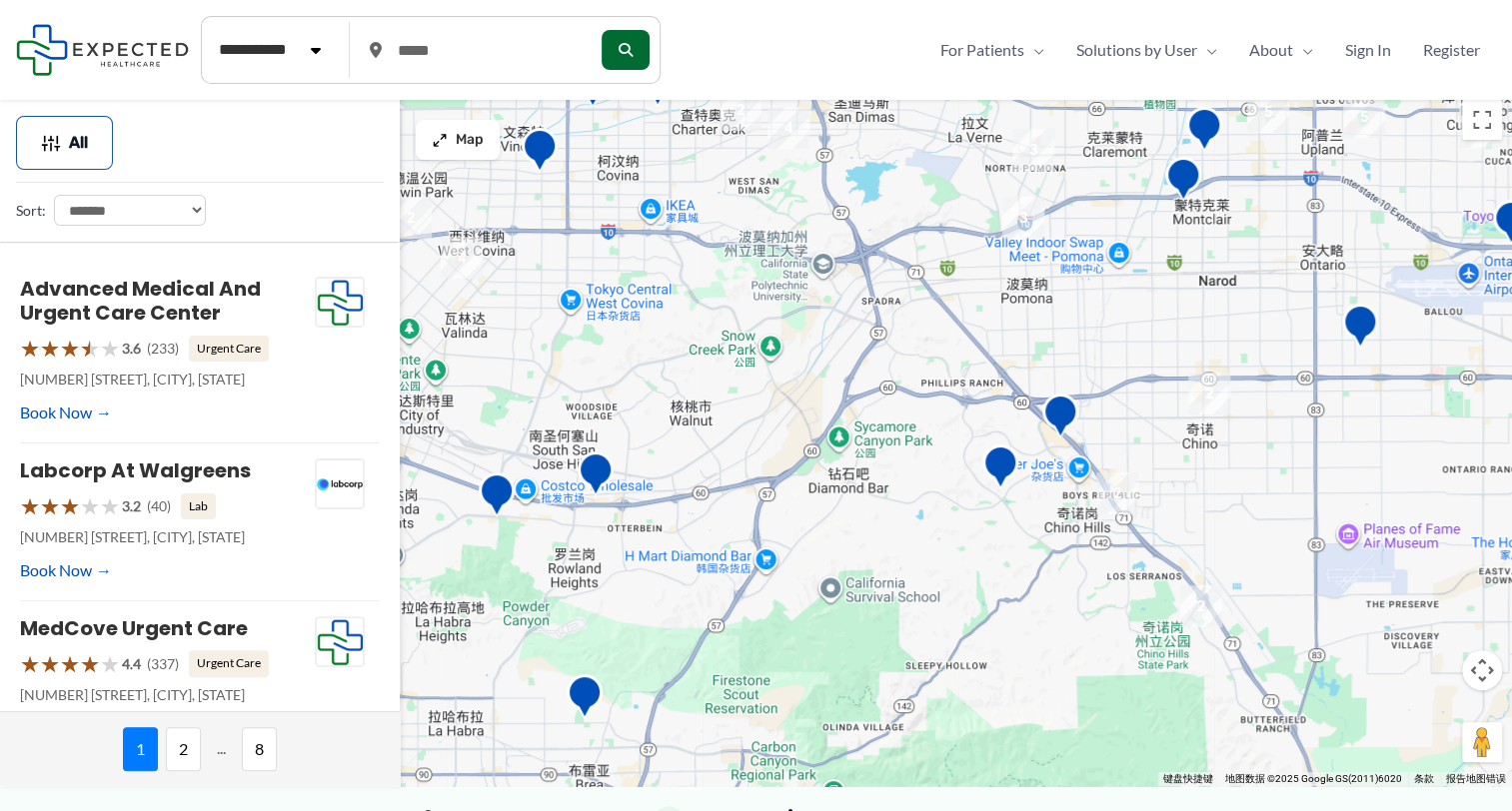 click on "**********" at bounding box center [130, 210] 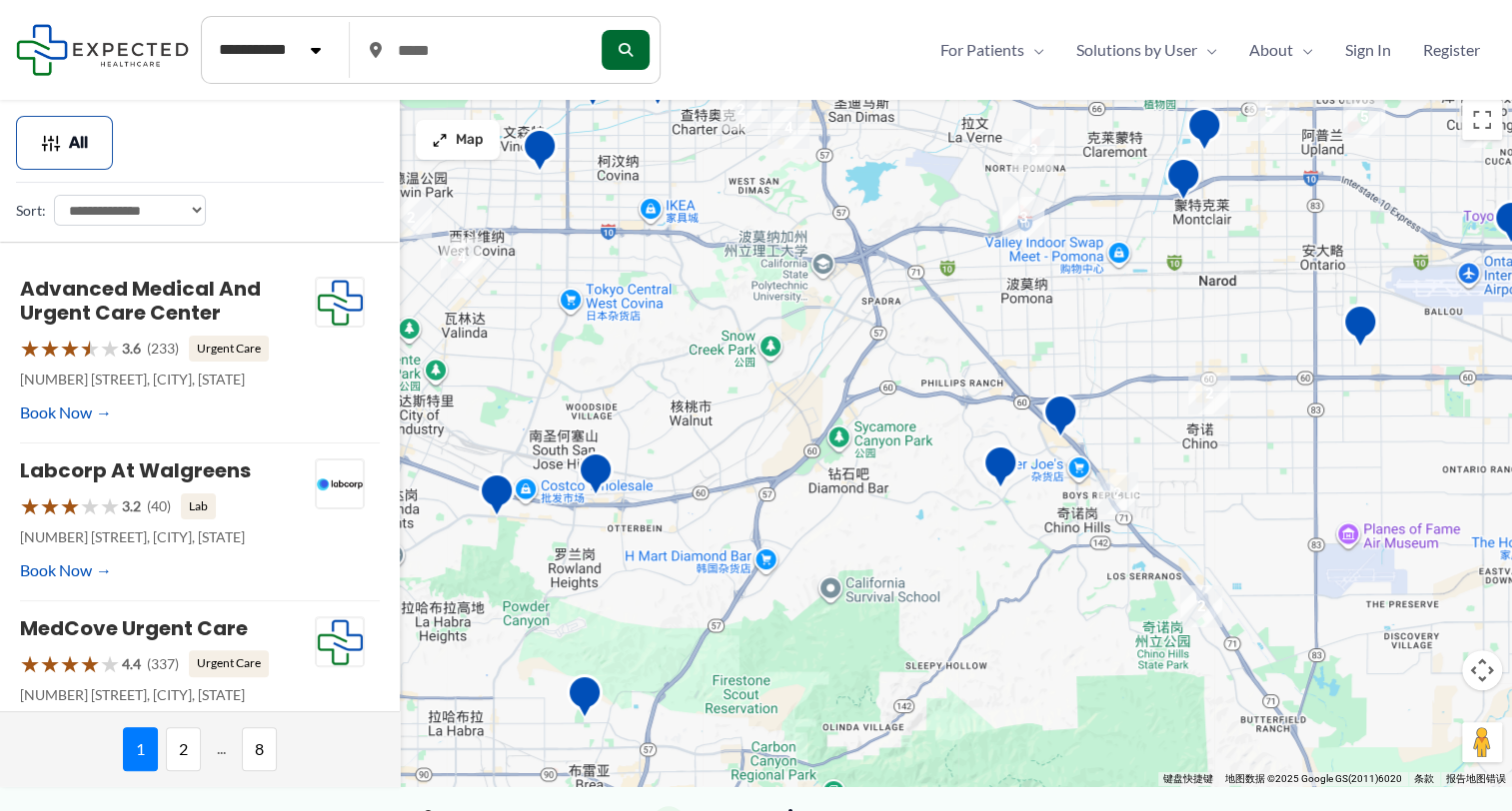 click on "**********" at bounding box center [130, 210] 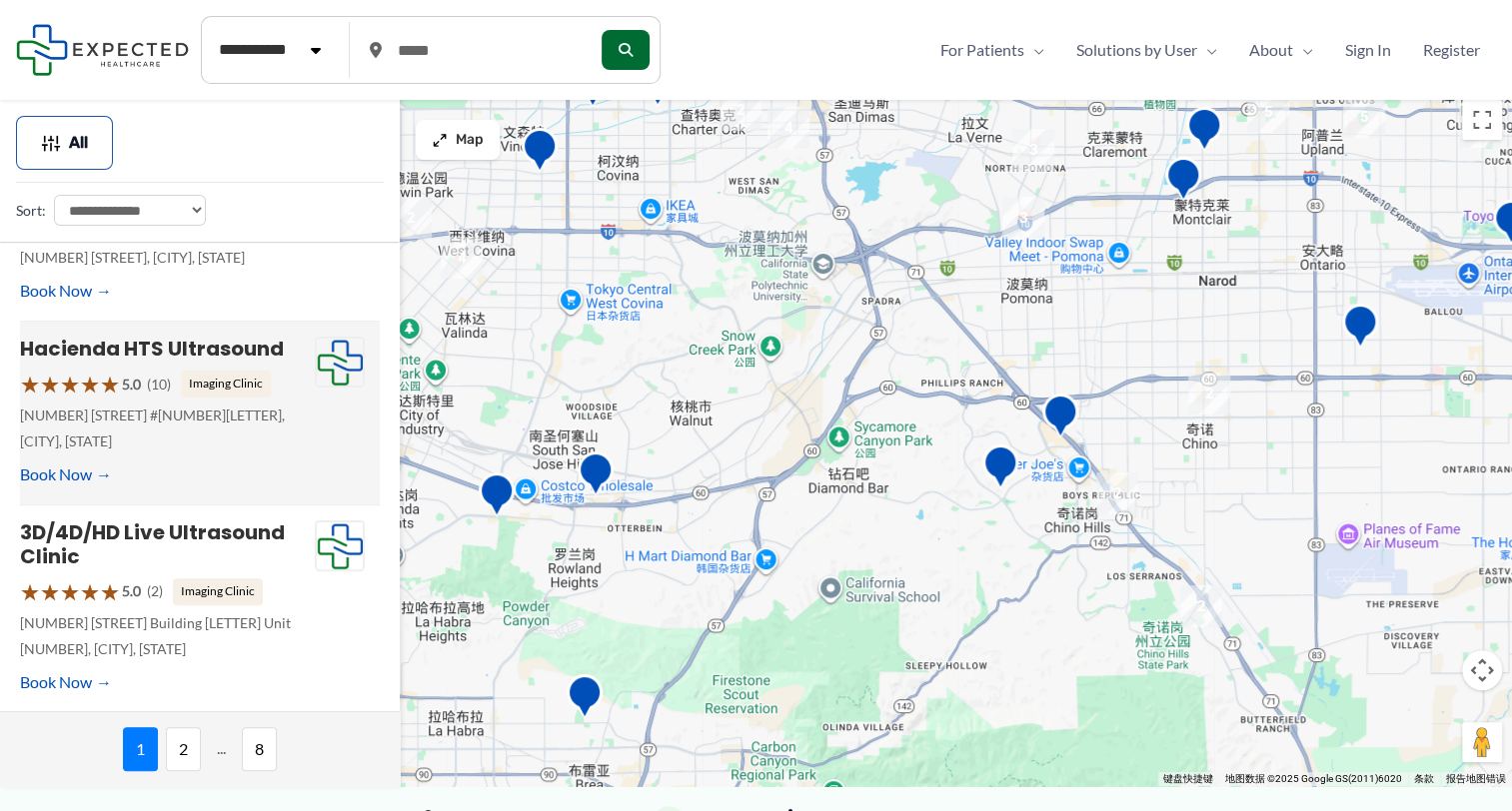 scroll, scrollTop: 300, scrollLeft: 0, axis: vertical 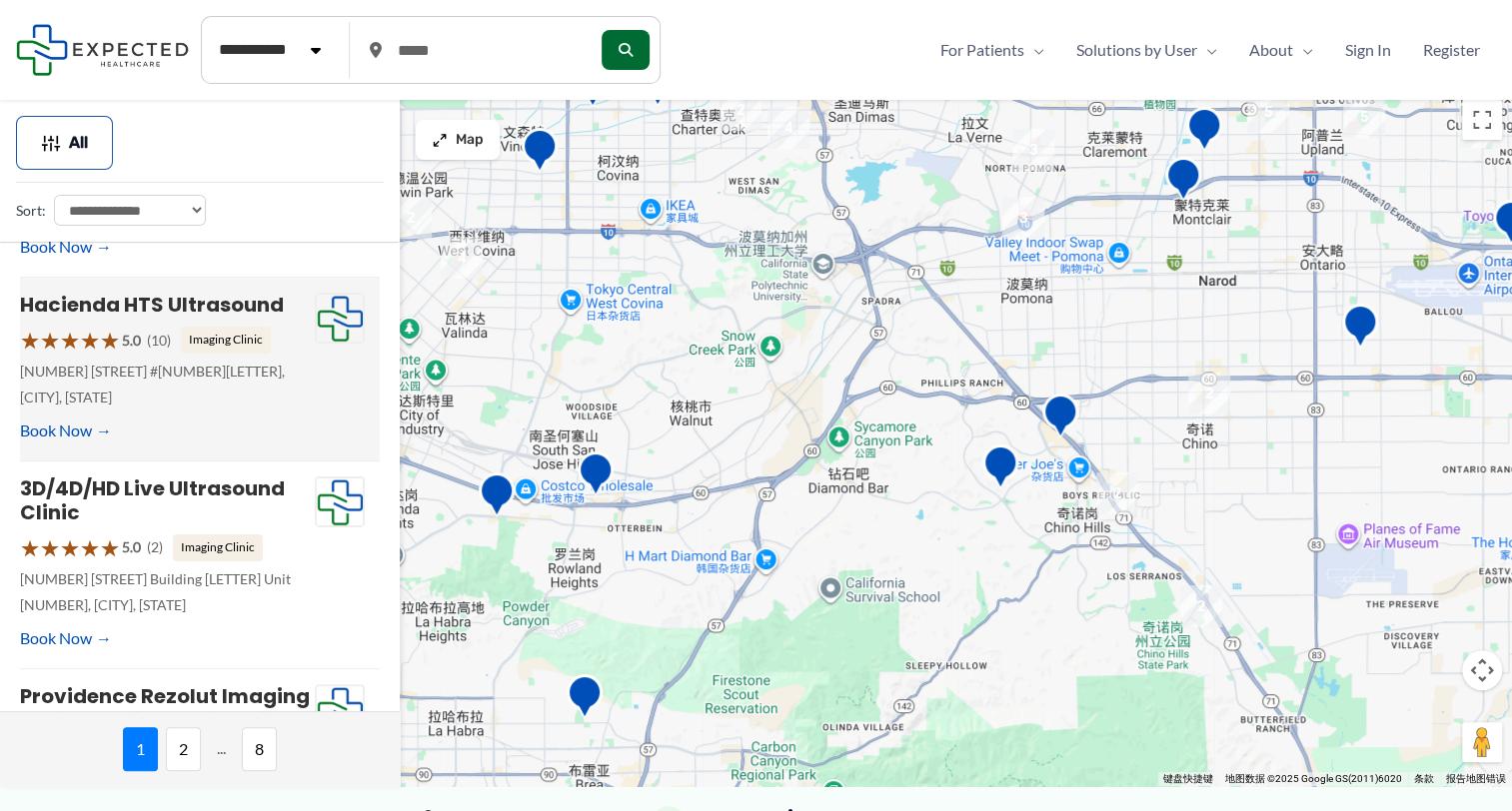 click on "[NUMBER] [STREET] #[NUMBER][LETTER], [CITY], [STATE]" at bounding box center (167, 385) 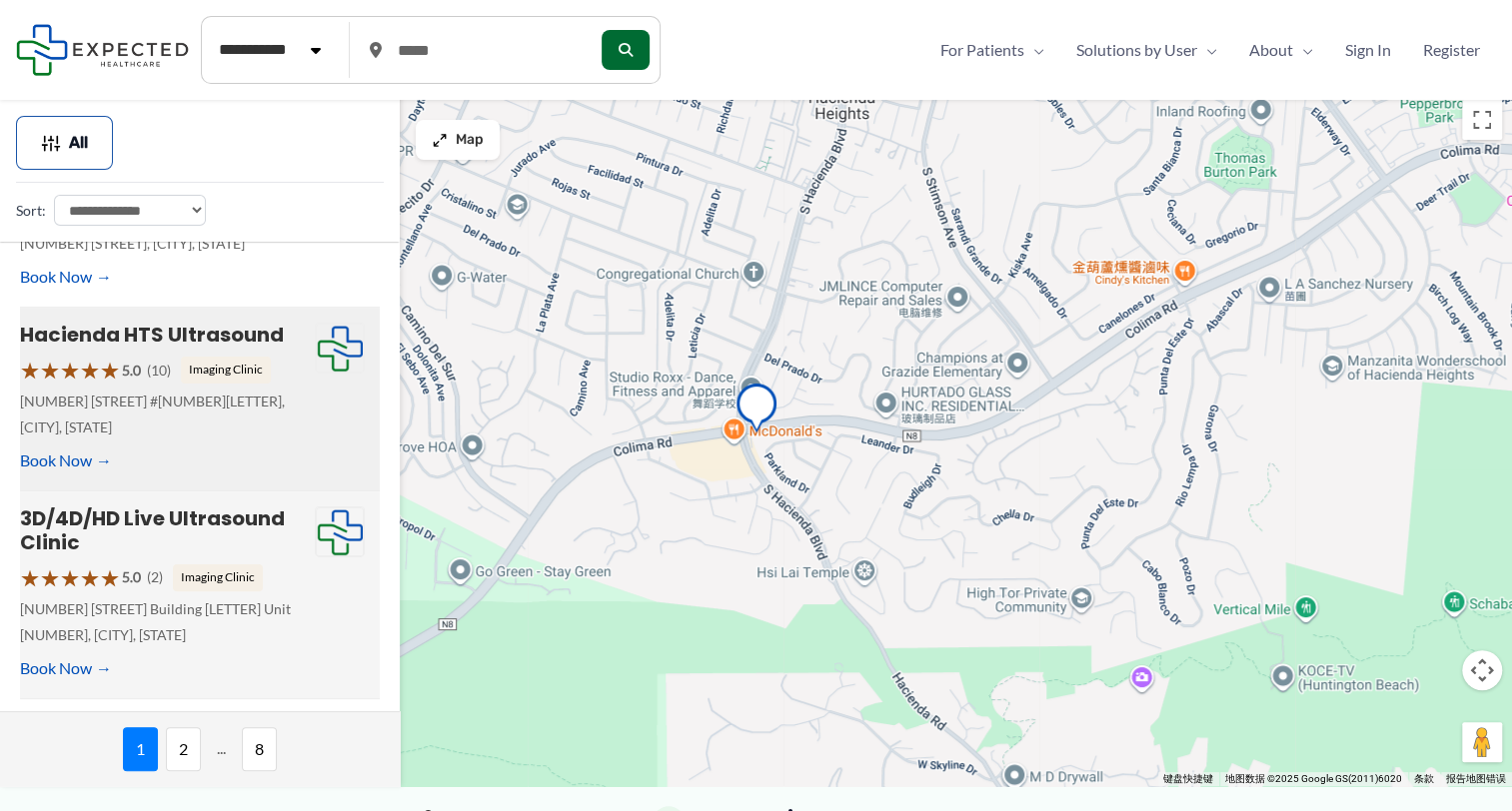 scroll, scrollTop: 200, scrollLeft: 0, axis: vertical 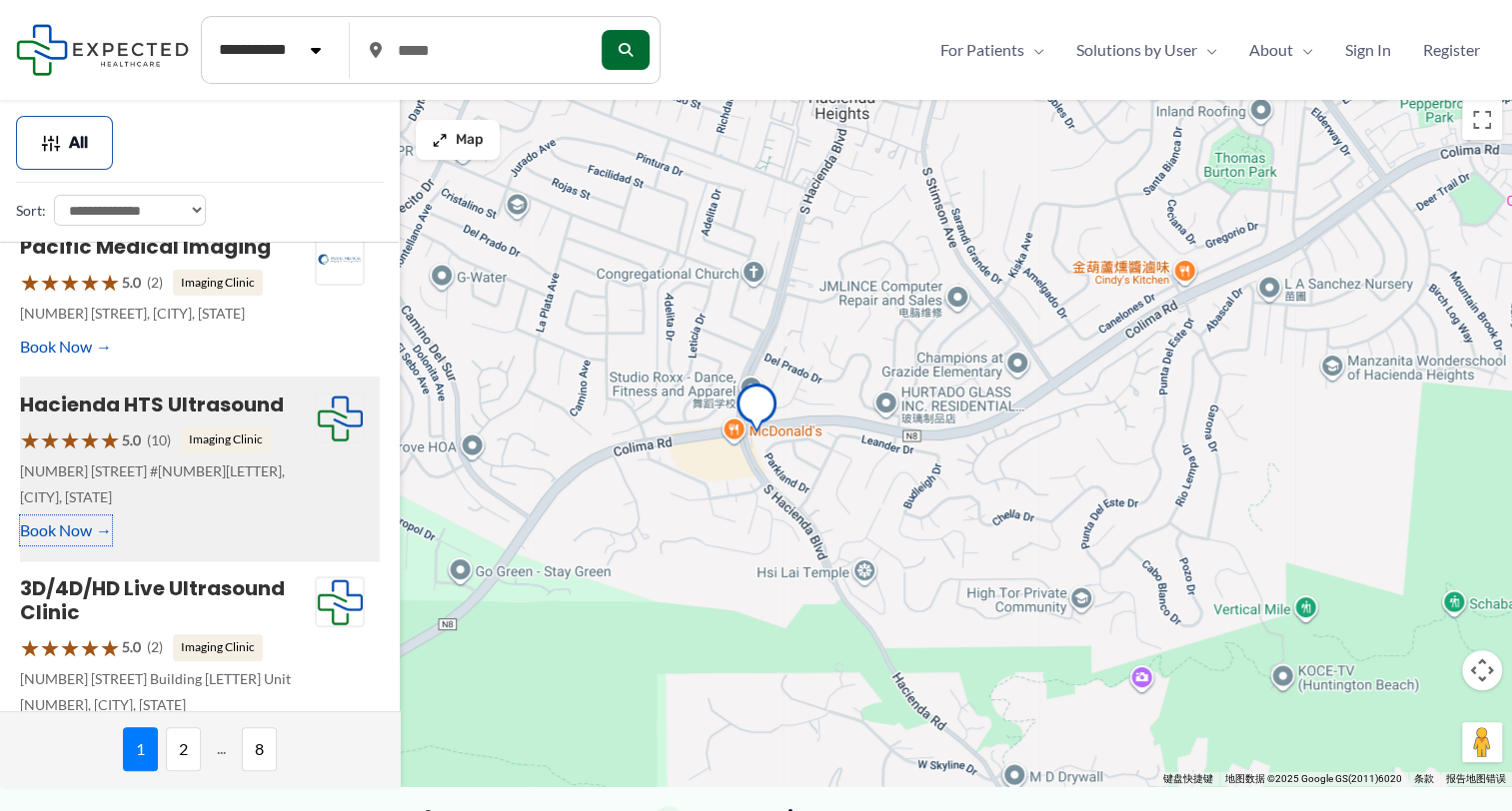 click on "Book Now" at bounding box center [66, 530] 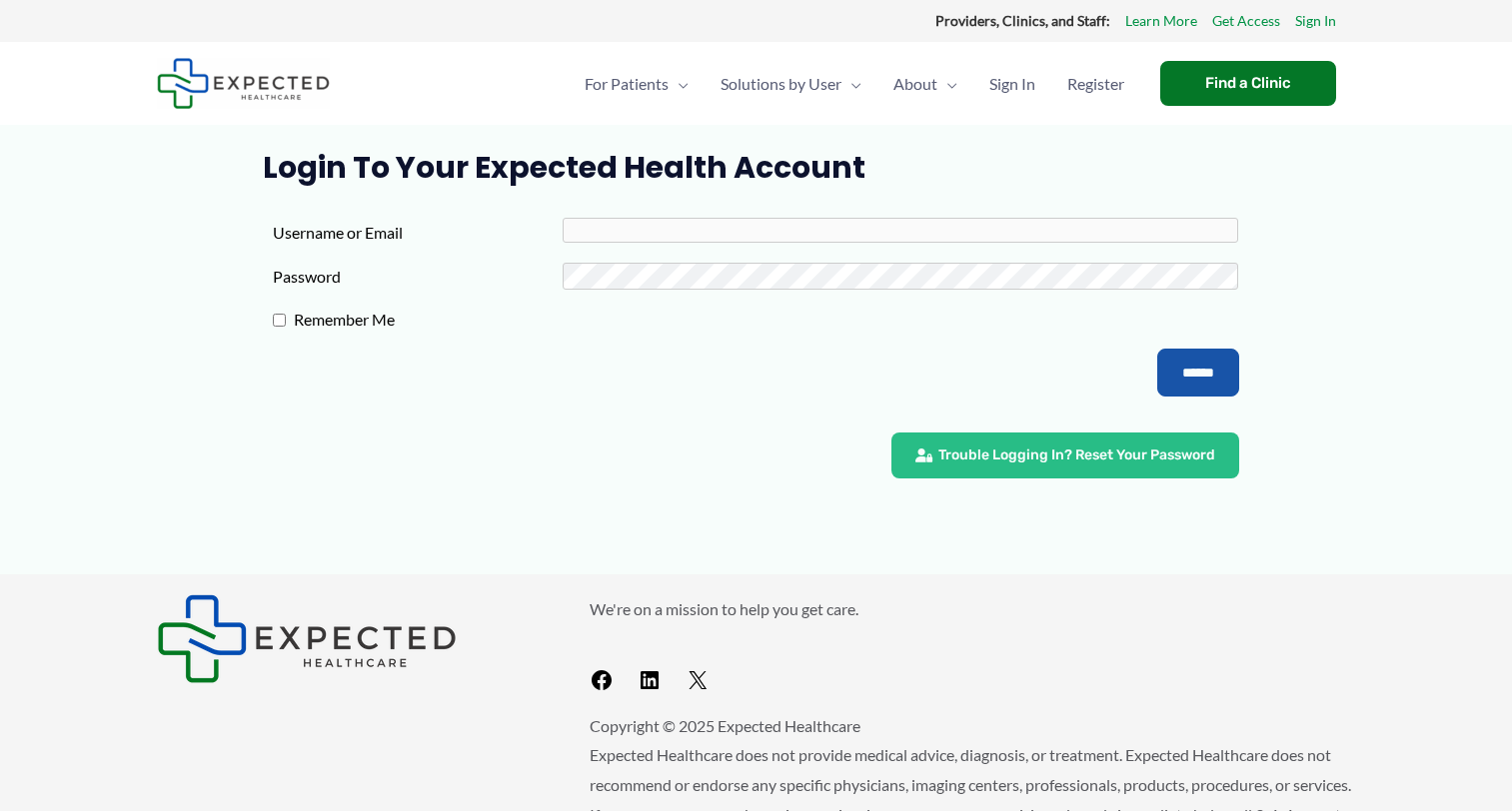 scroll, scrollTop: 0, scrollLeft: 0, axis: both 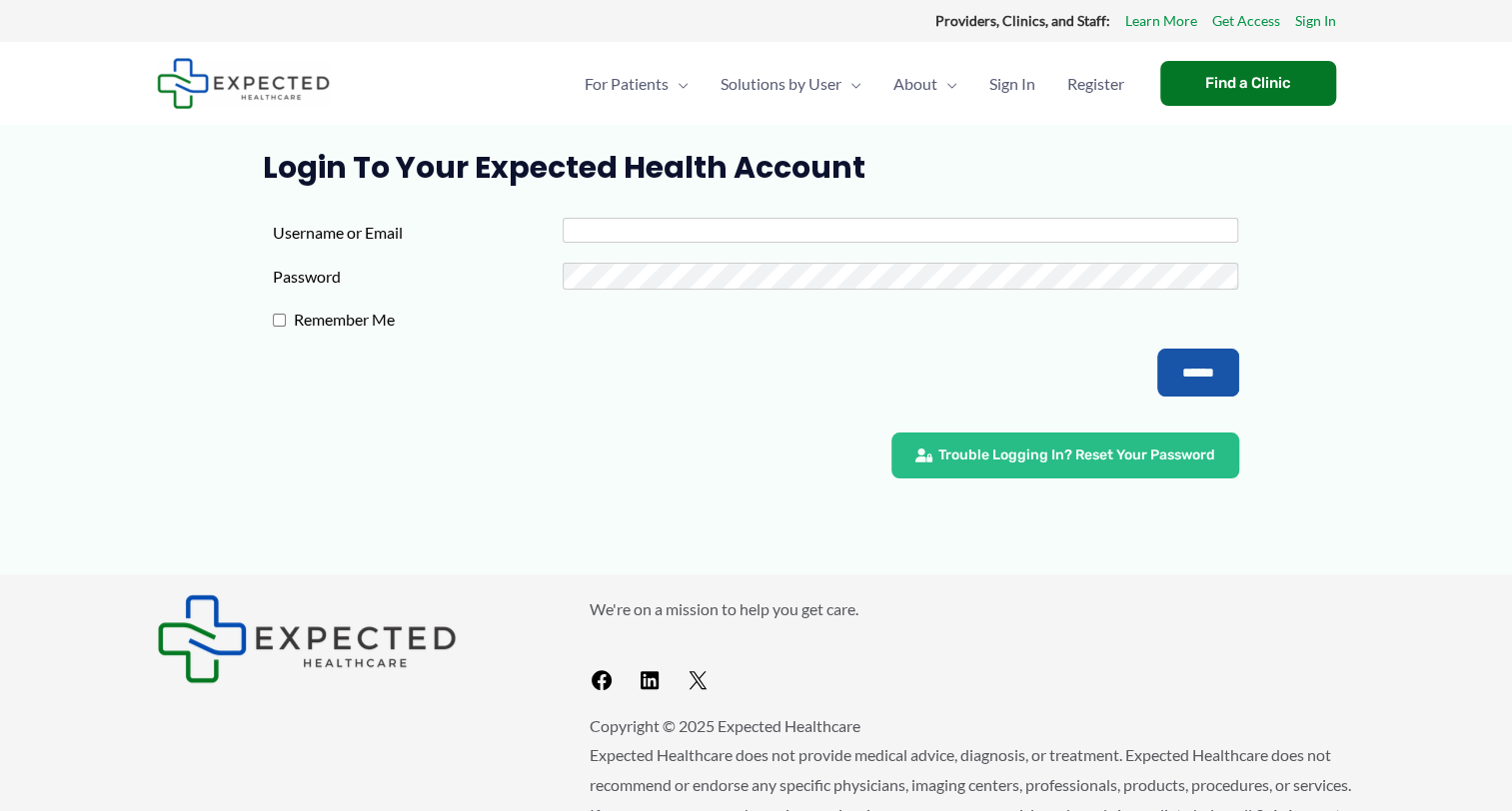 type on "**********" 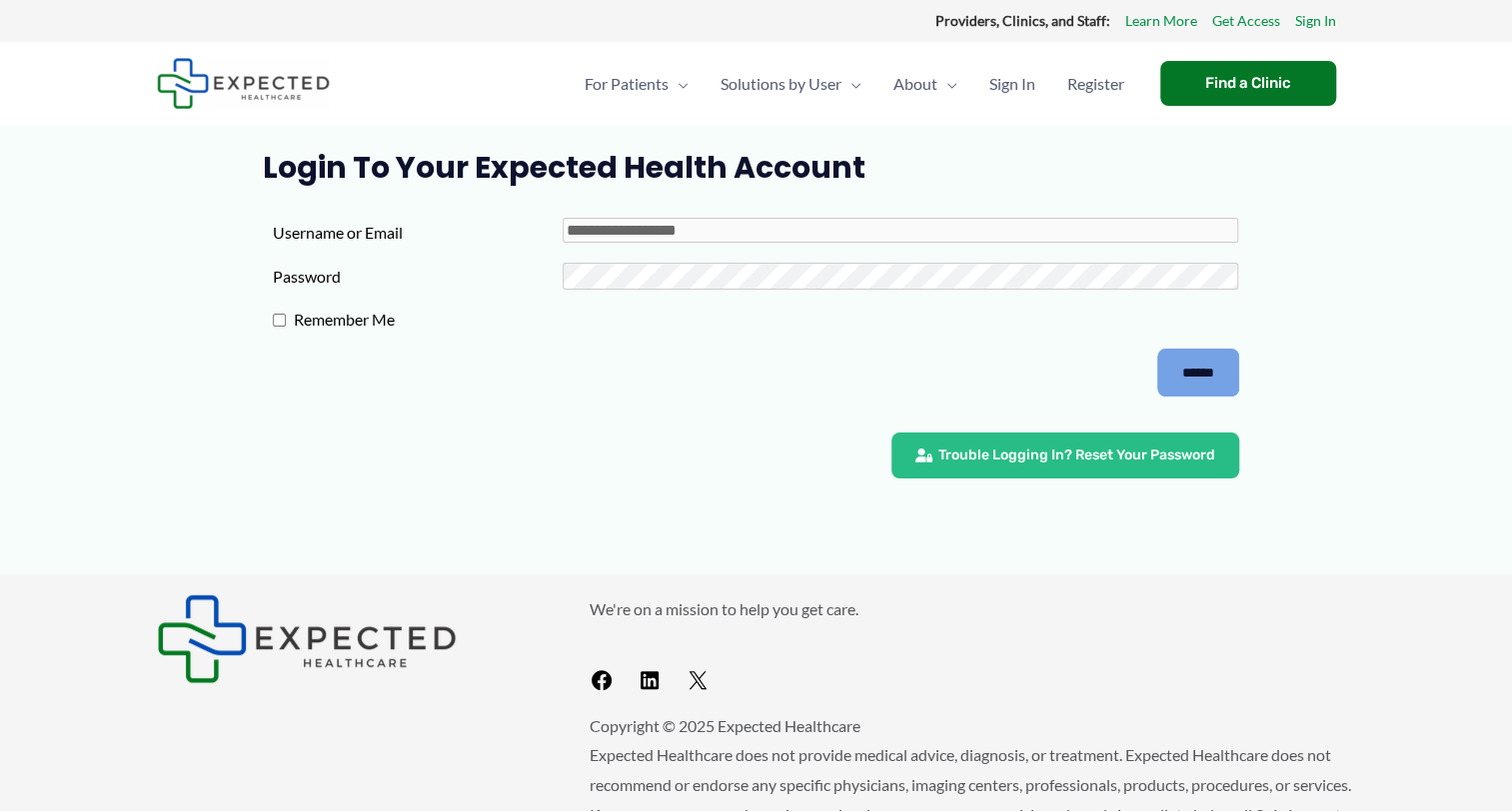 click on "******" at bounding box center [1198, 373] 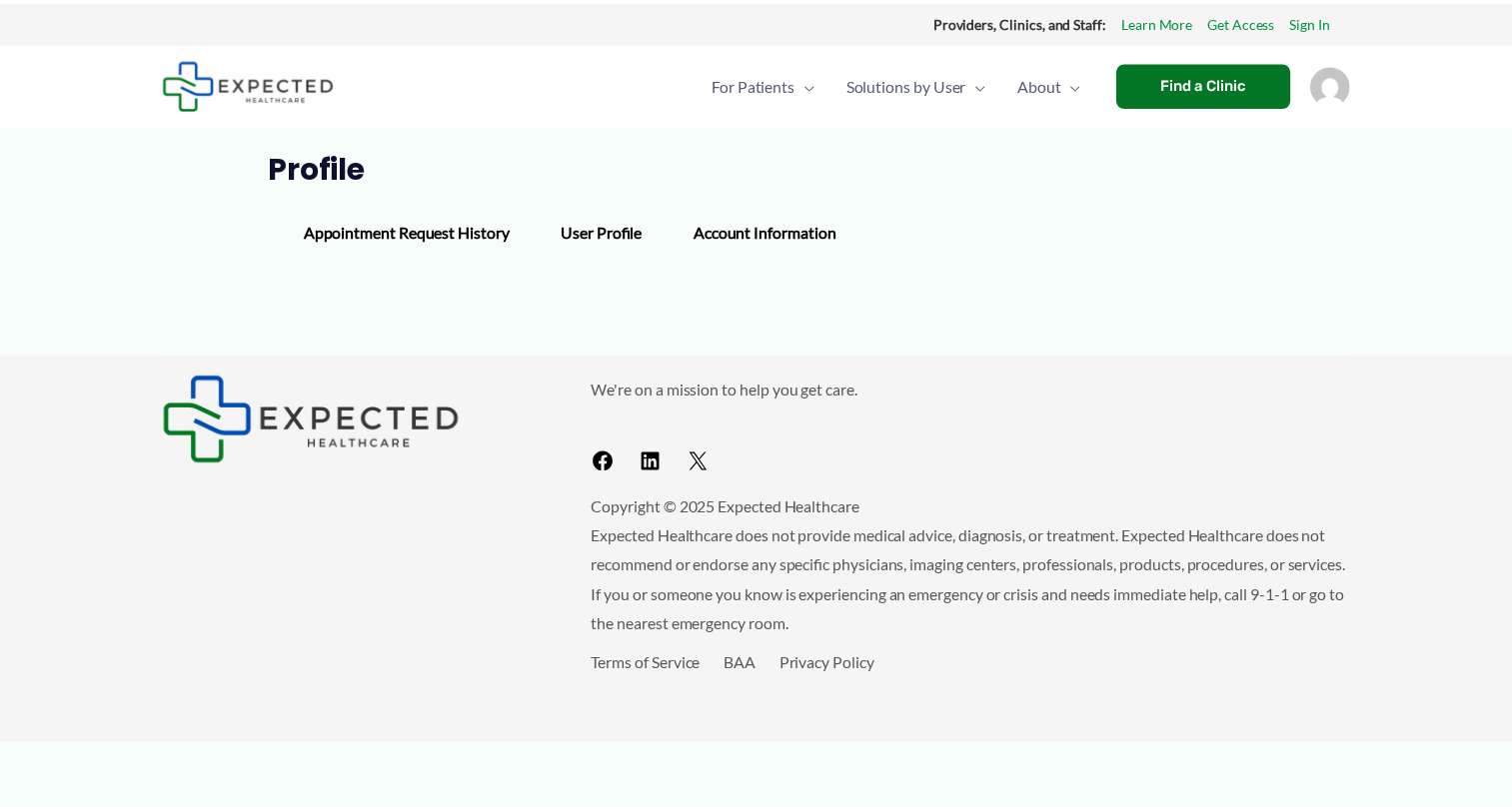 scroll, scrollTop: 0, scrollLeft: 0, axis: both 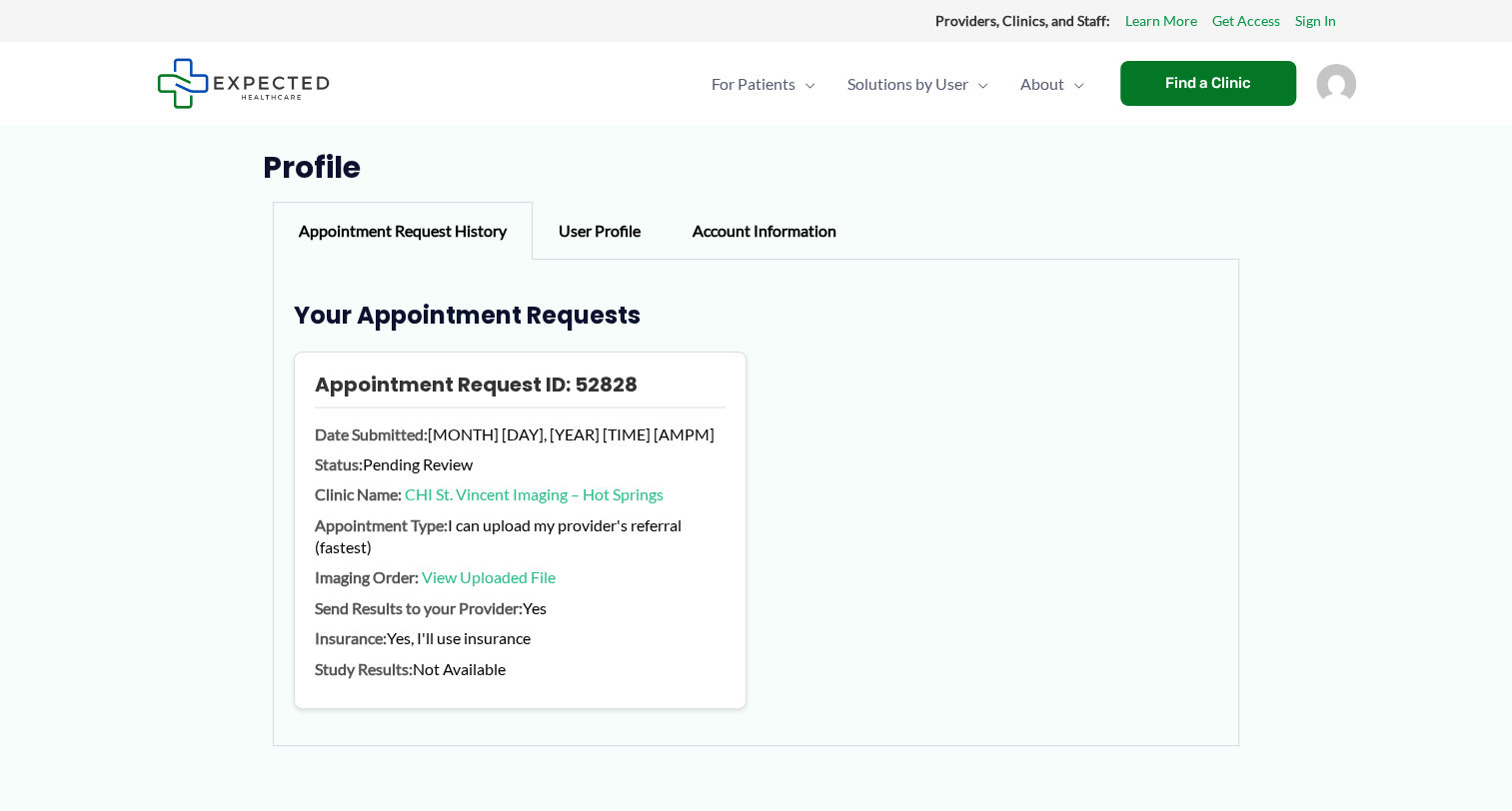 click on "User Profile" at bounding box center (600, 231) 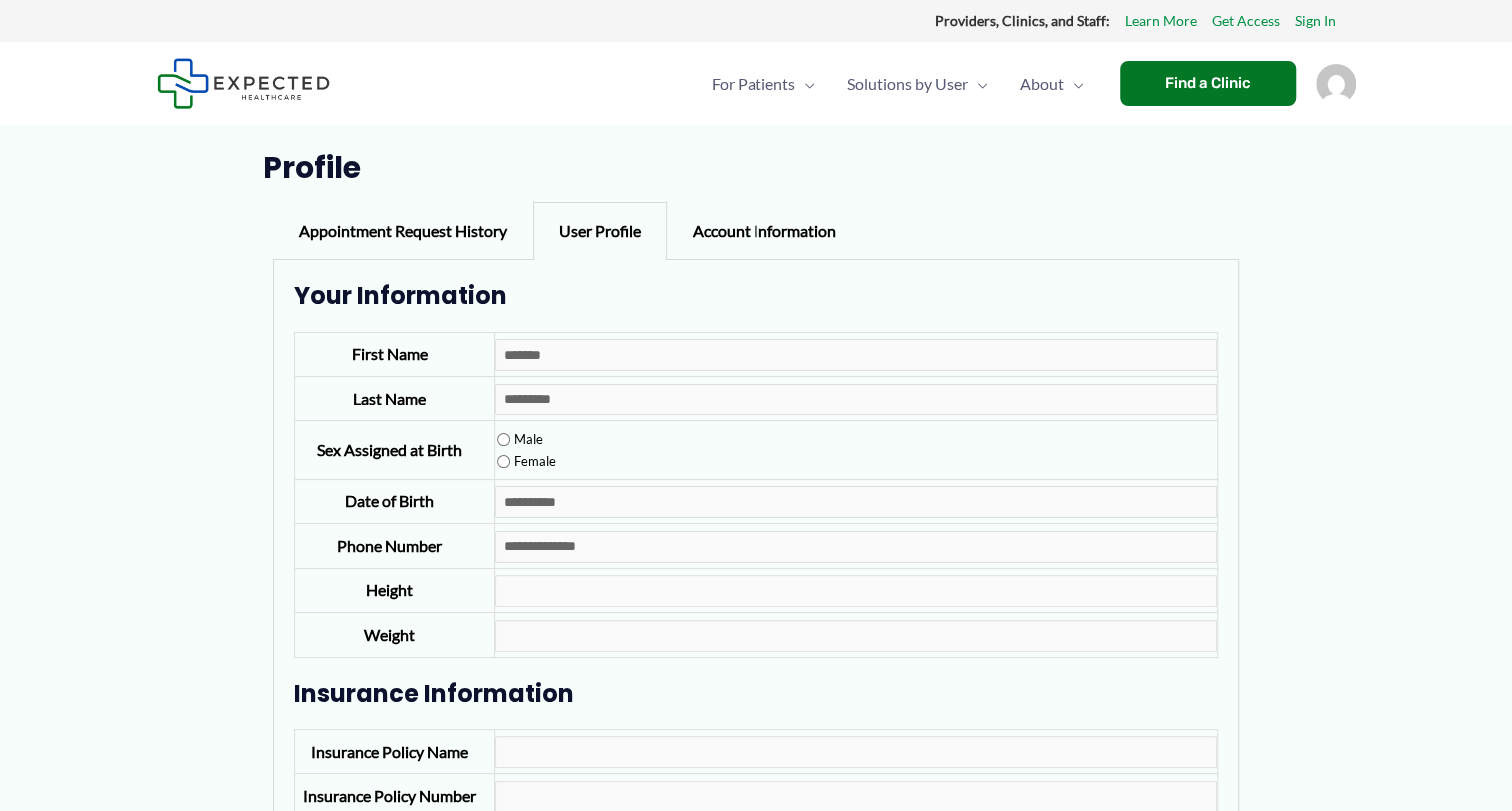 click on "Account Information" at bounding box center [764, 231] 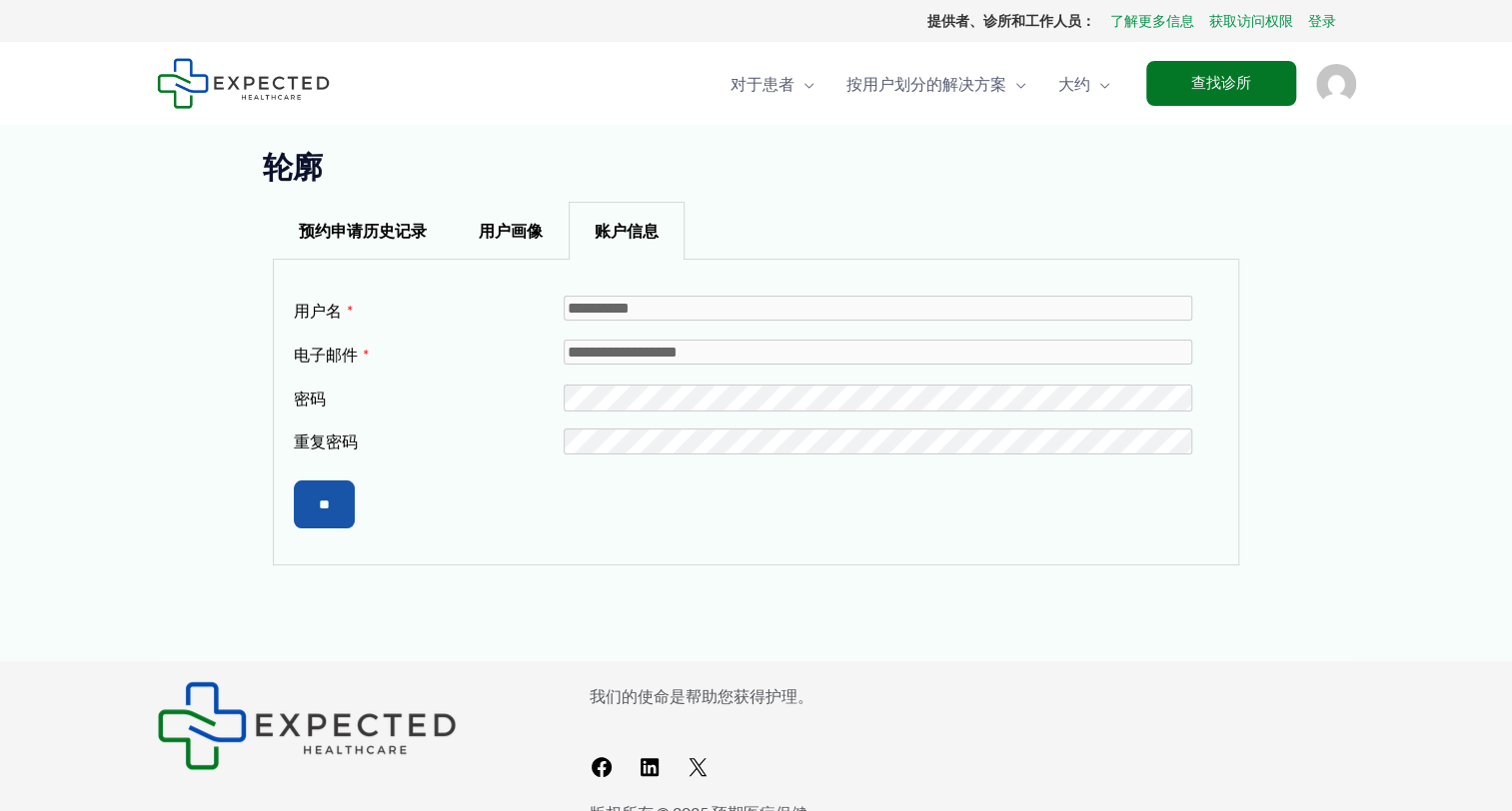 click on "预约申请历史记录" at bounding box center (363, 231) 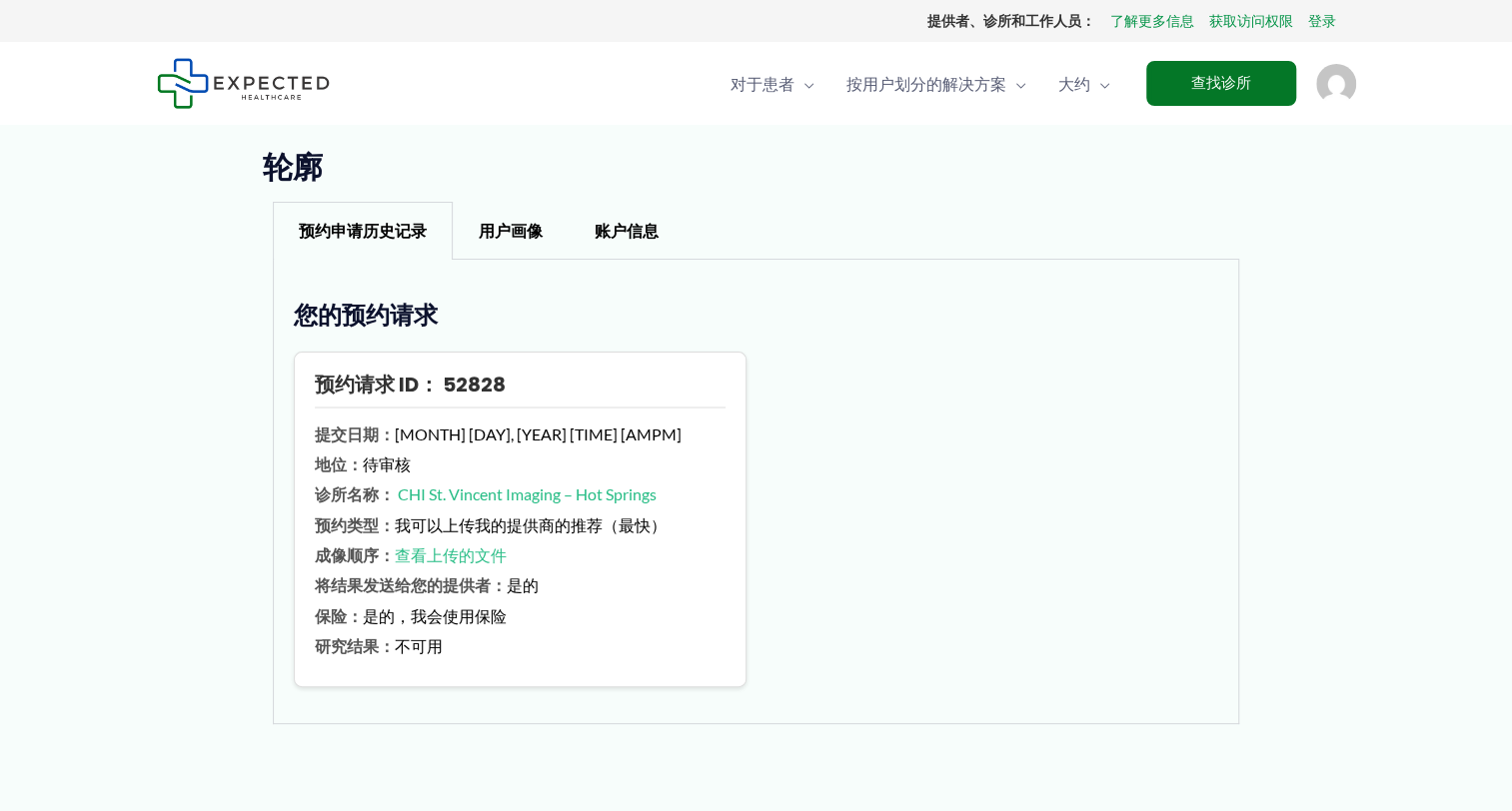 click on "用户画像" at bounding box center (511, 231) 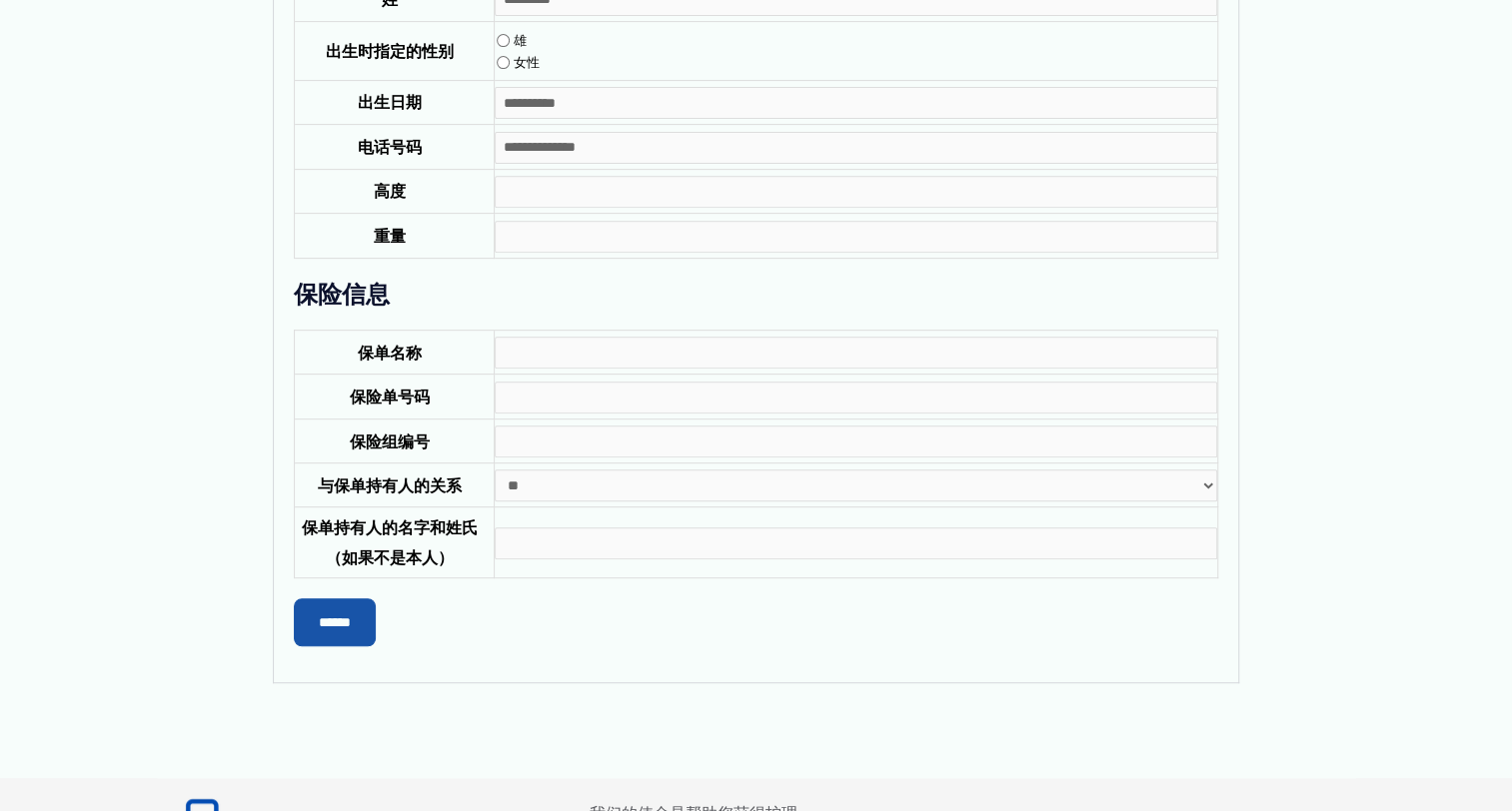 scroll, scrollTop: 0, scrollLeft: 0, axis: both 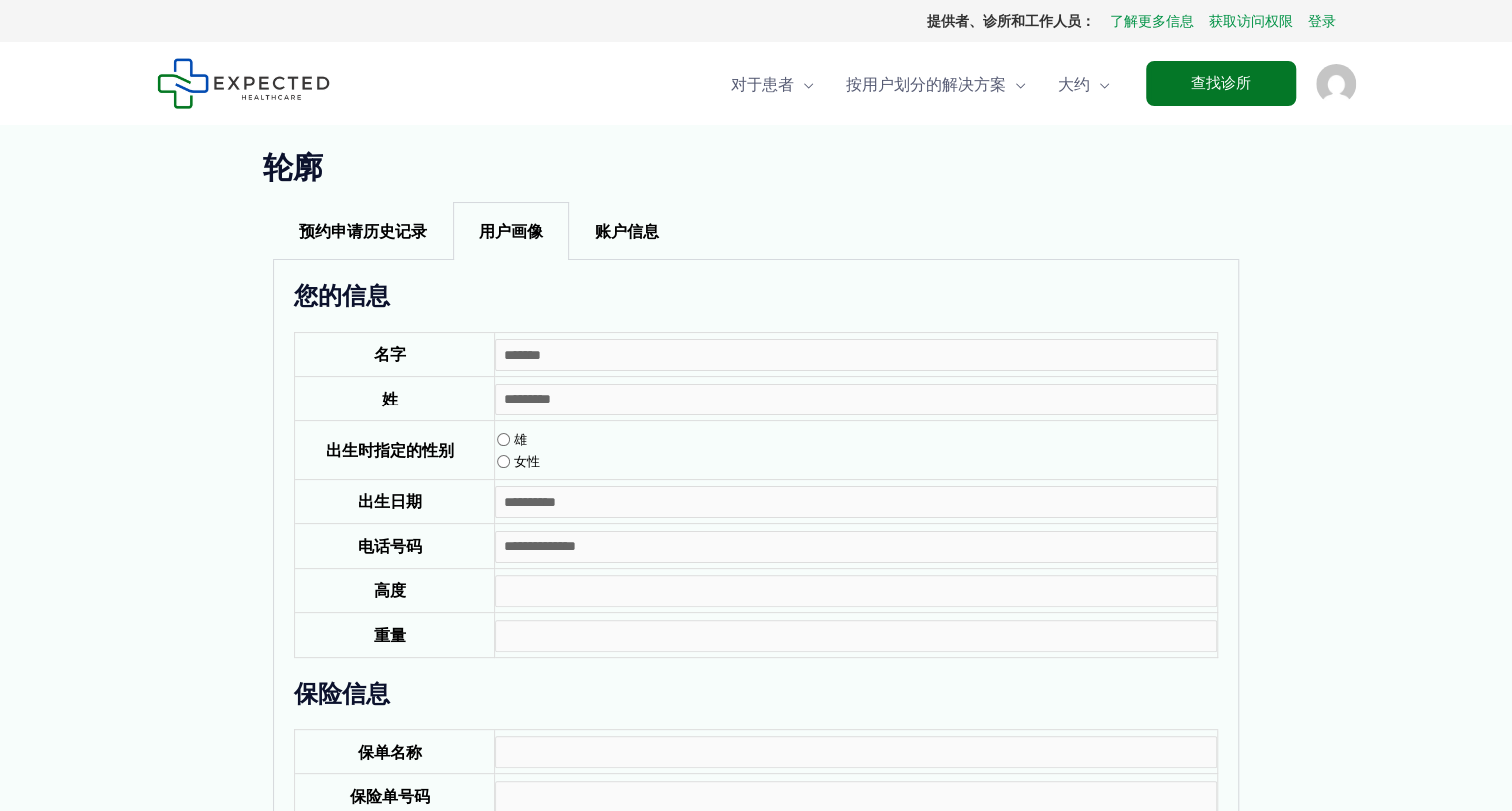 click on "账户信息" at bounding box center (627, 231) 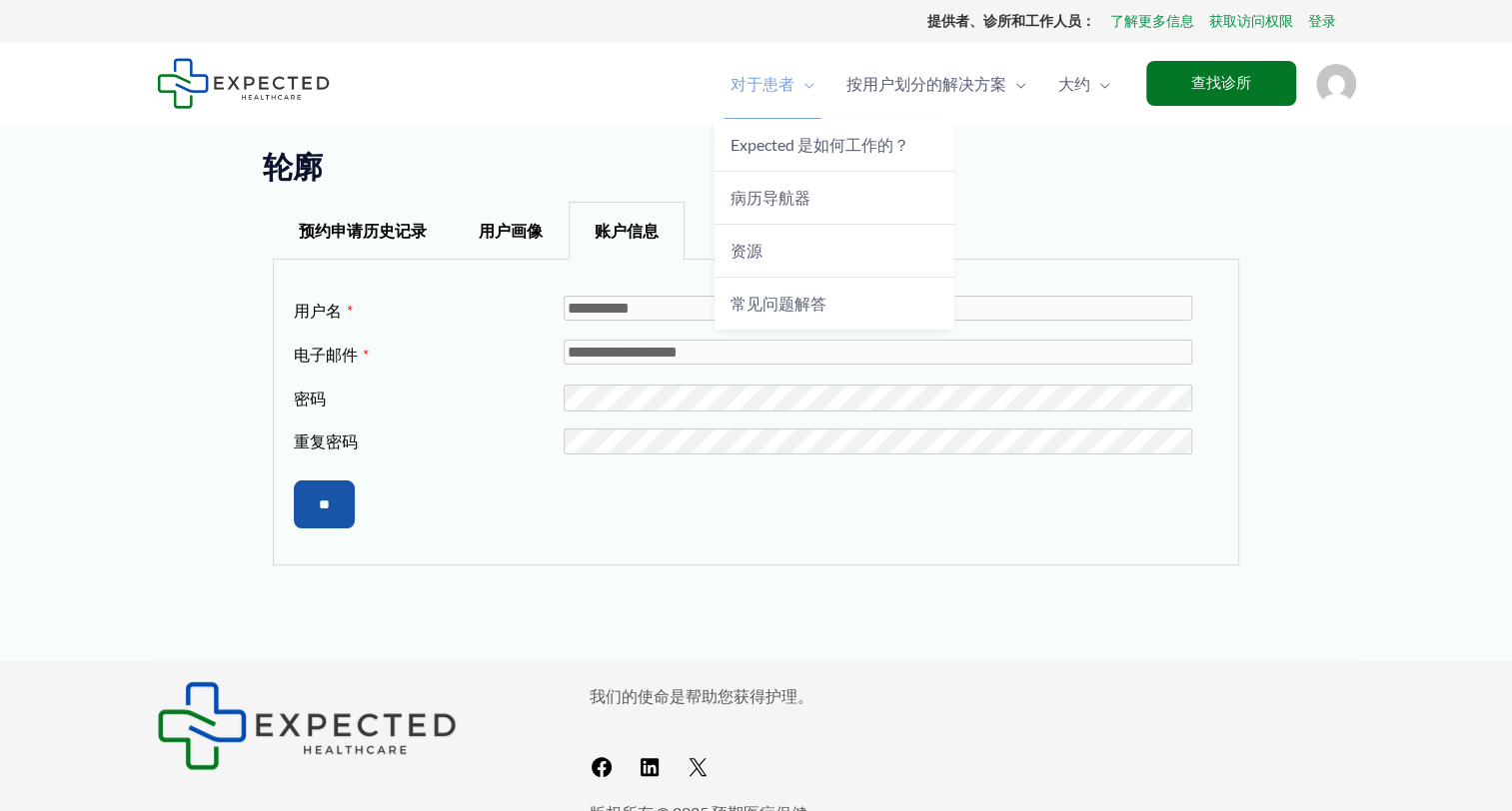 click on "对于患者" at bounding box center (762, 84) 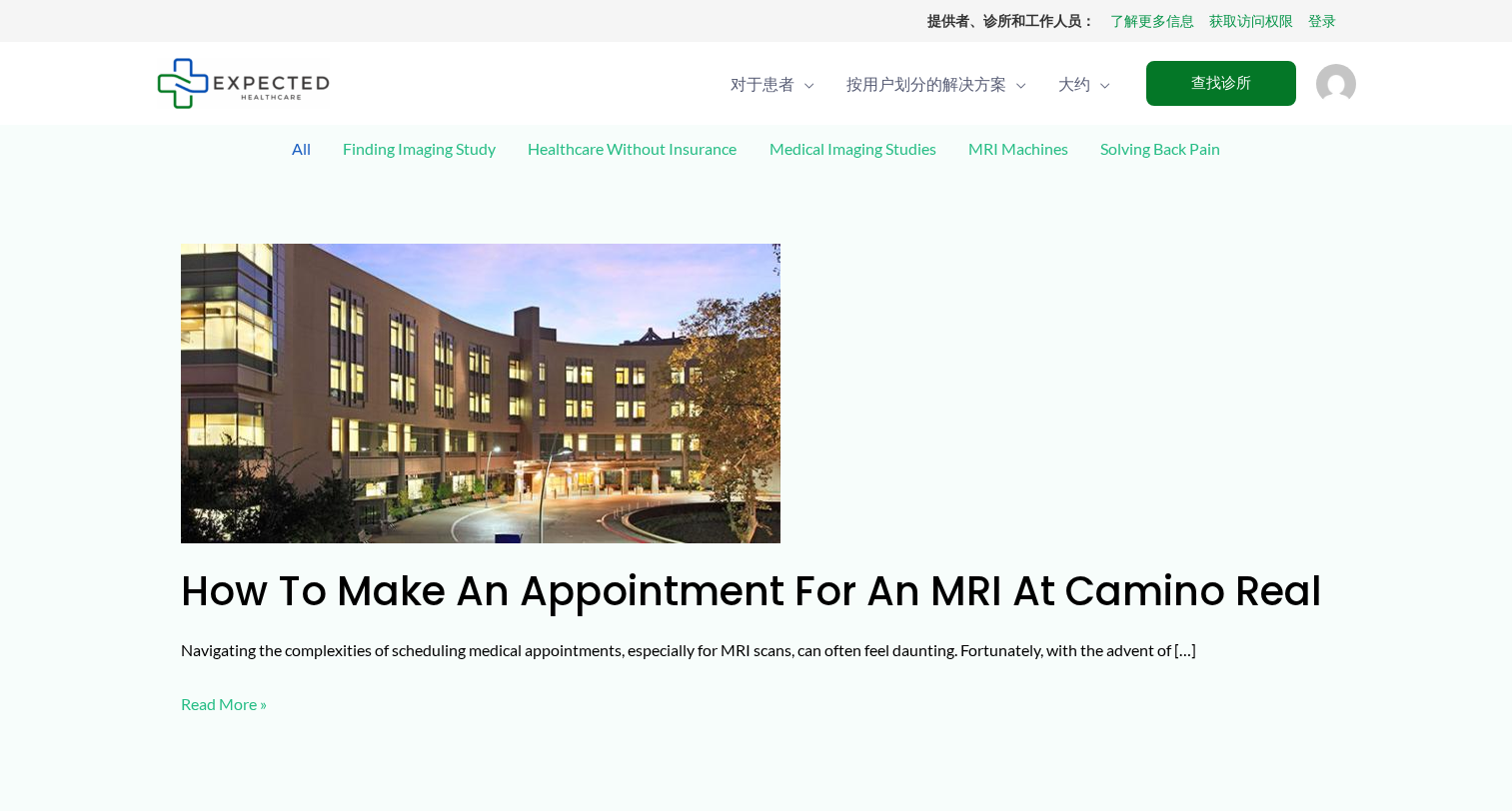 scroll, scrollTop: 0, scrollLeft: 0, axis: both 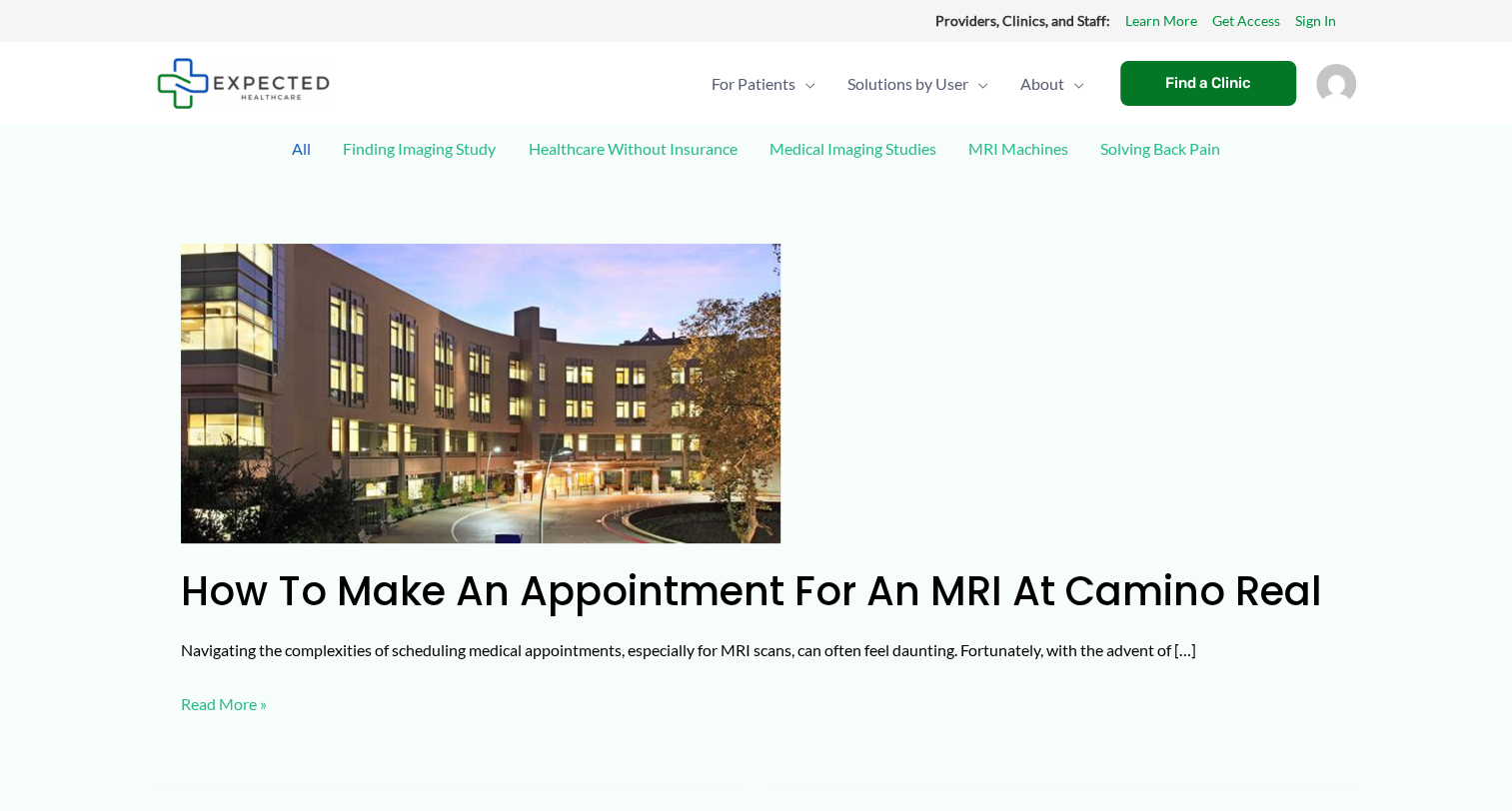 click on "Healthcare Without Insurance" at bounding box center (632, 148) 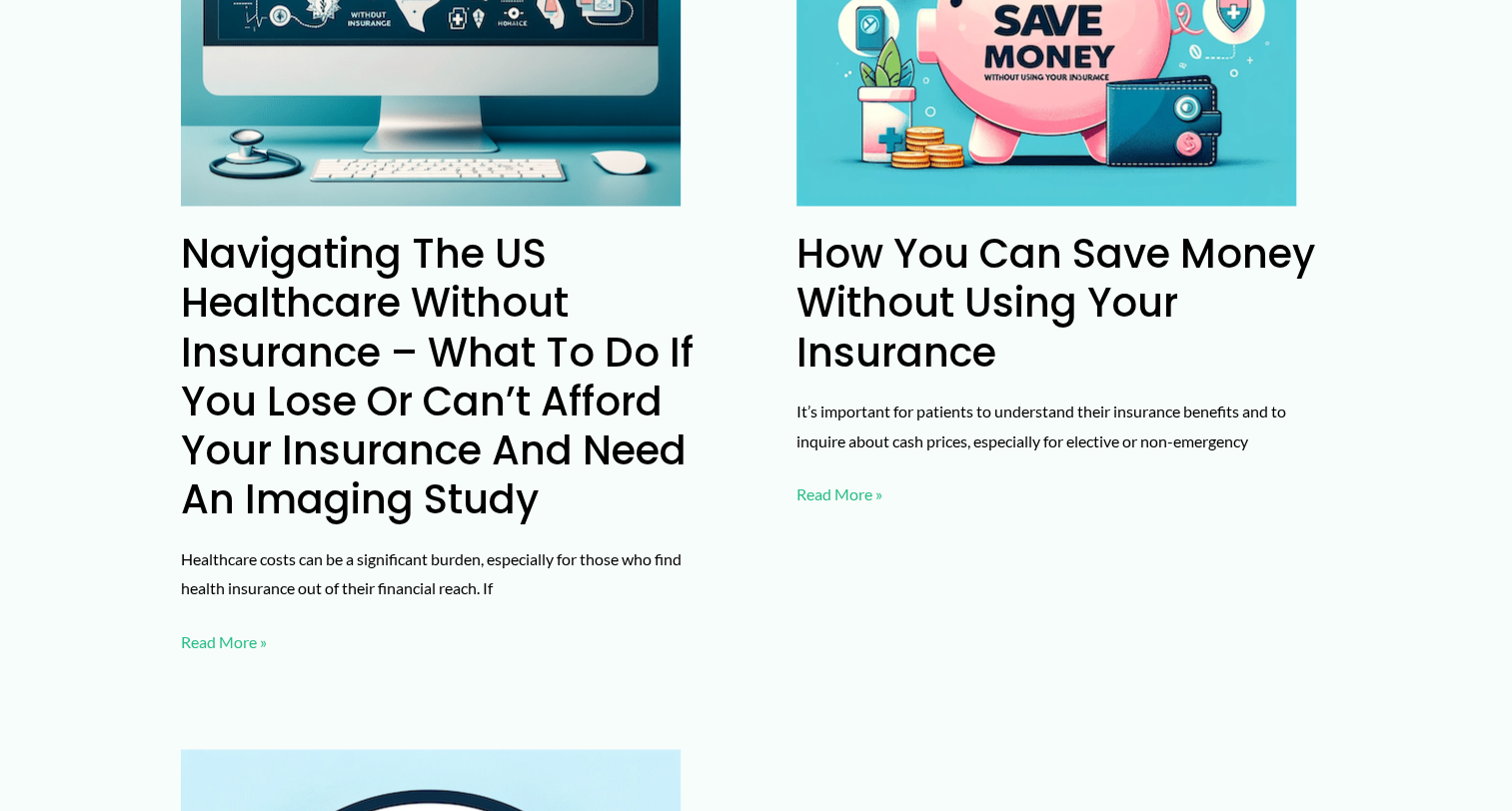 scroll, scrollTop: 1483, scrollLeft: 0, axis: vertical 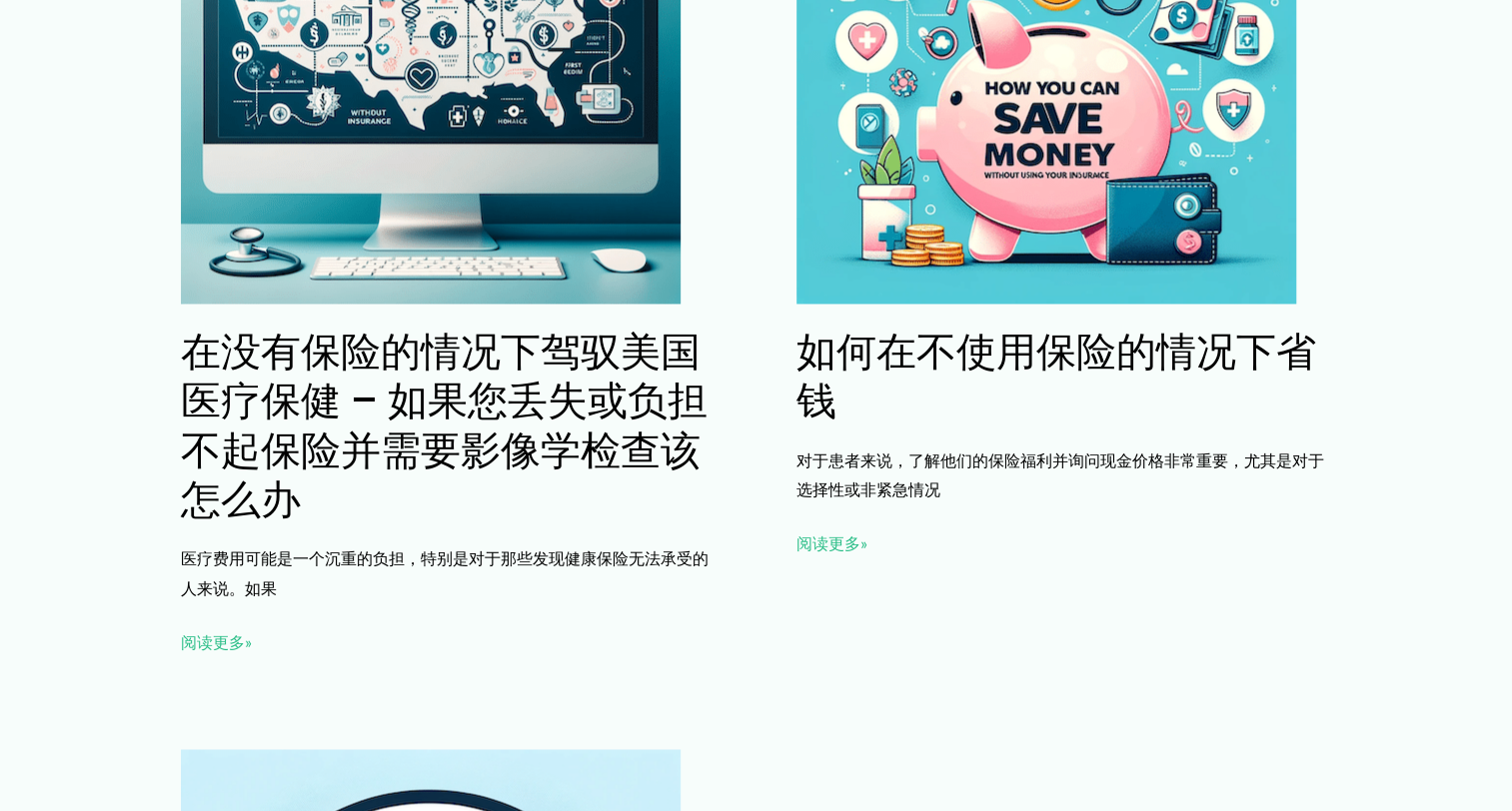 click on "阅读更多»" at bounding box center (216, 641) 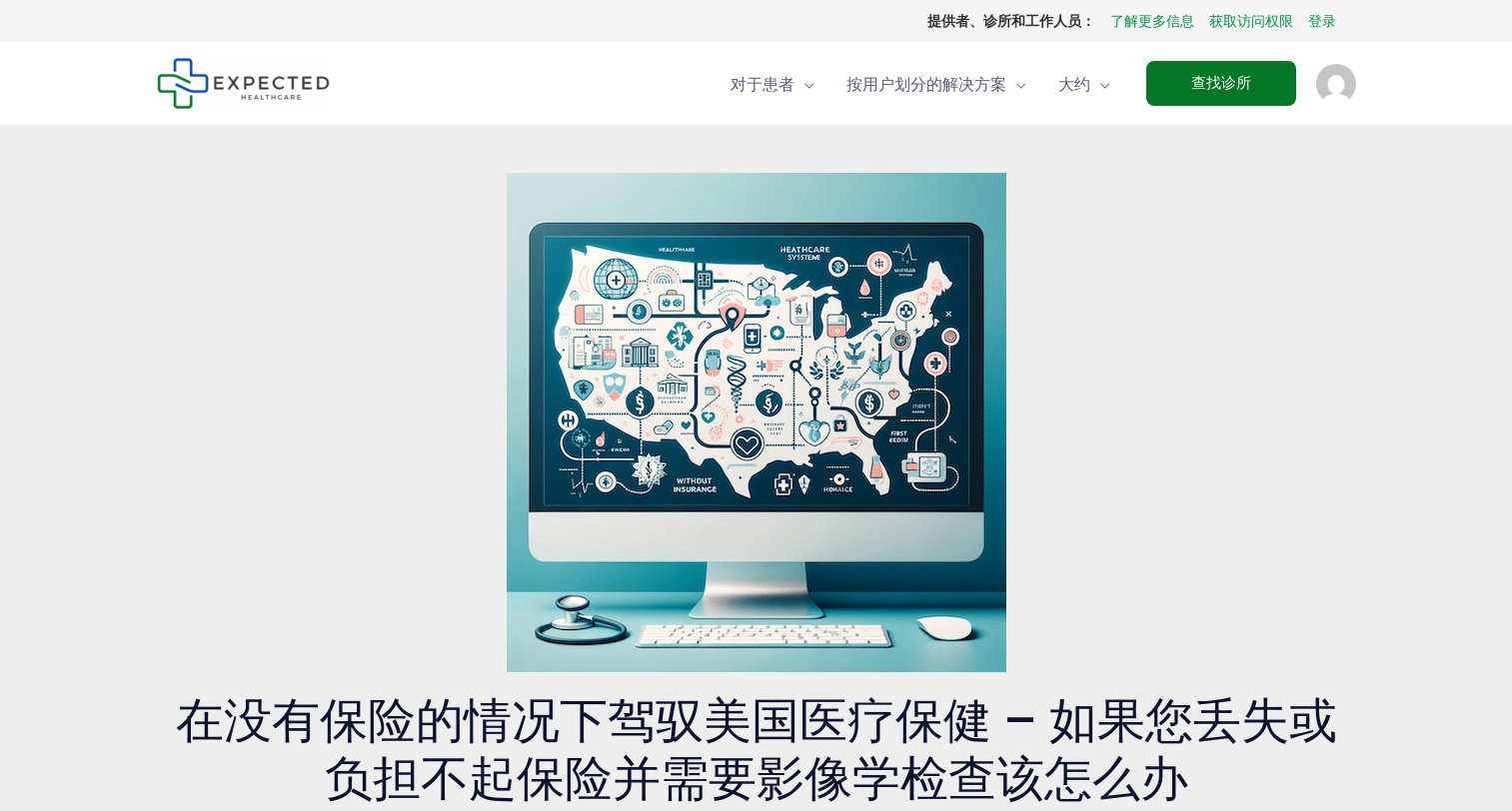 scroll, scrollTop: 0, scrollLeft: 0, axis: both 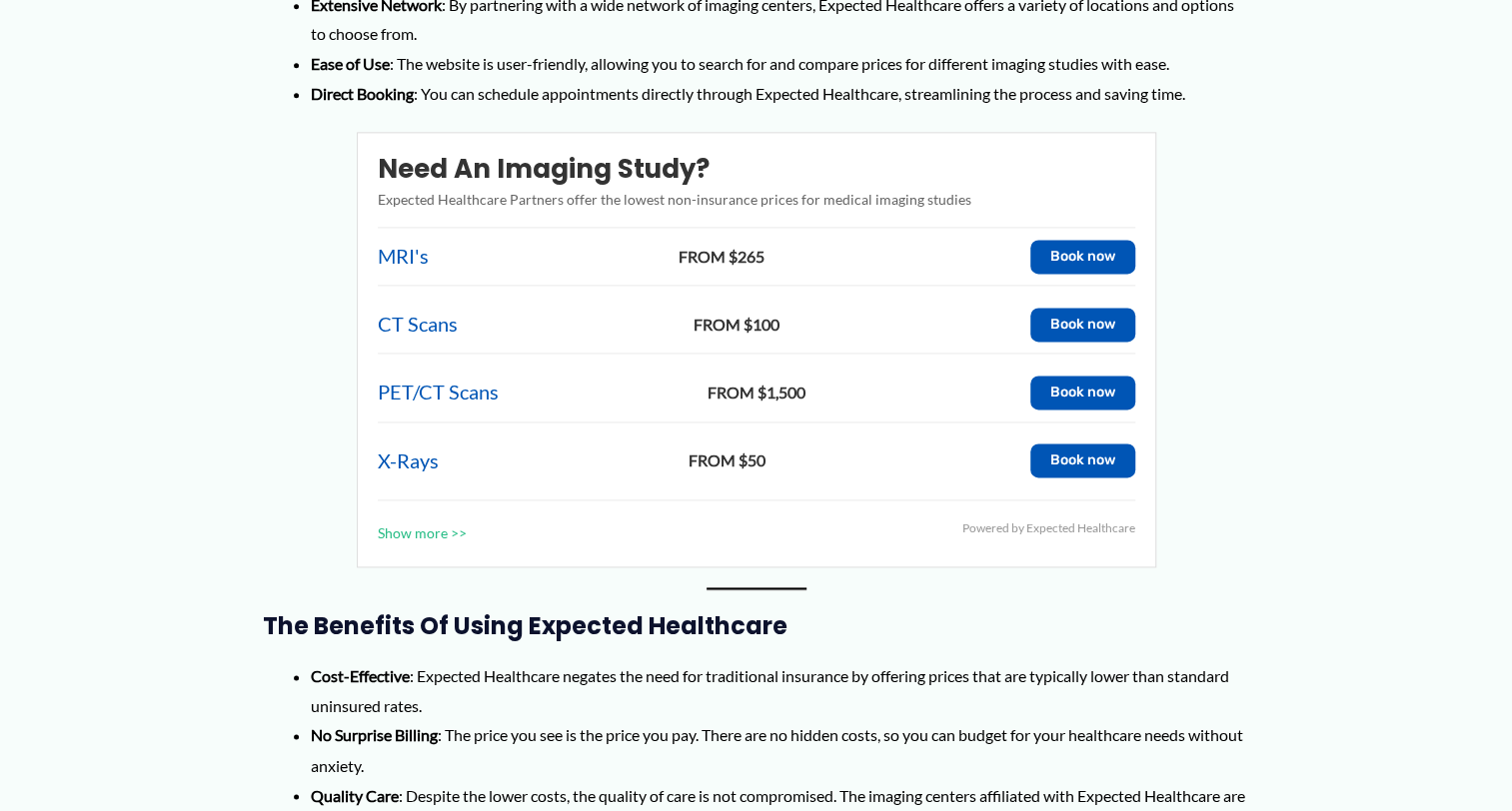 click on "Show more >>" at bounding box center [422, 533] 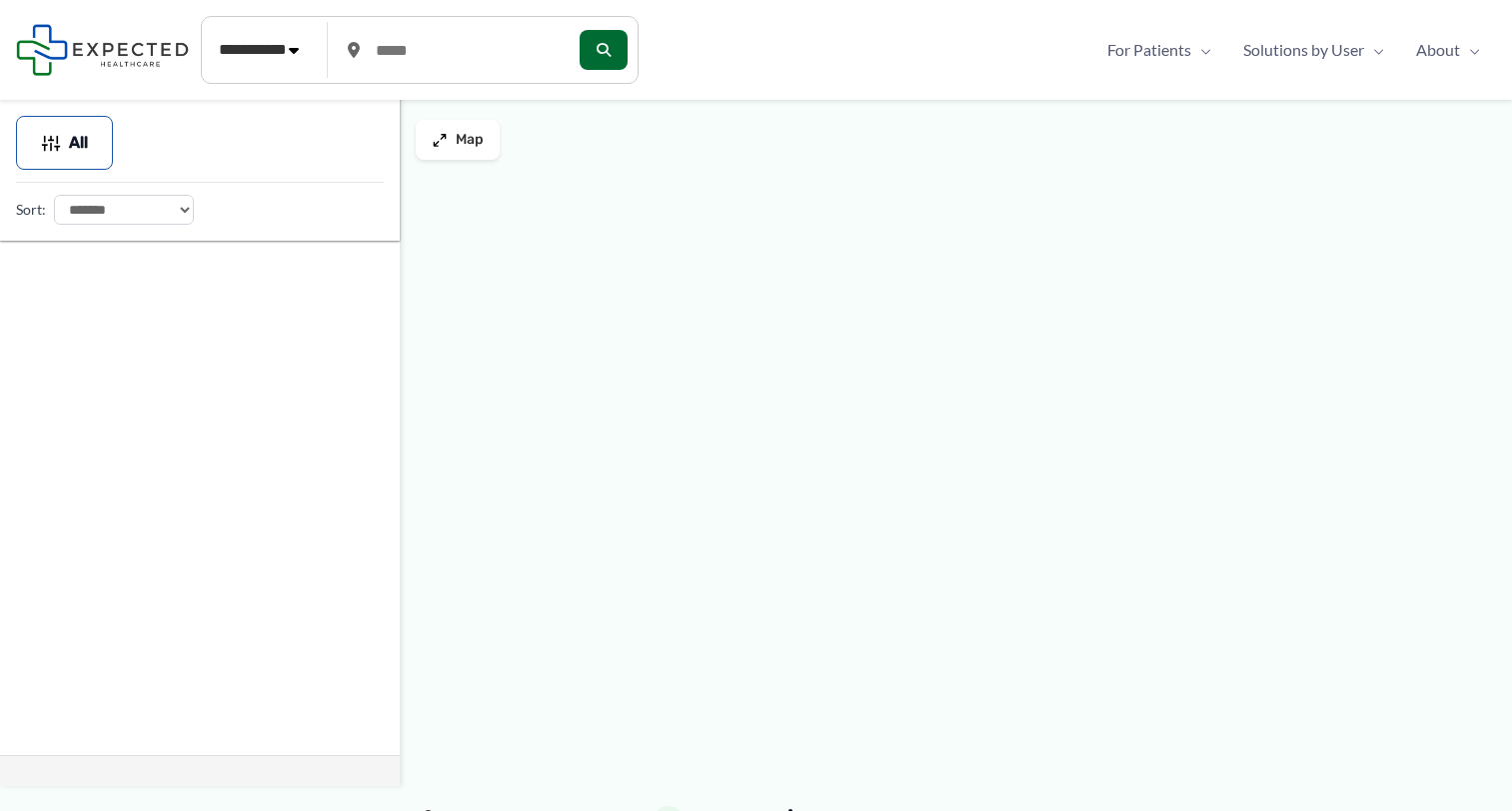 scroll, scrollTop: 0, scrollLeft: 0, axis: both 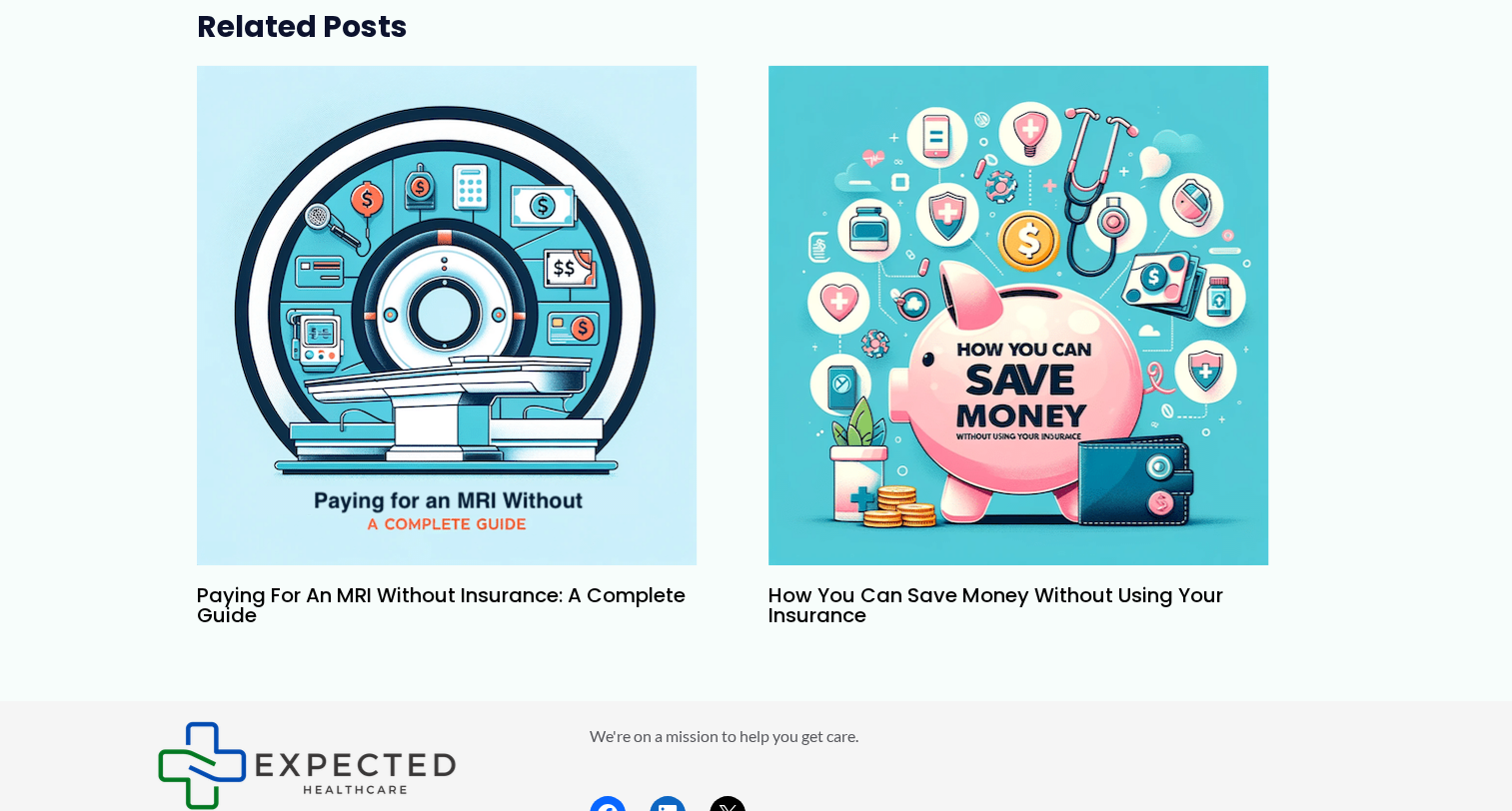 click on "How You Can Save Money Without Using Your Insurance" at bounding box center (995, 605) 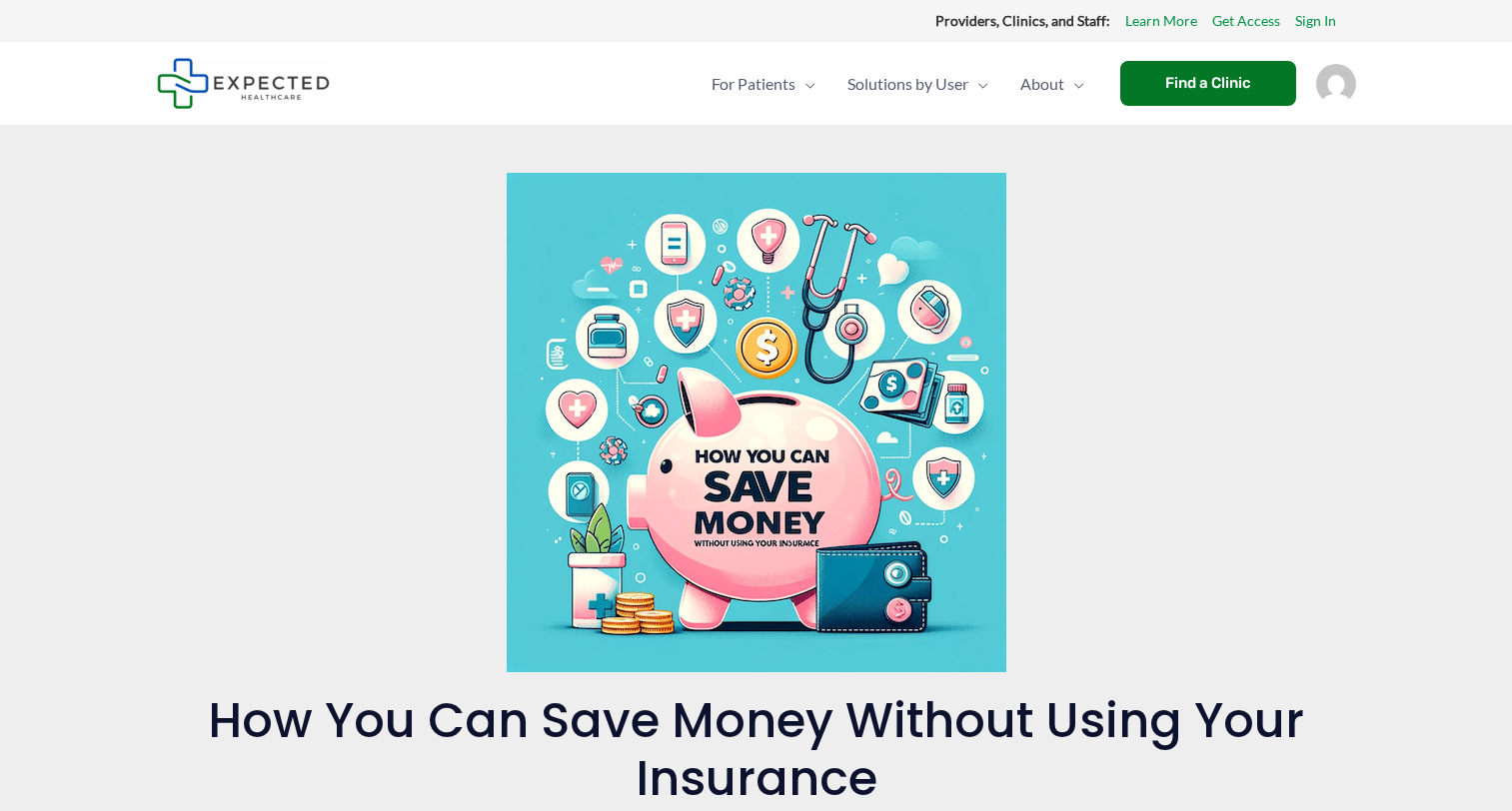 scroll, scrollTop: 0, scrollLeft: 0, axis: both 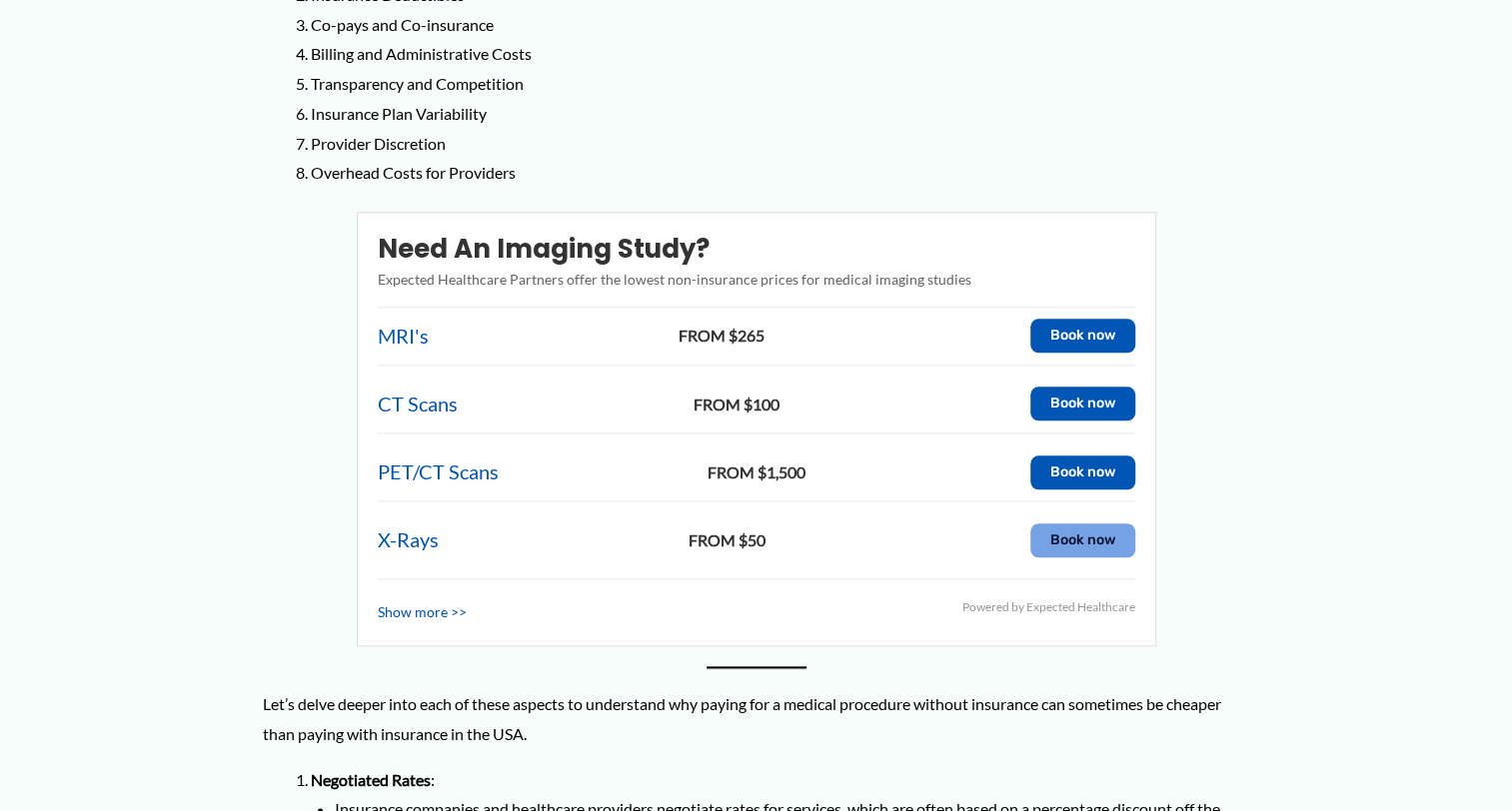 click on "Book now" at bounding box center (1082, 540) 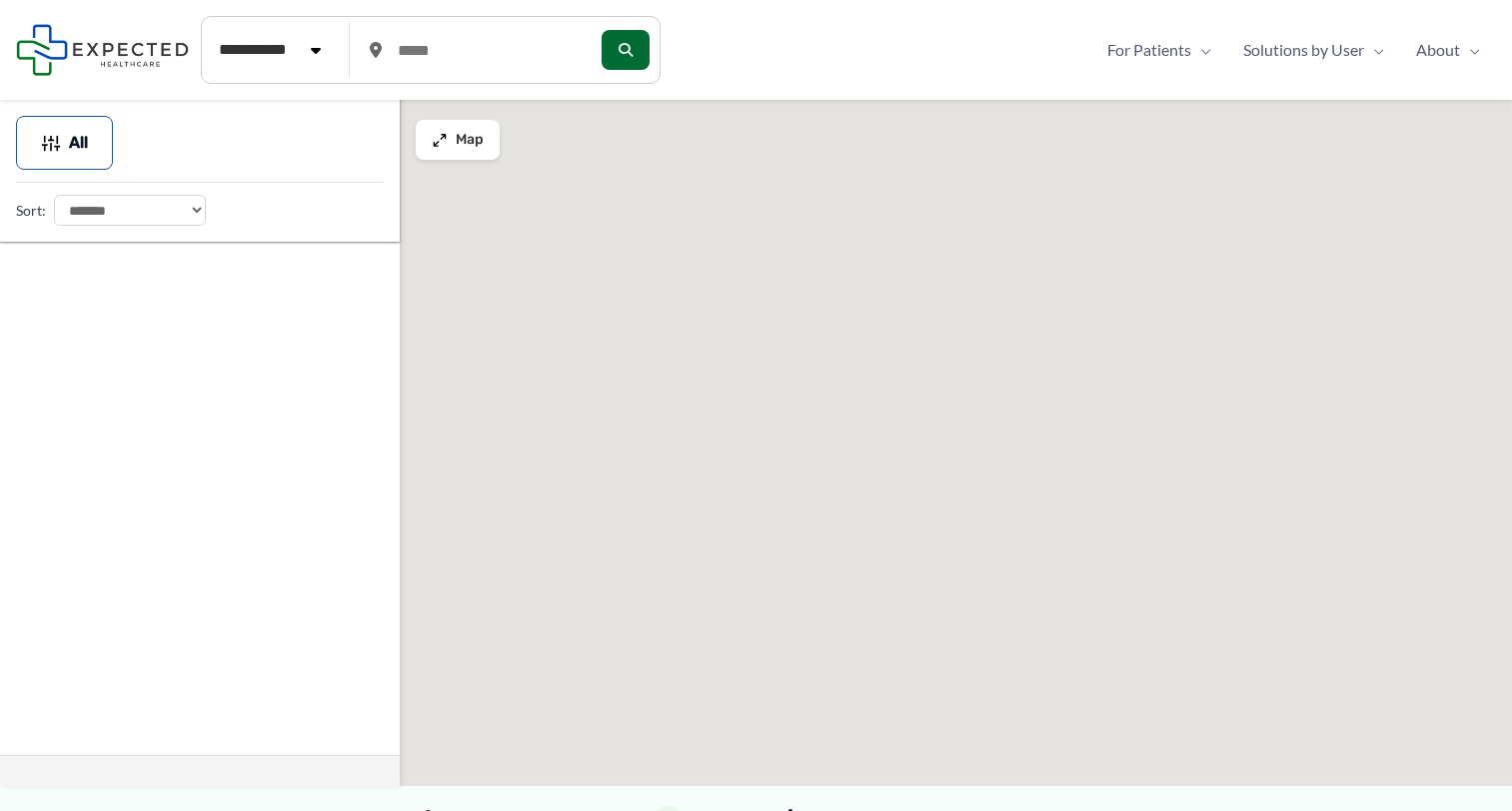 scroll, scrollTop: 0, scrollLeft: 0, axis: both 